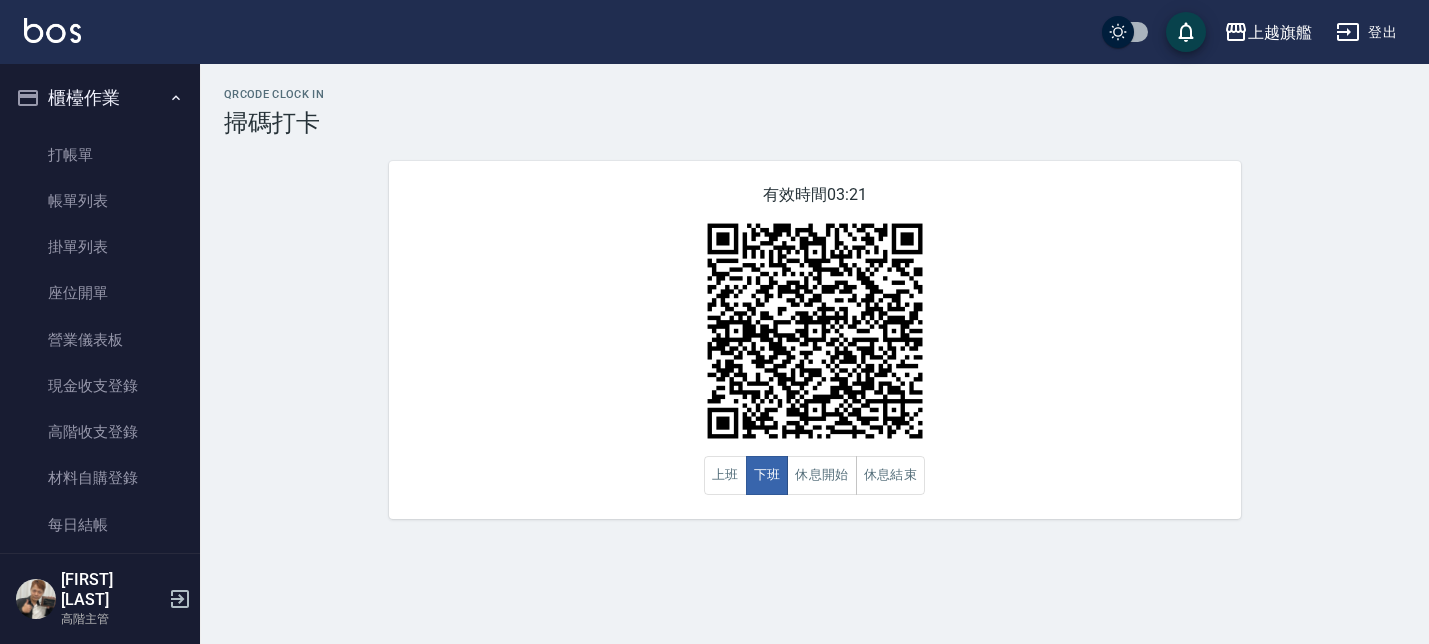 scroll, scrollTop: 0, scrollLeft: 0, axis: both 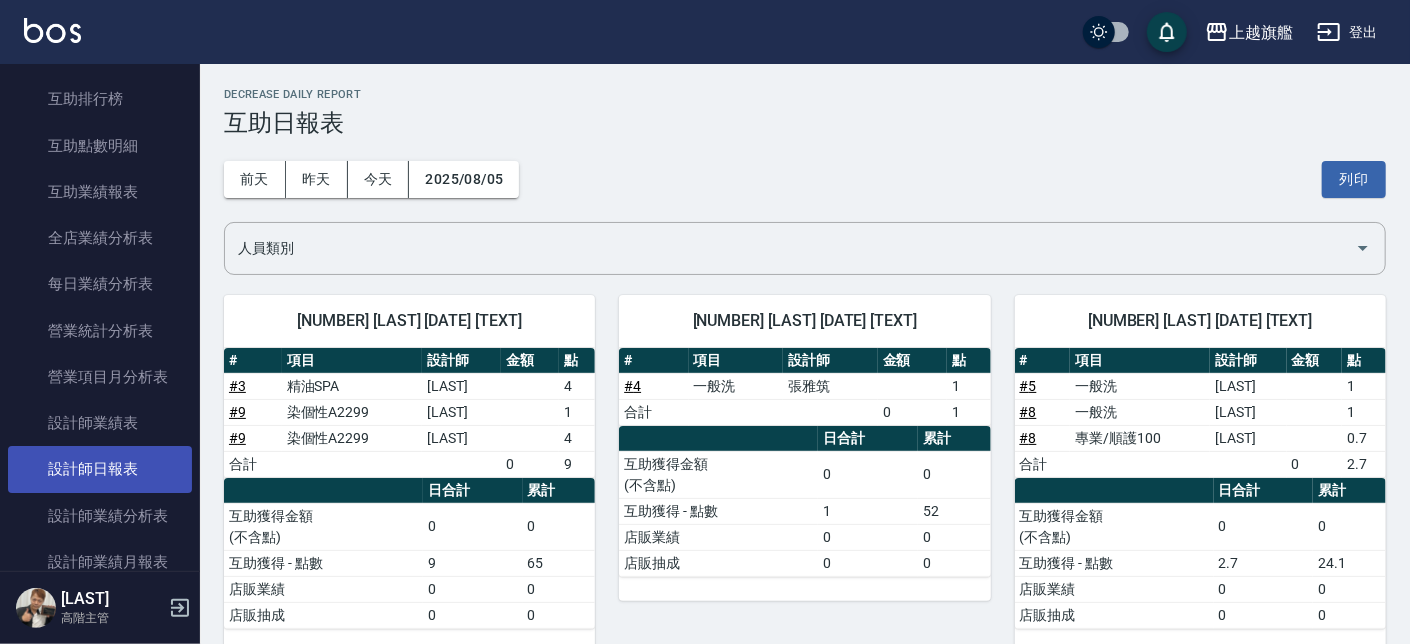click on "設計師日報表" at bounding box center (100, 469) 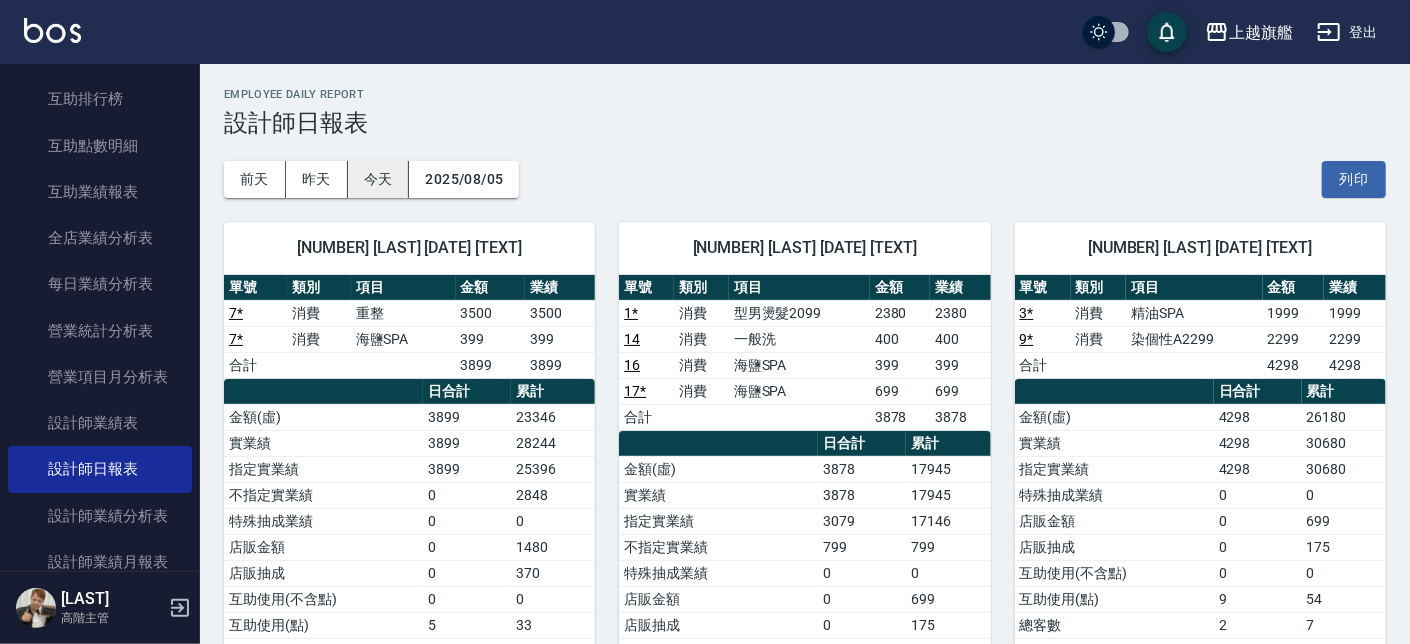 click on "今天" at bounding box center (379, 179) 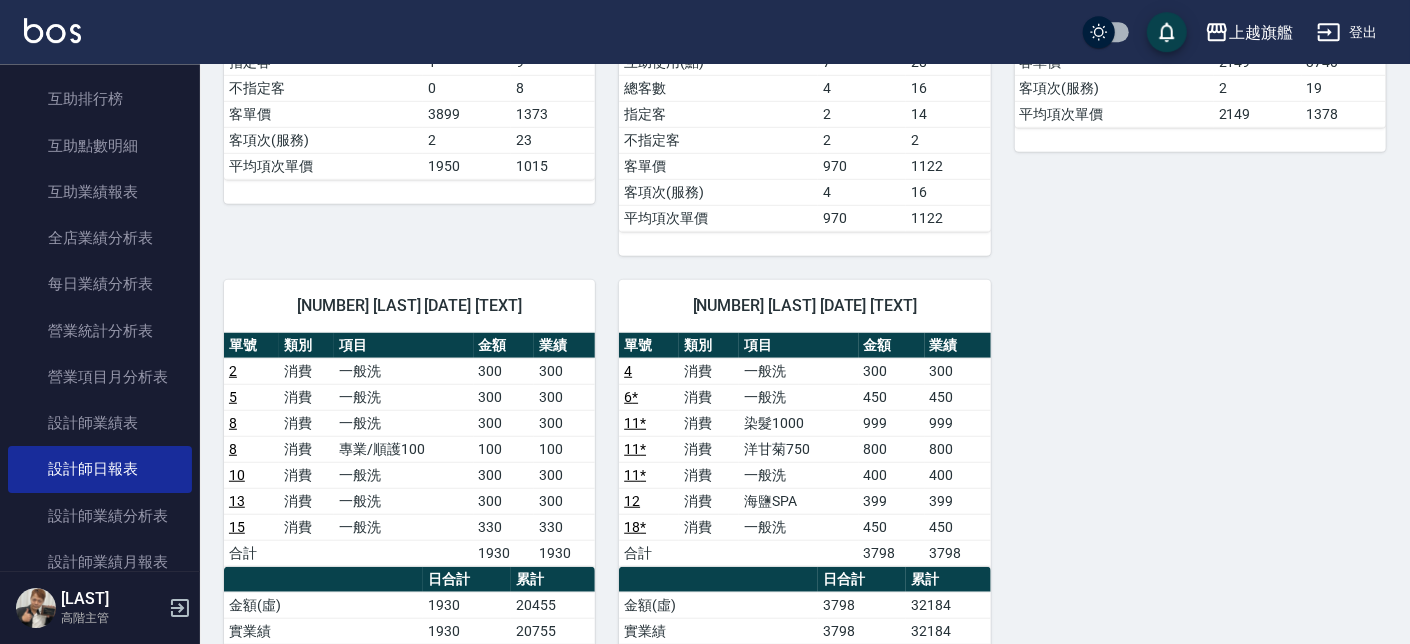 scroll, scrollTop: 665, scrollLeft: 0, axis: vertical 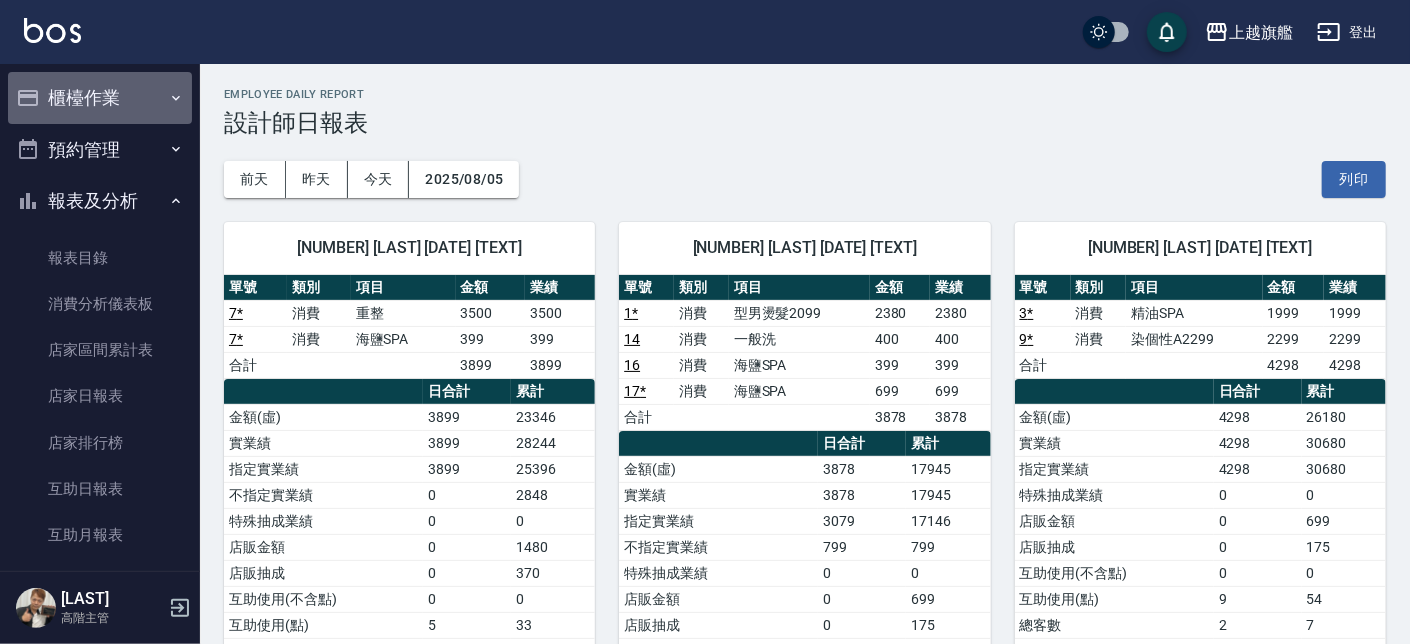 click on "櫃檯作業" at bounding box center [100, 98] 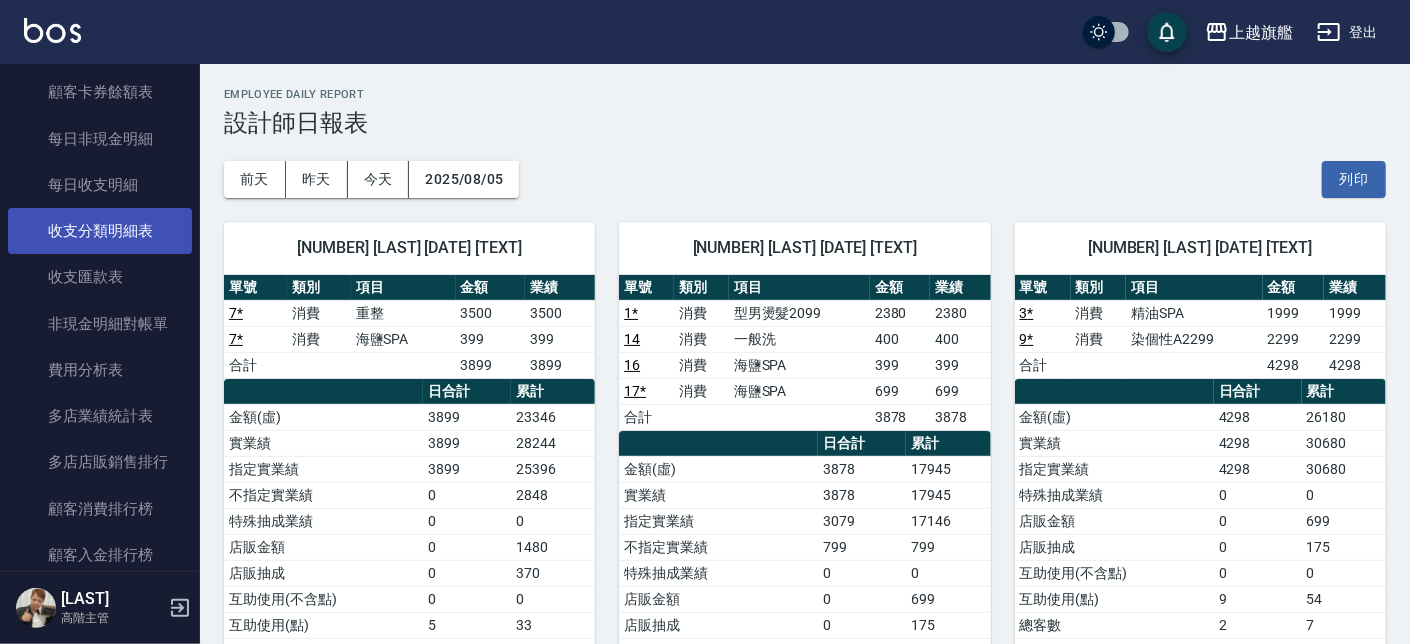 scroll, scrollTop: 2465, scrollLeft: 0, axis: vertical 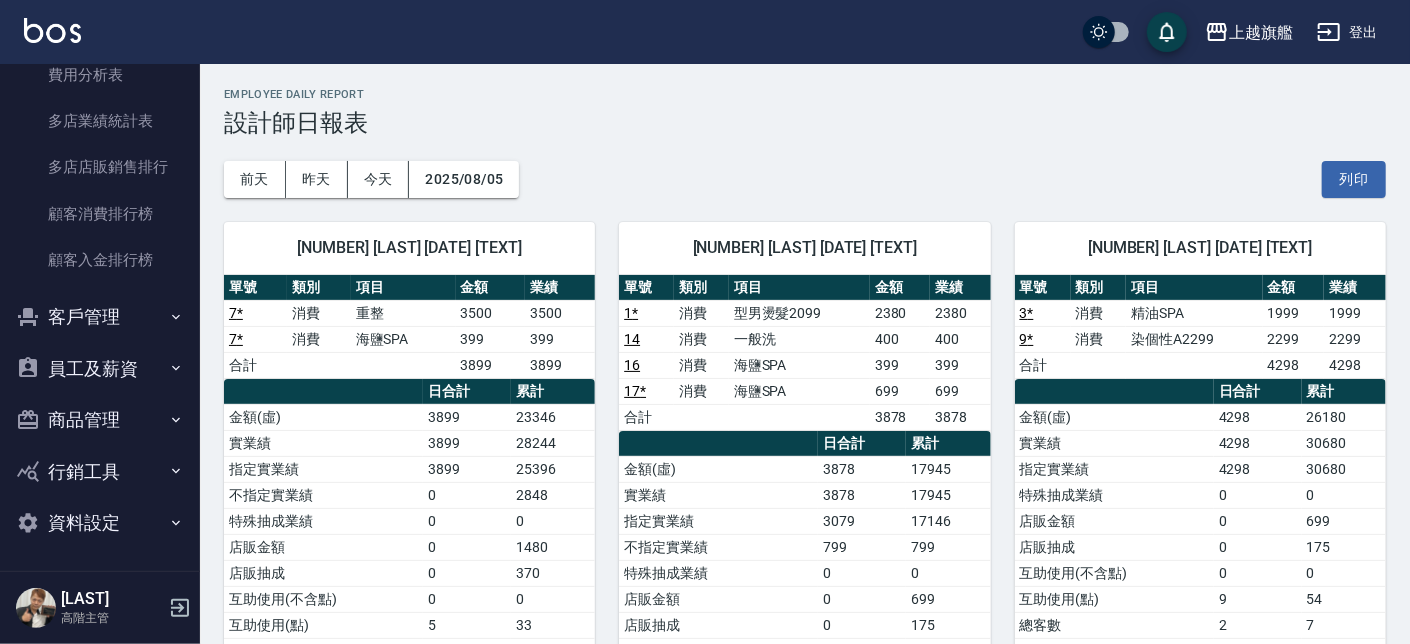 click on "客戶管理" at bounding box center [100, 317] 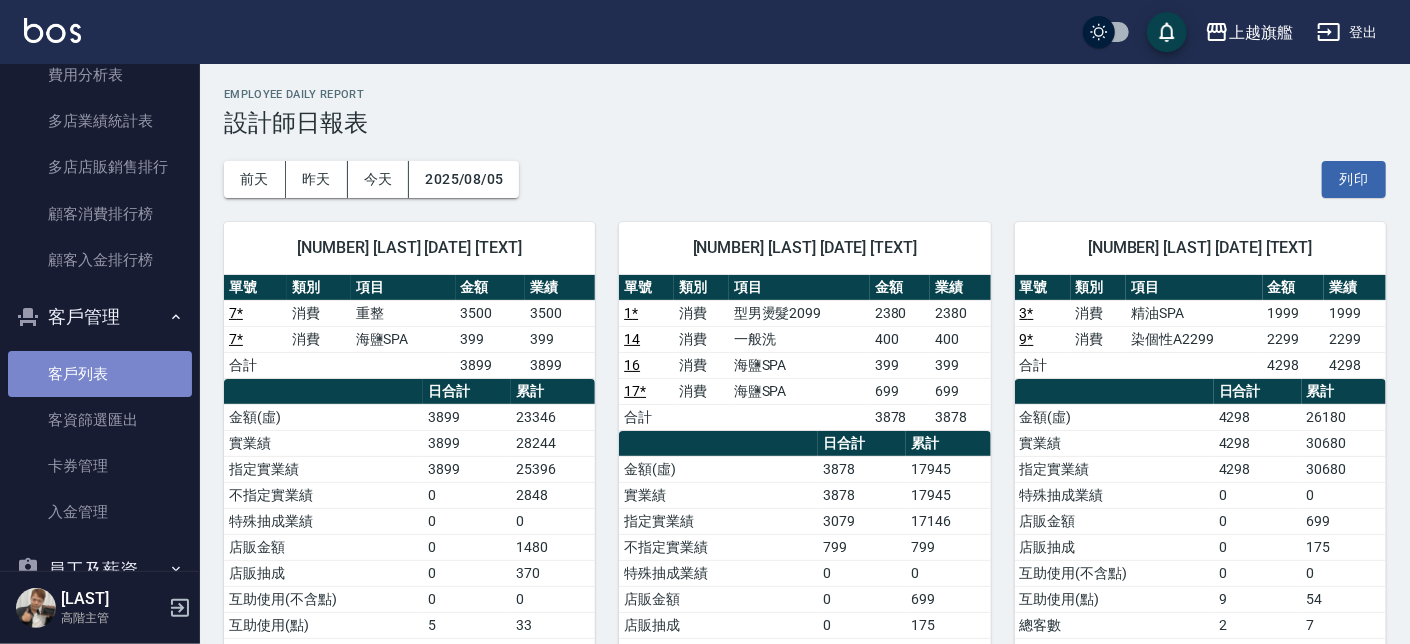 click on "客戶列表" at bounding box center (100, 374) 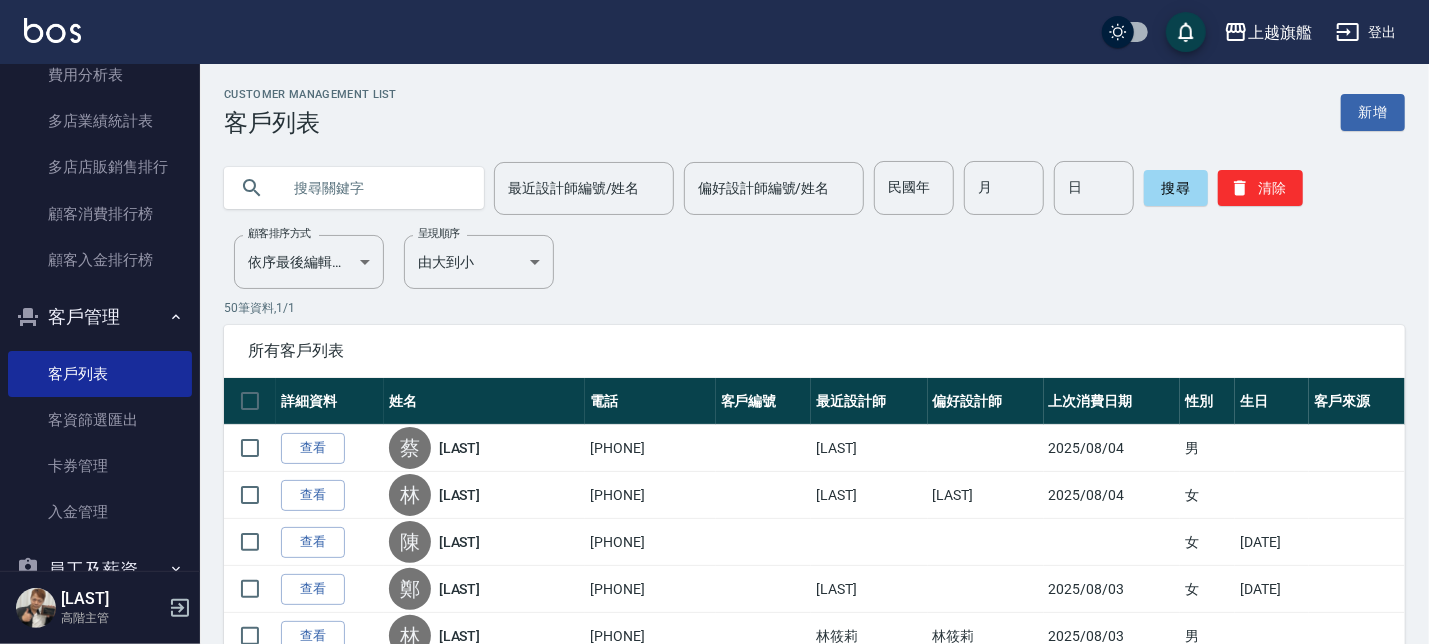 click at bounding box center [374, 188] 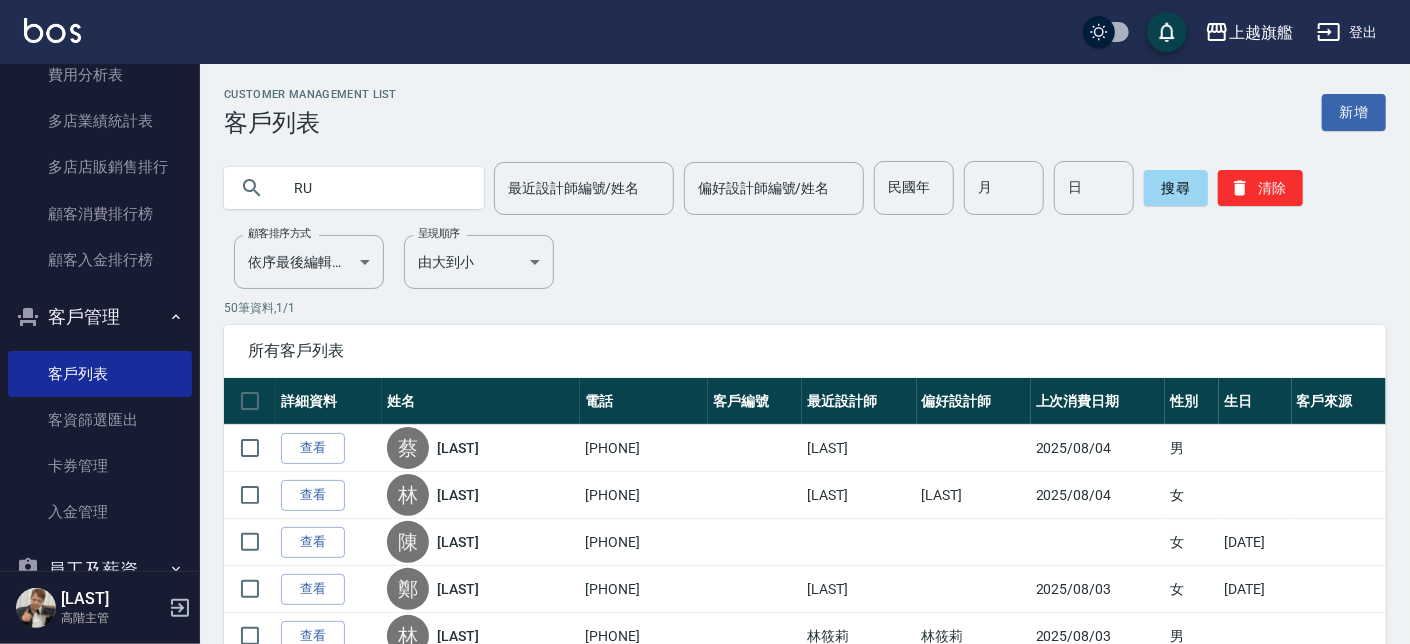 type on "R" 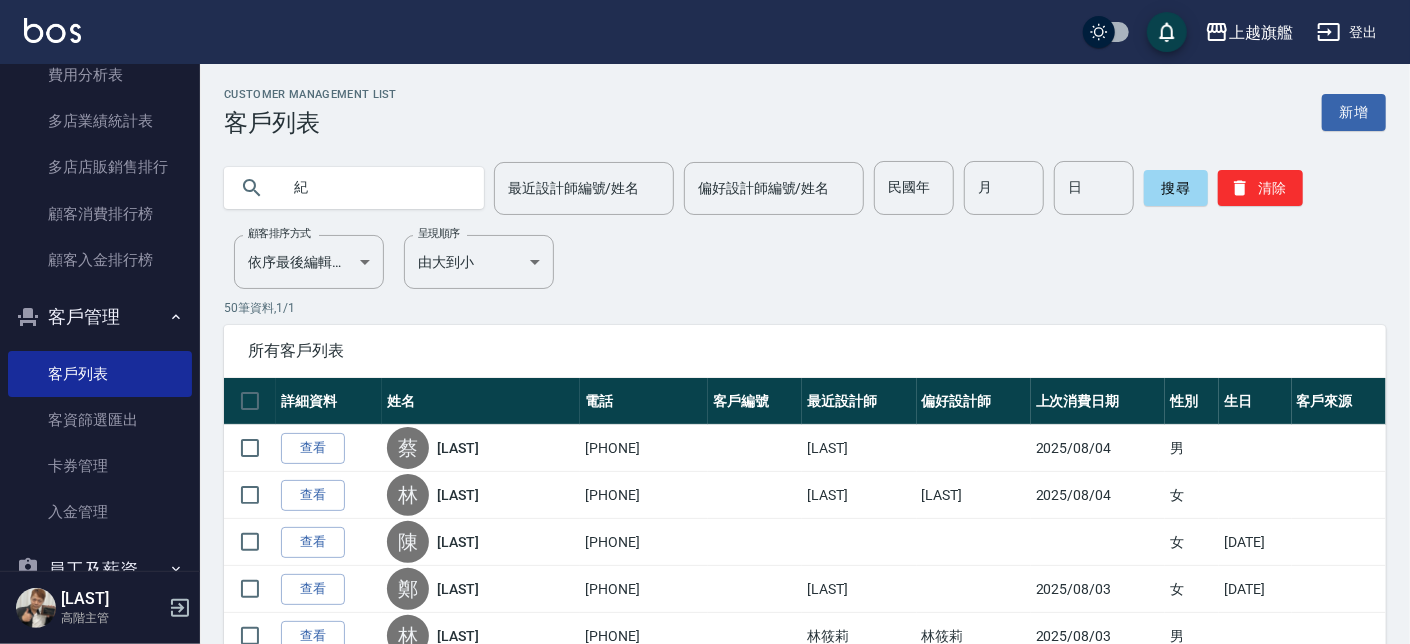 type on "紀" 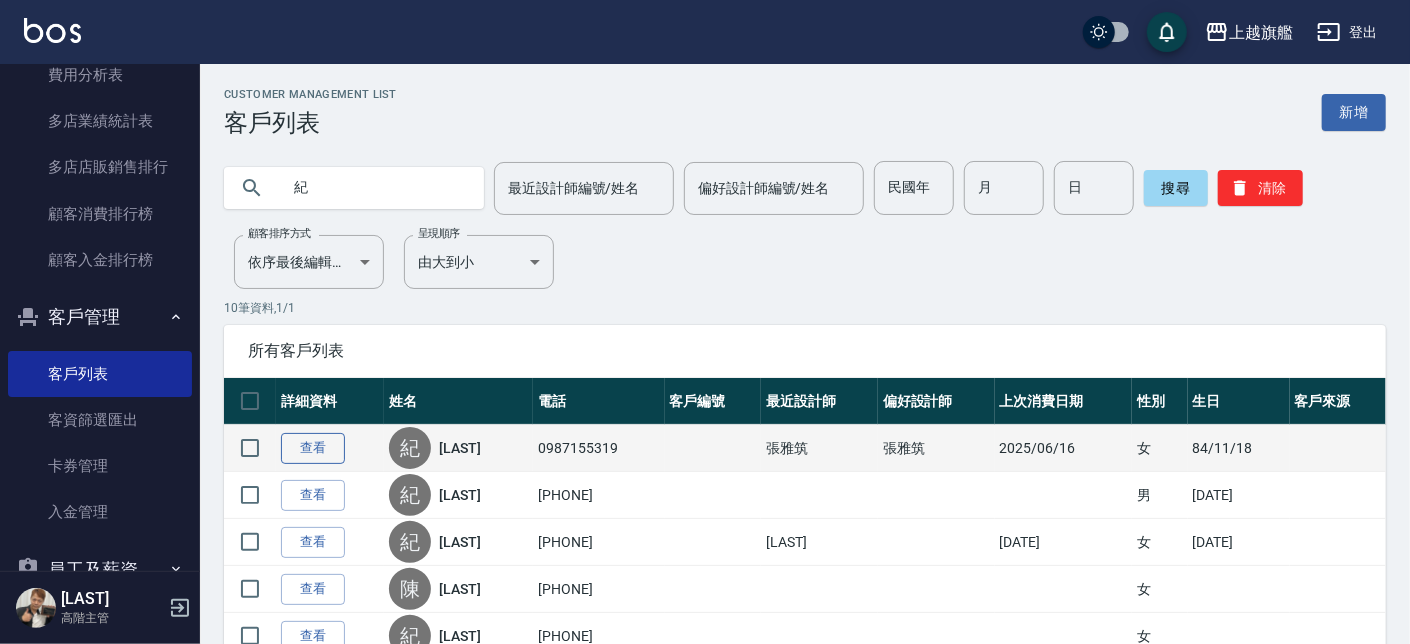 click on "查看" at bounding box center [313, 448] 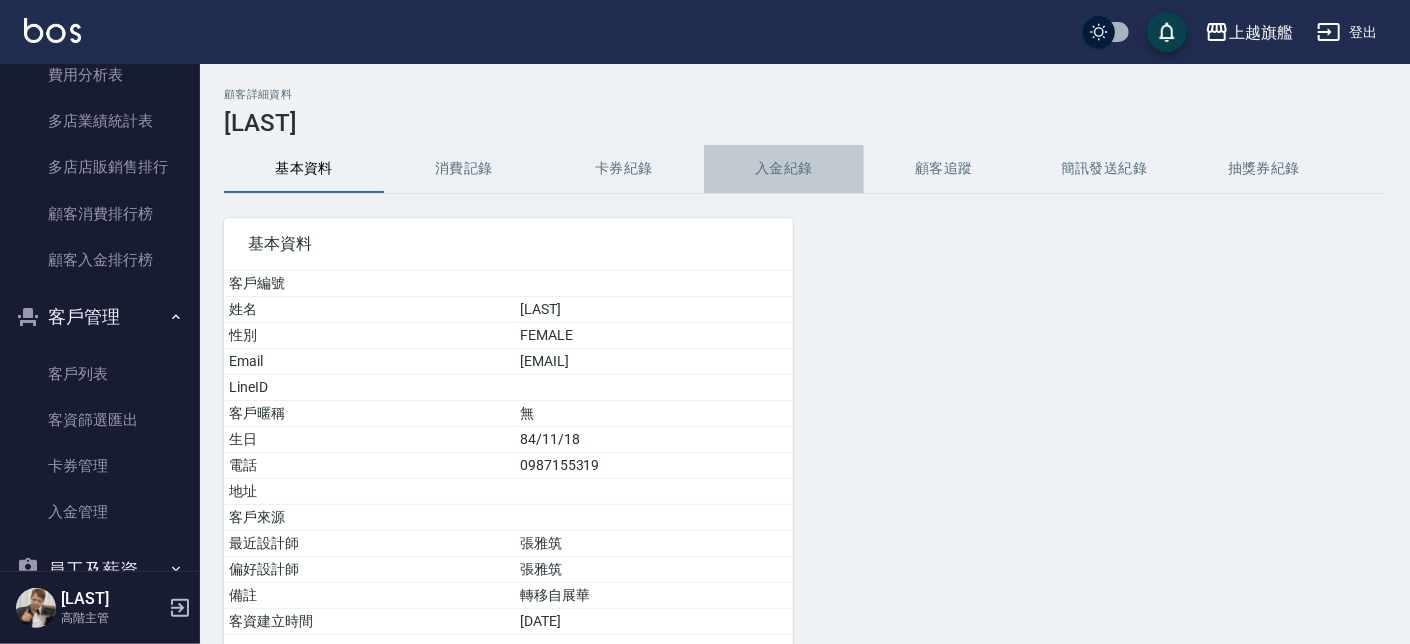 click on "入金紀錄" at bounding box center [784, 169] 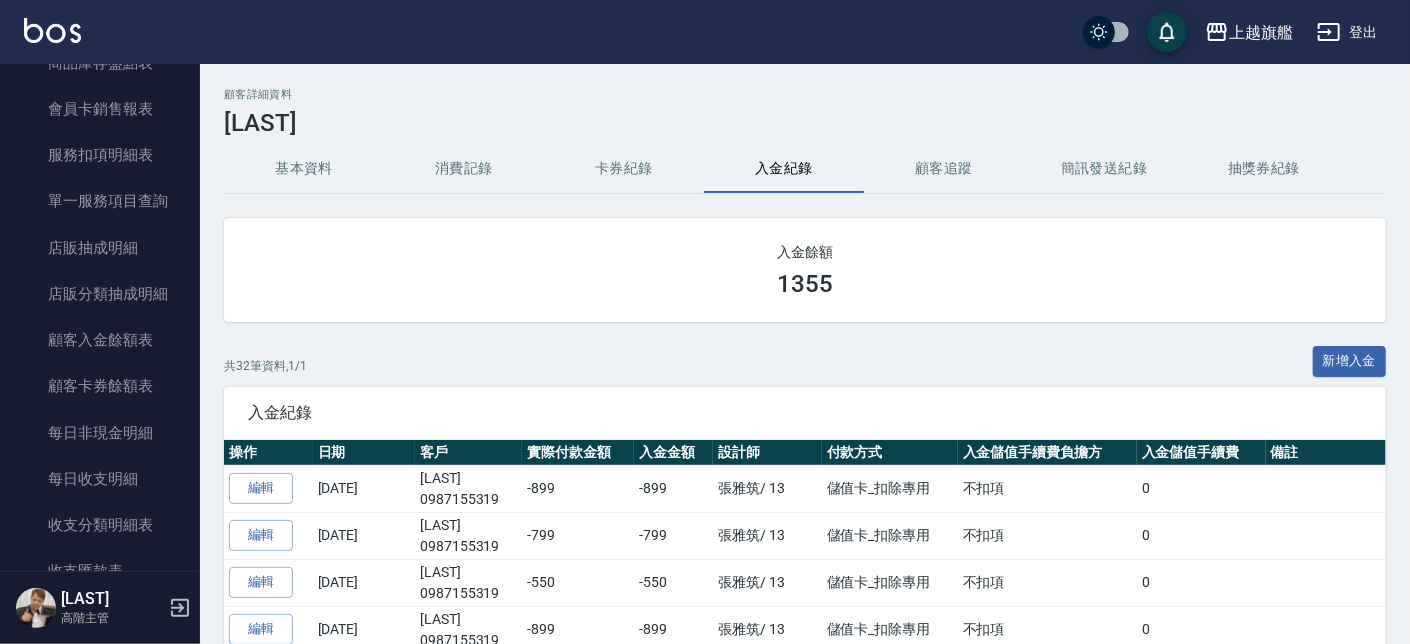 scroll, scrollTop: 1862, scrollLeft: 0, axis: vertical 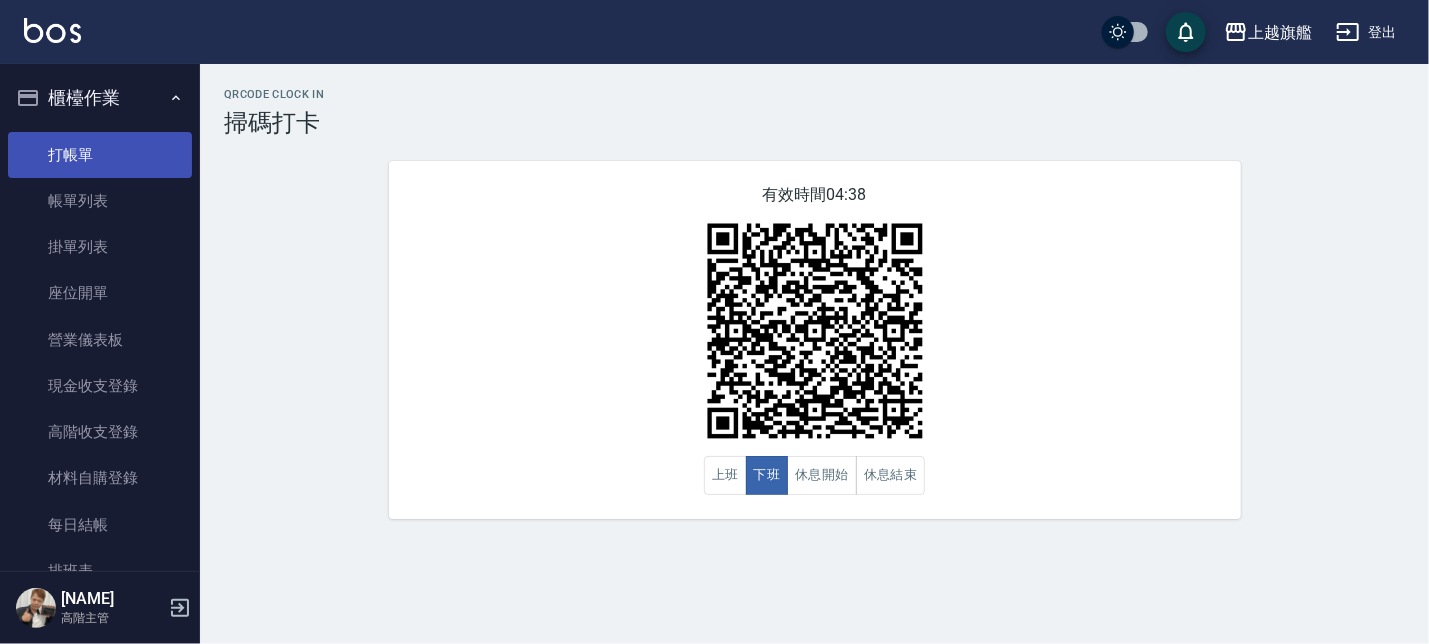click on "打帳單" at bounding box center (100, 155) 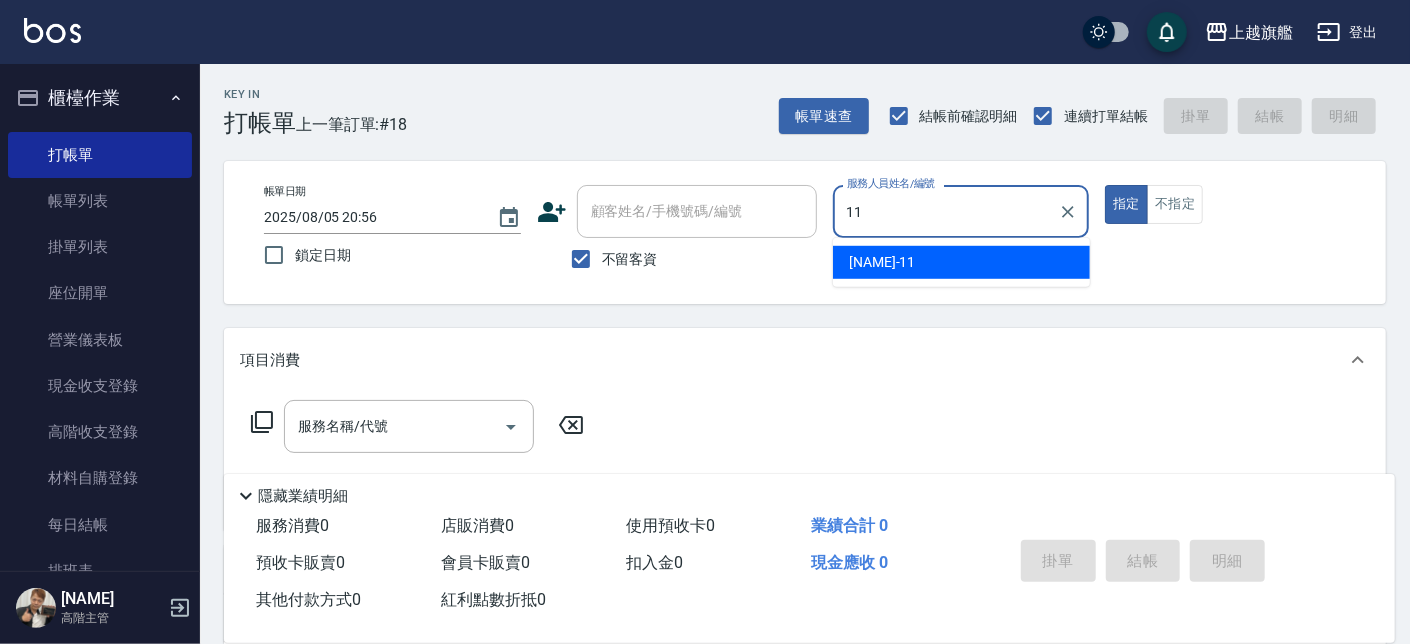 type on "蔡美秀-11" 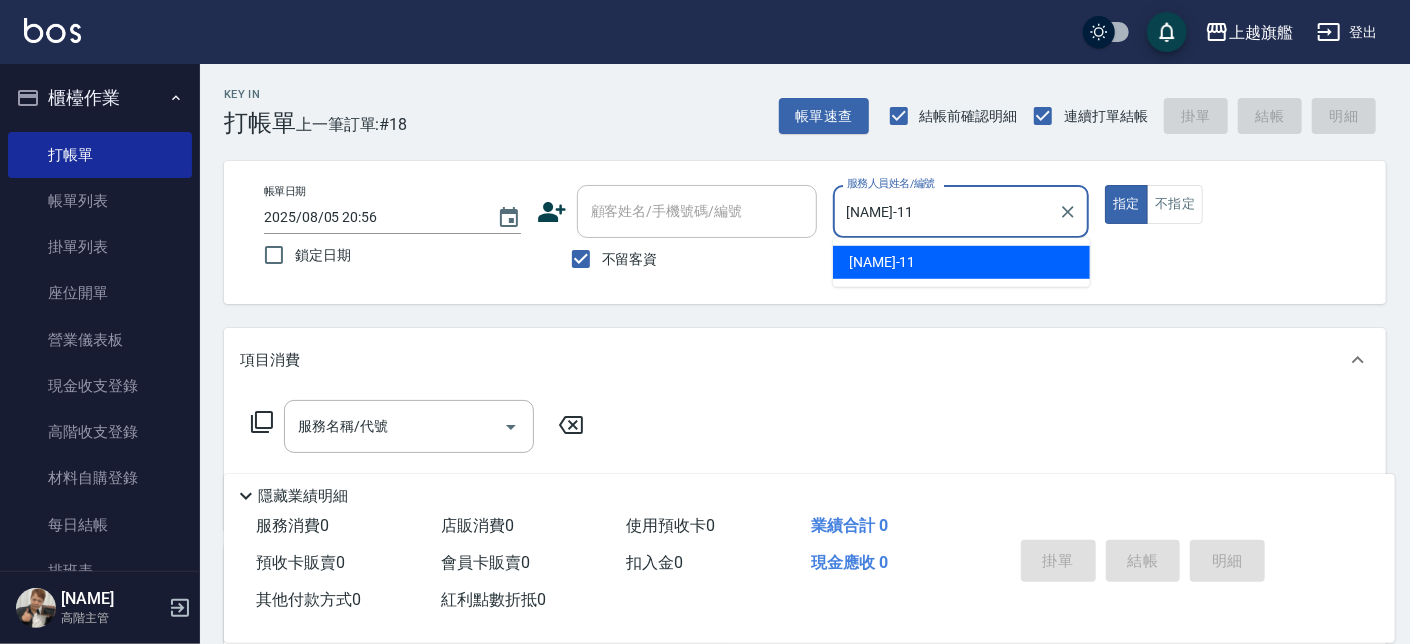 type on "true" 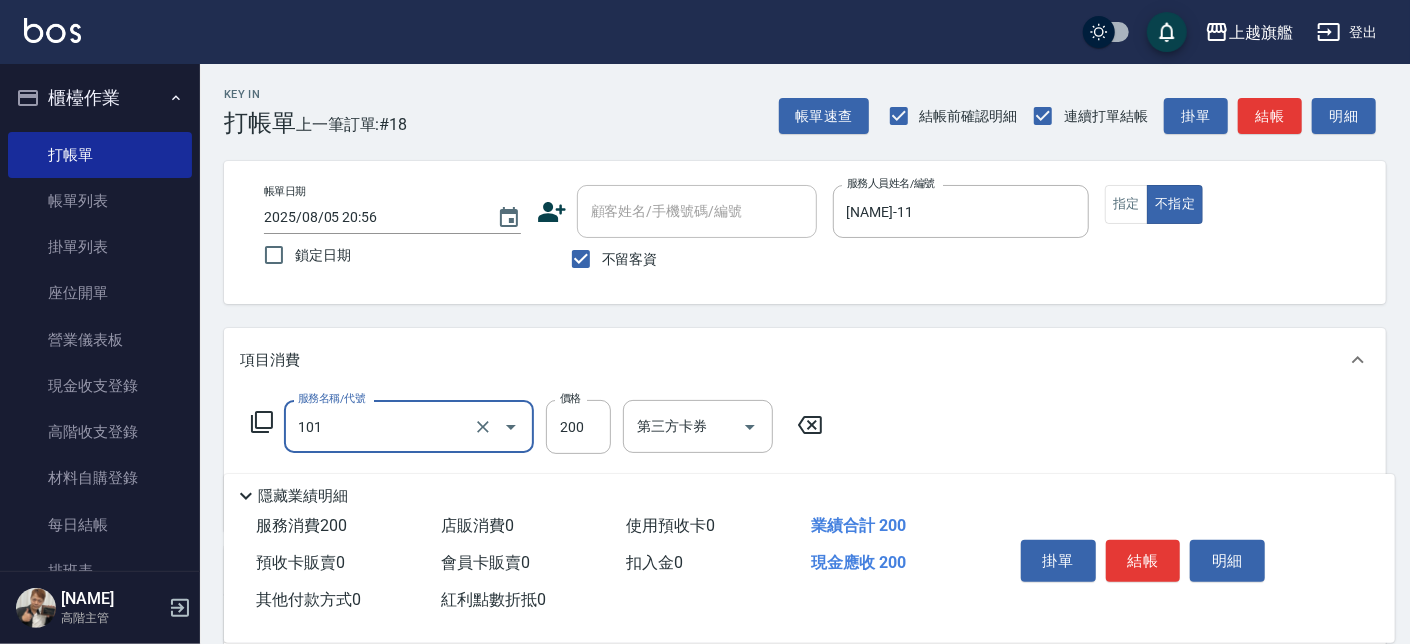 type on "一般洗(101)" 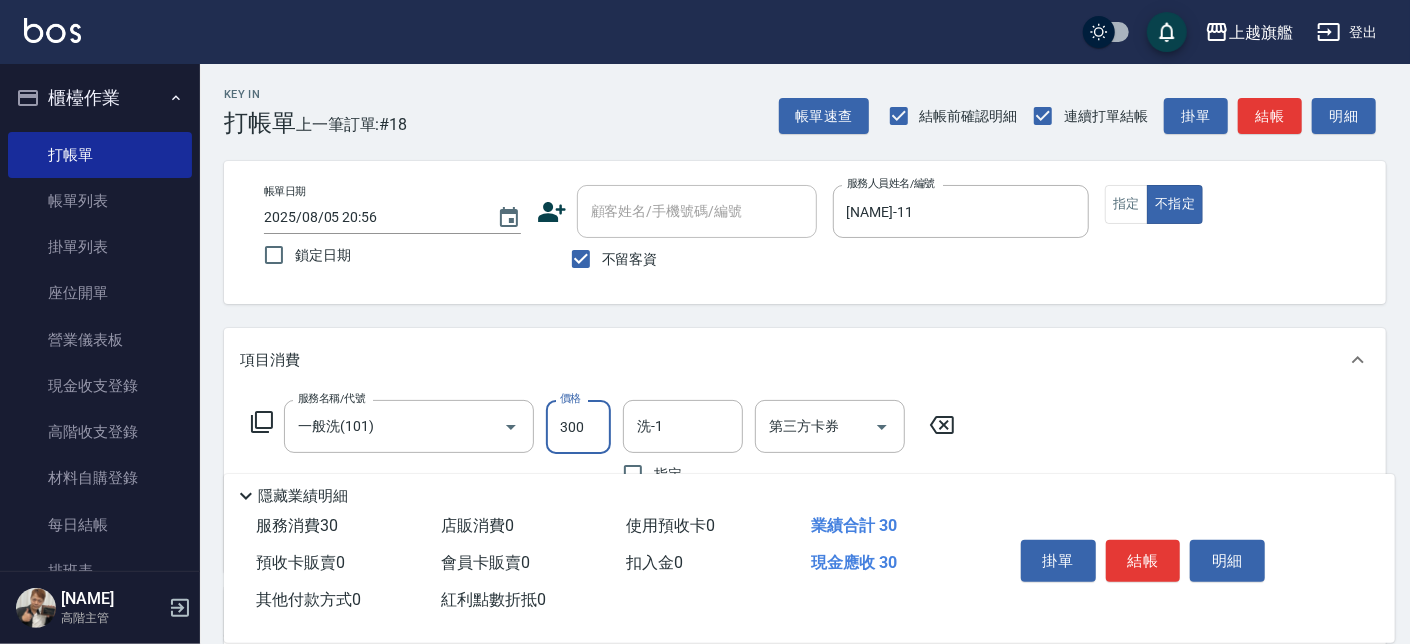 type on "300" 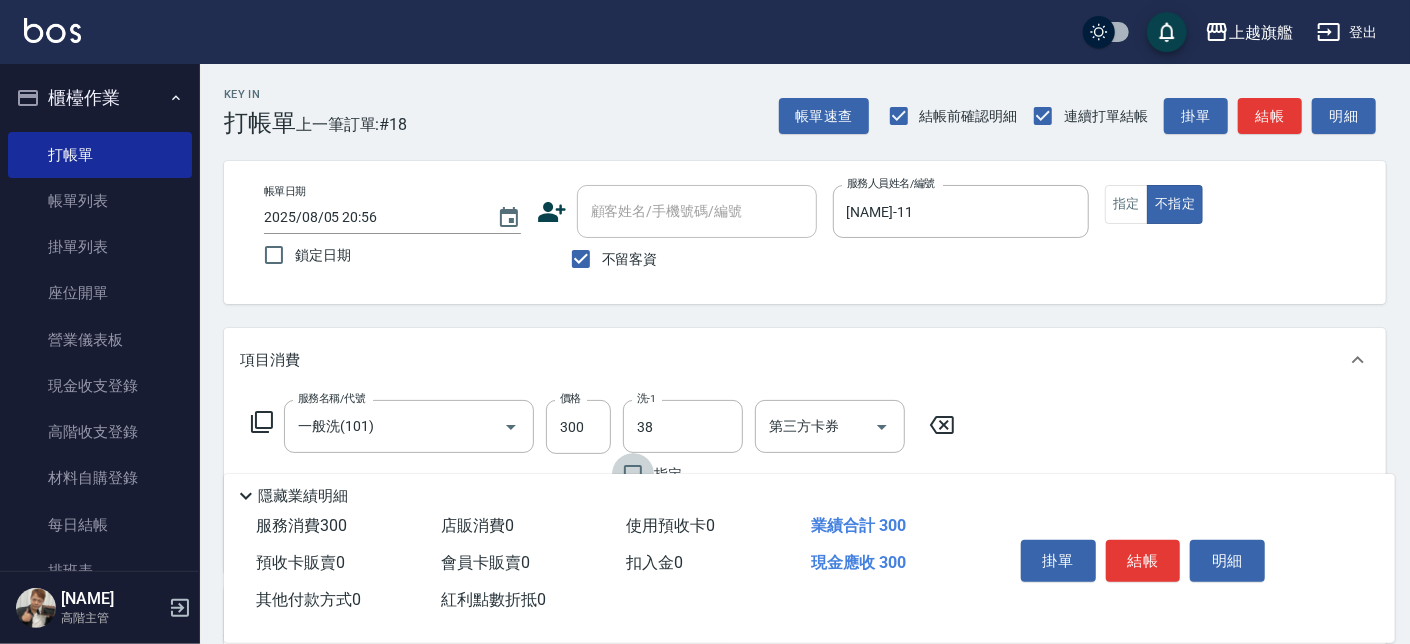 type on "邱靖婷-38" 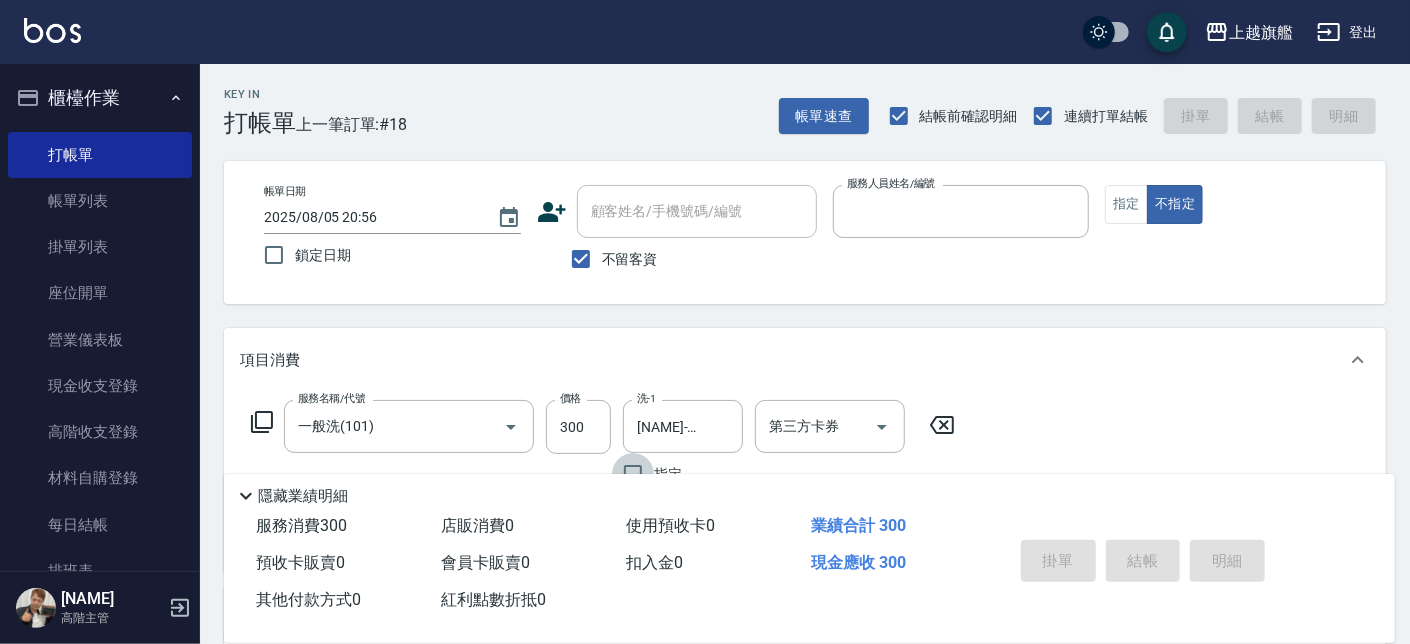 type on "1" 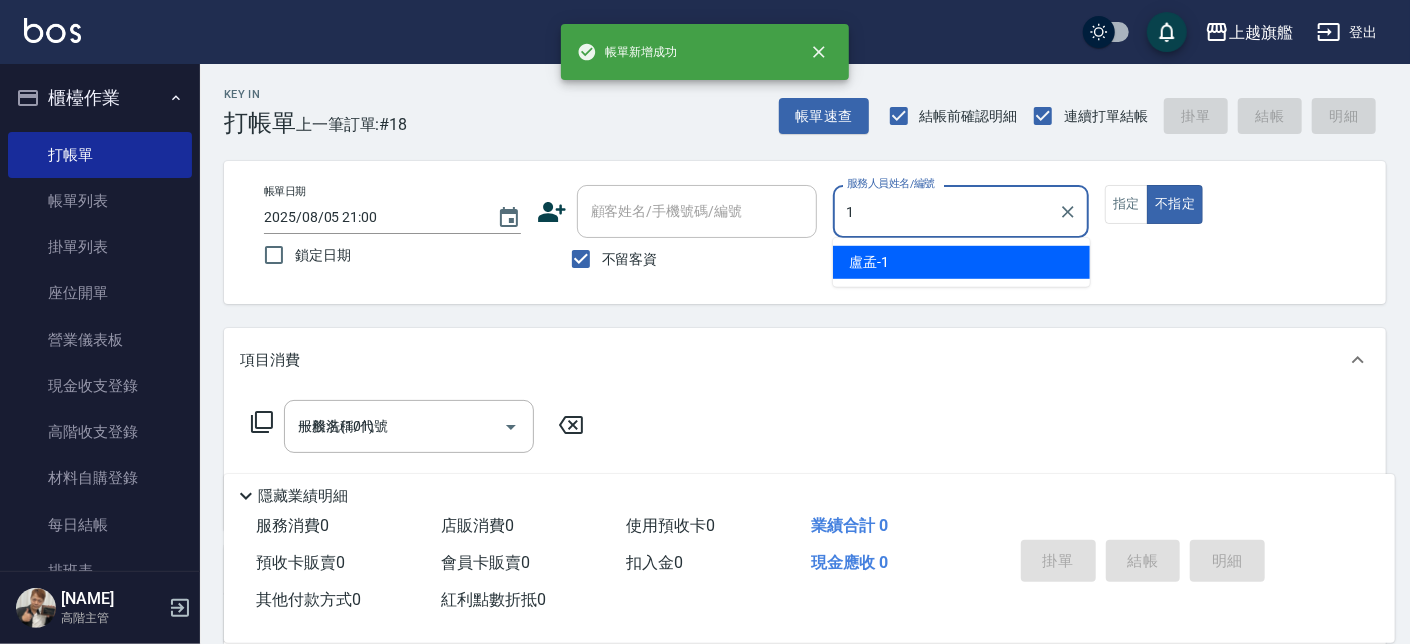 type on "2025/08/05 21:00" 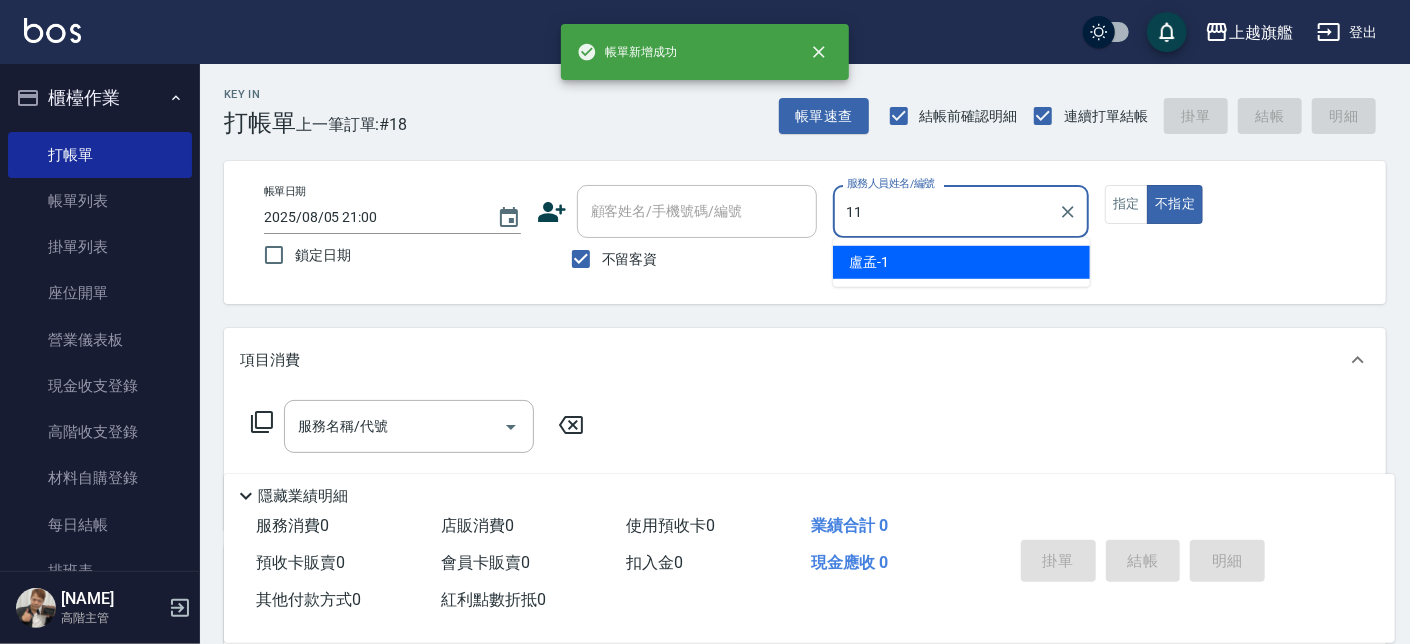 type on "11" 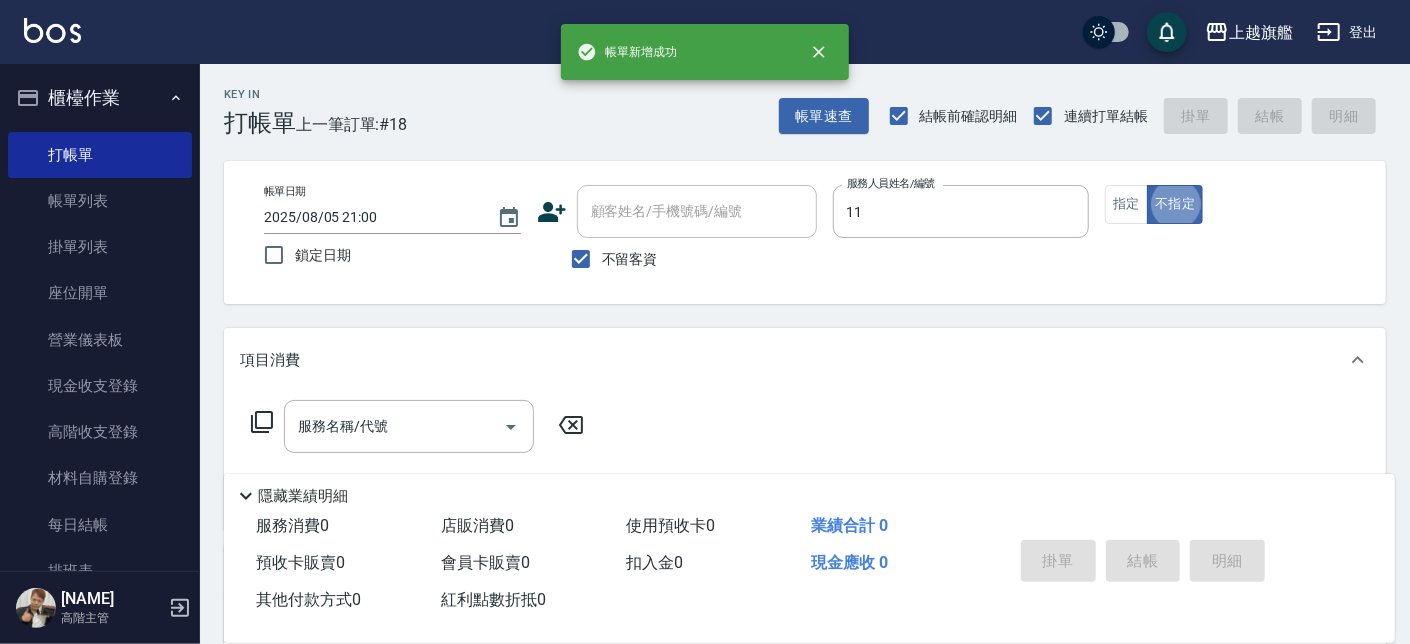 type on "蔡美秀-11" 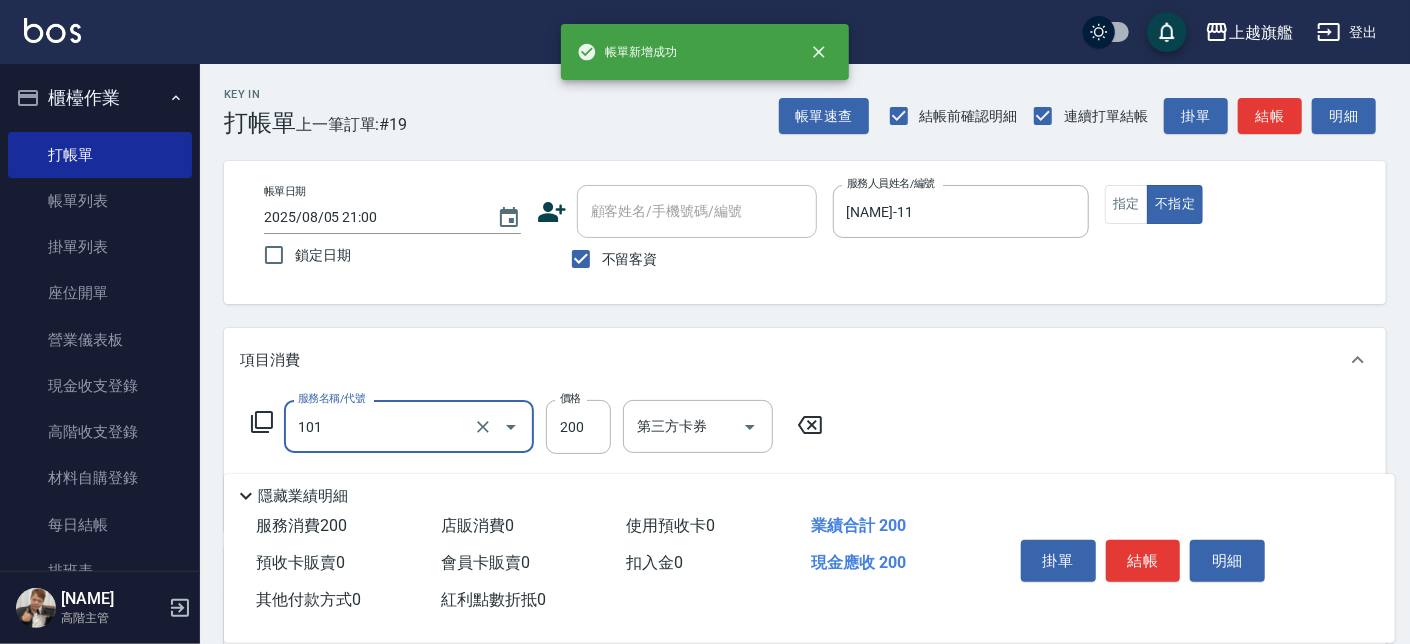type on "一般洗(101)" 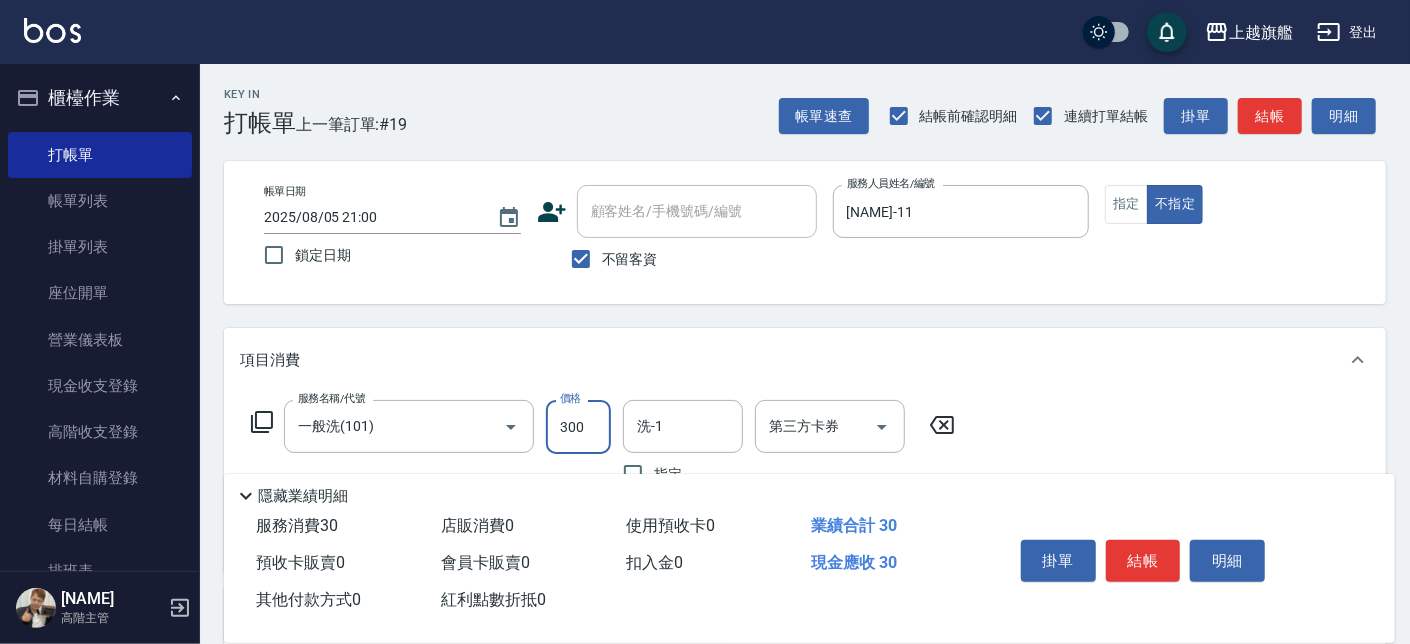 type on "300" 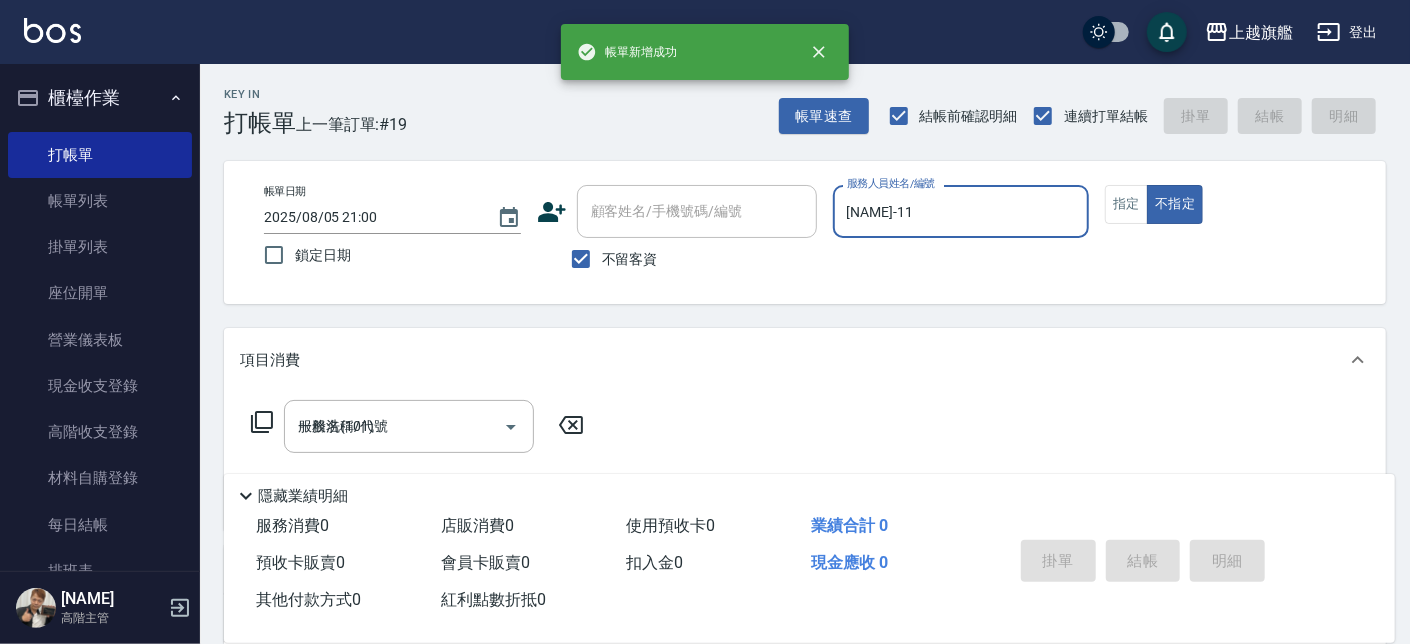 type 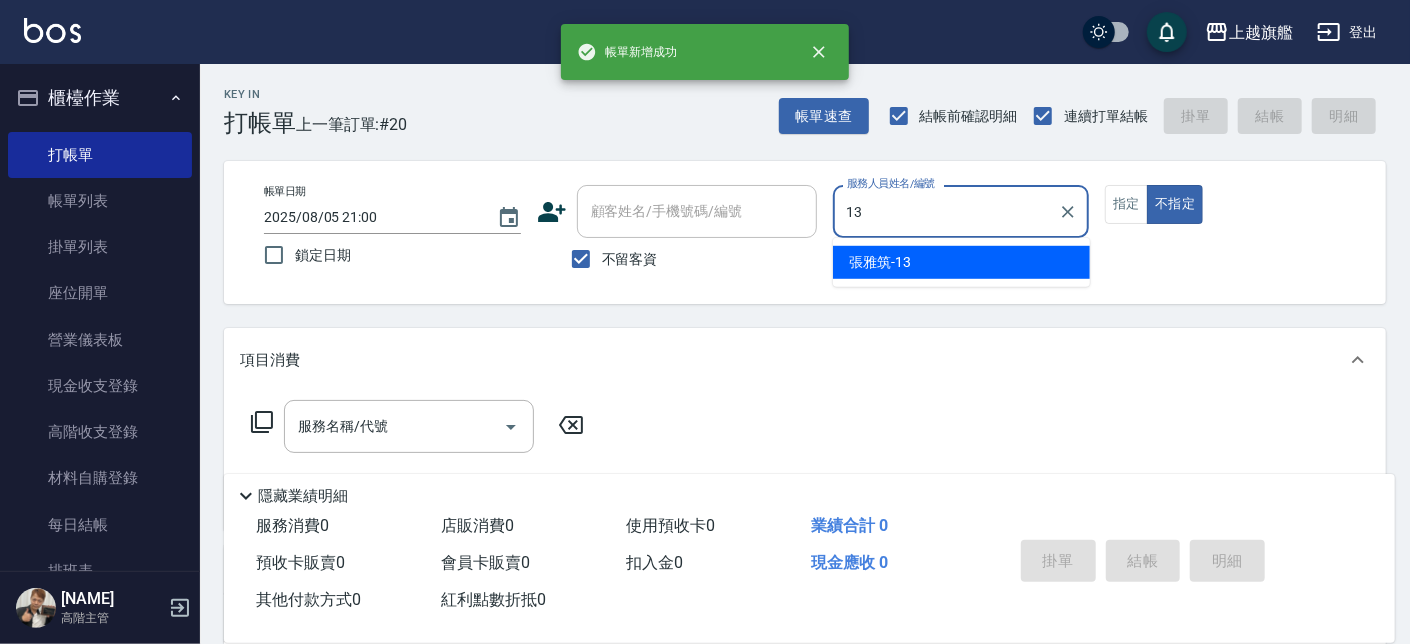 type on "張雅筑-13" 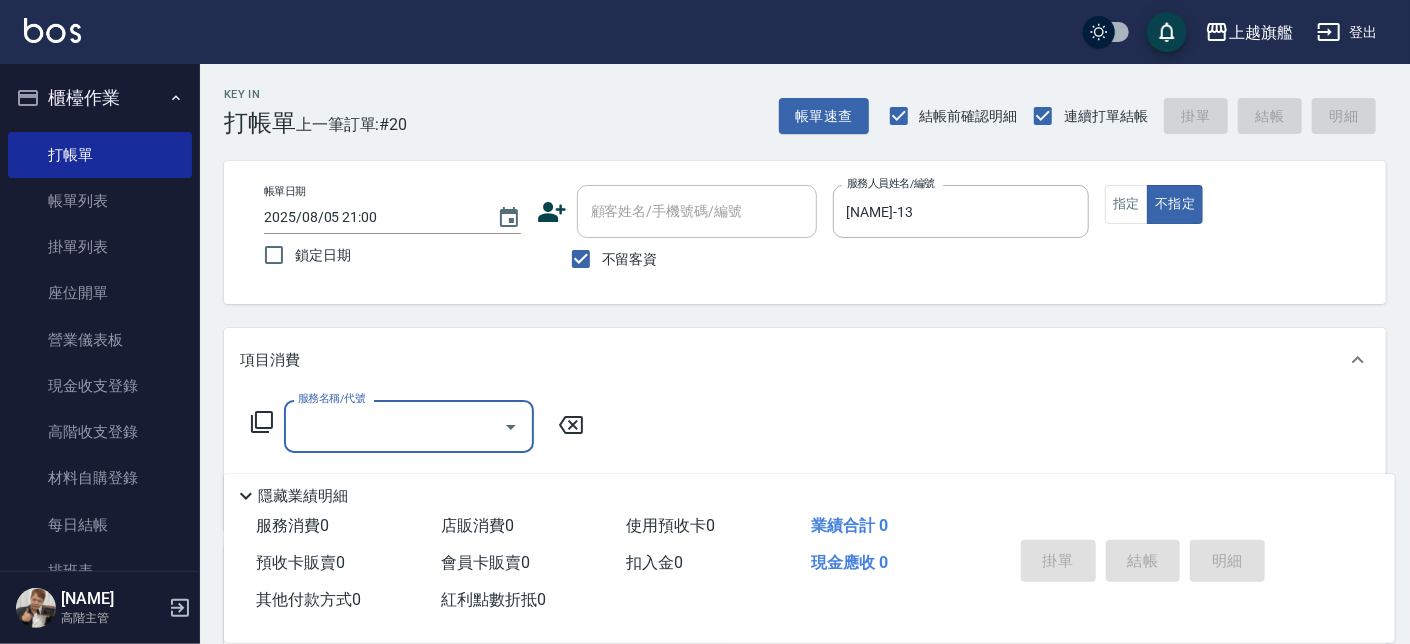 type on "1" 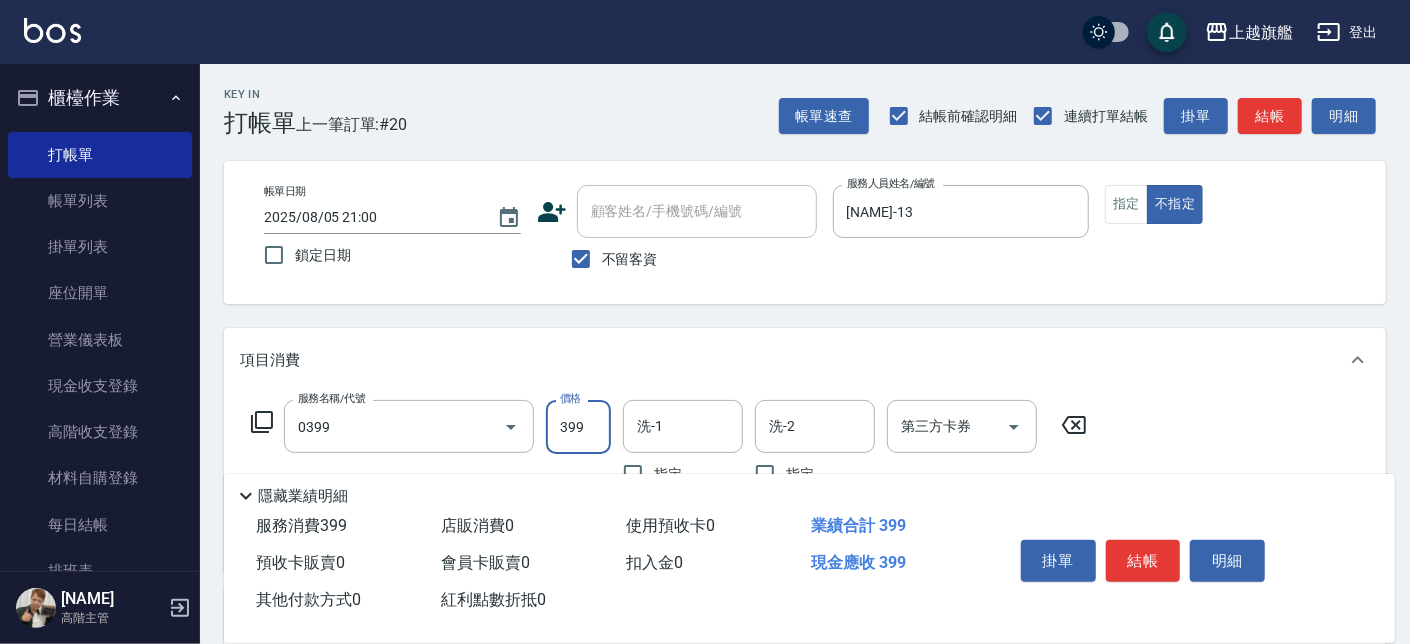 type on "海鹽SPA(0399)" 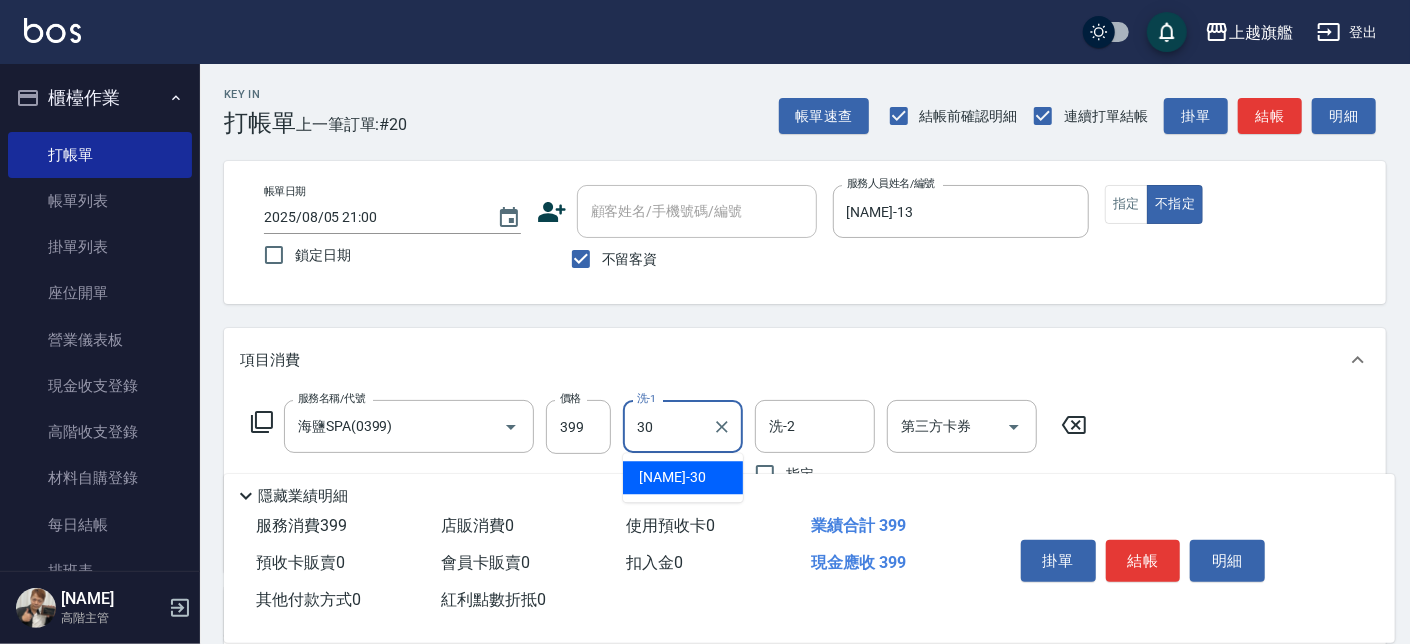 type on "劉羿君-30" 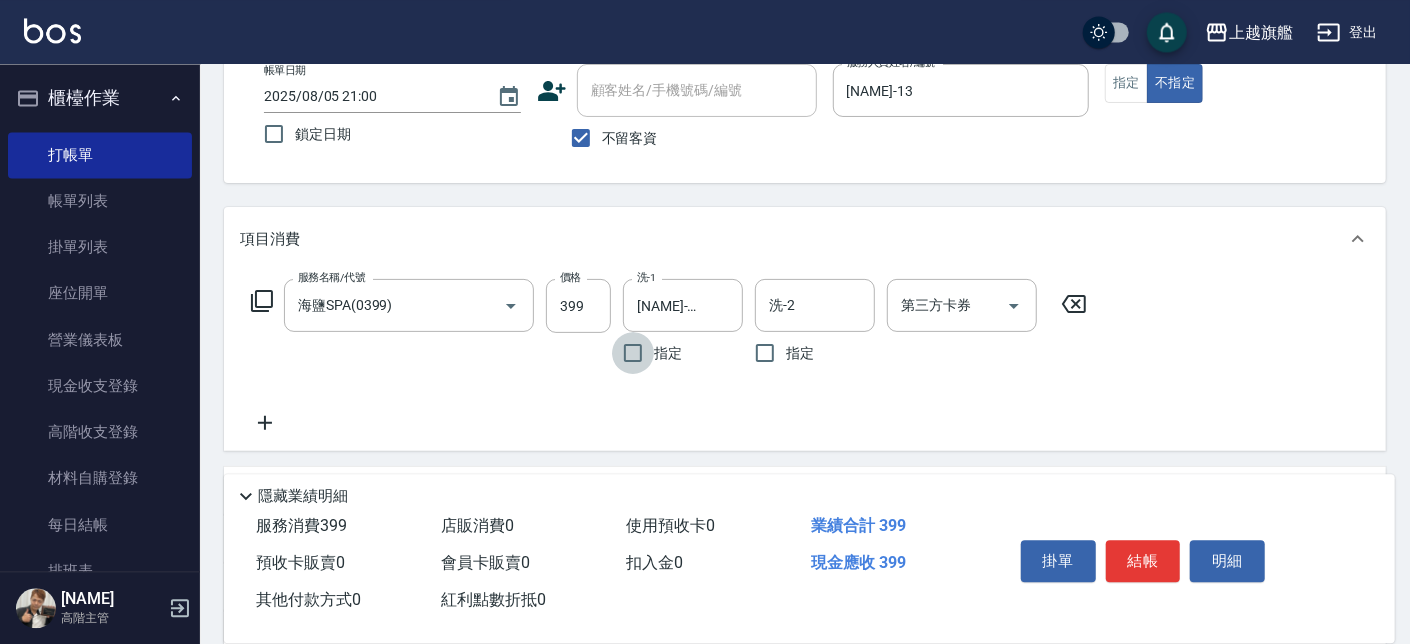 scroll, scrollTop: 227, scrollLeft: 0, axis: vertical 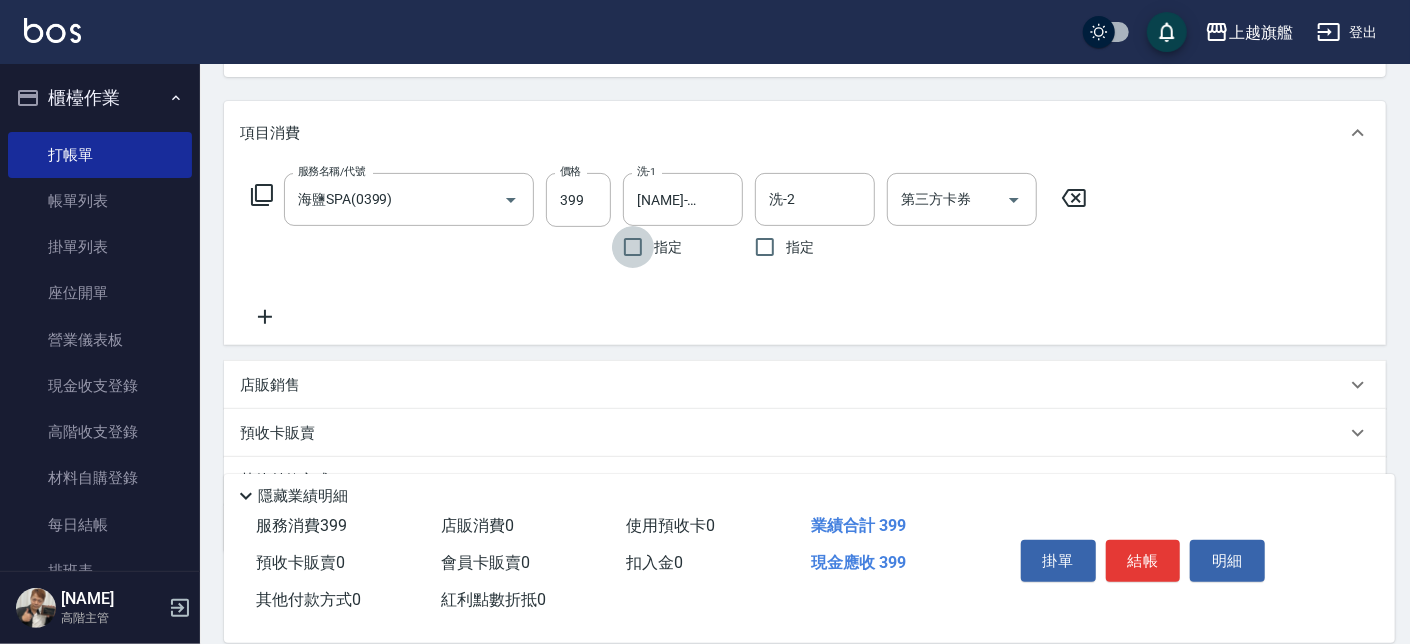 click 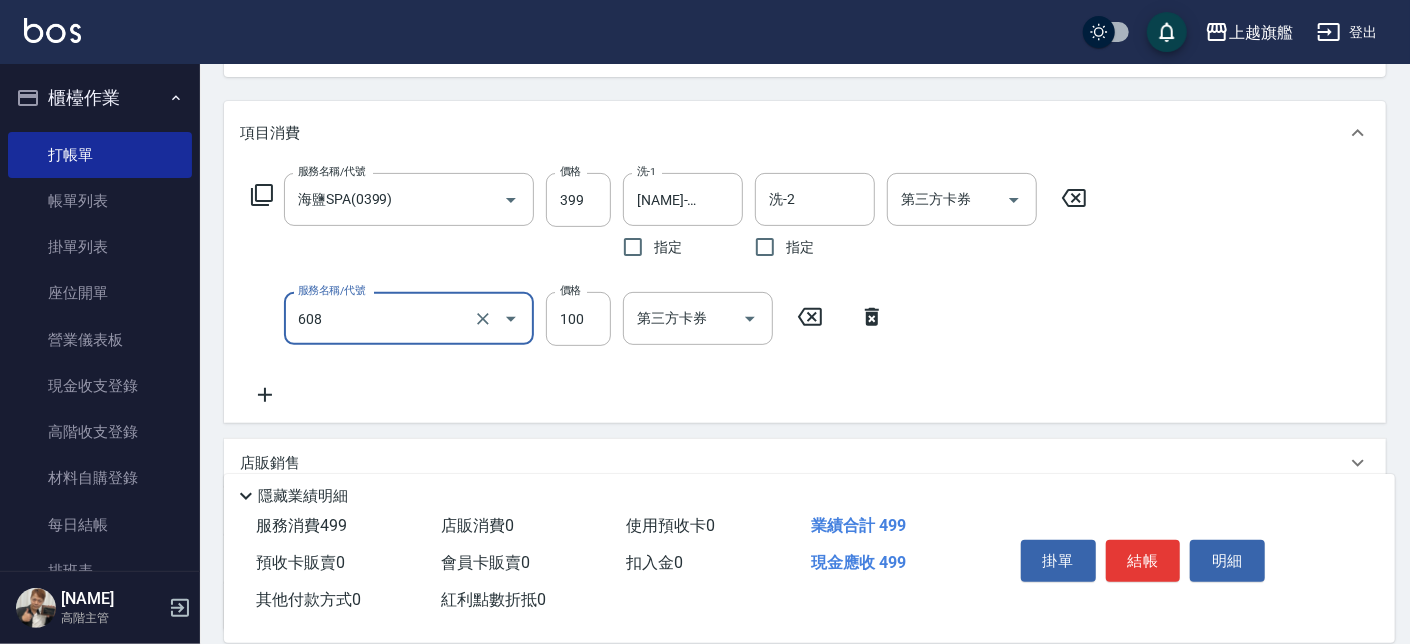 type on "專業/順護100(608)" 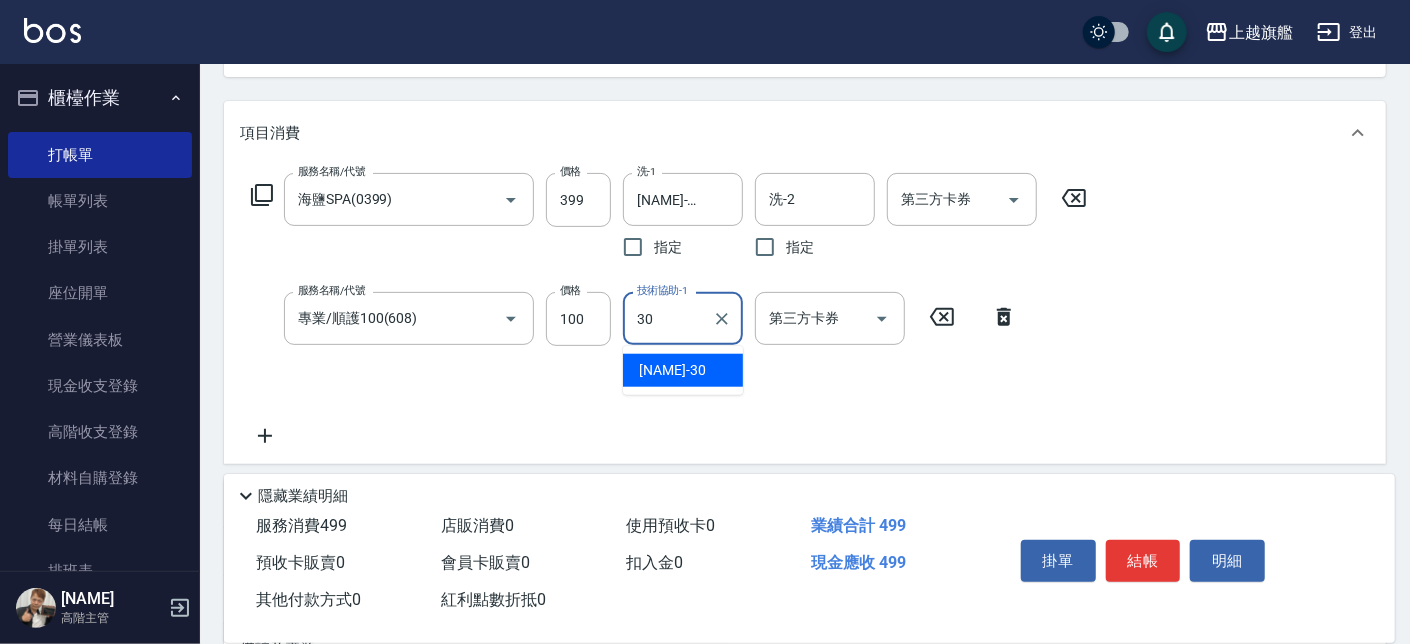 type on "劉羿君-30" 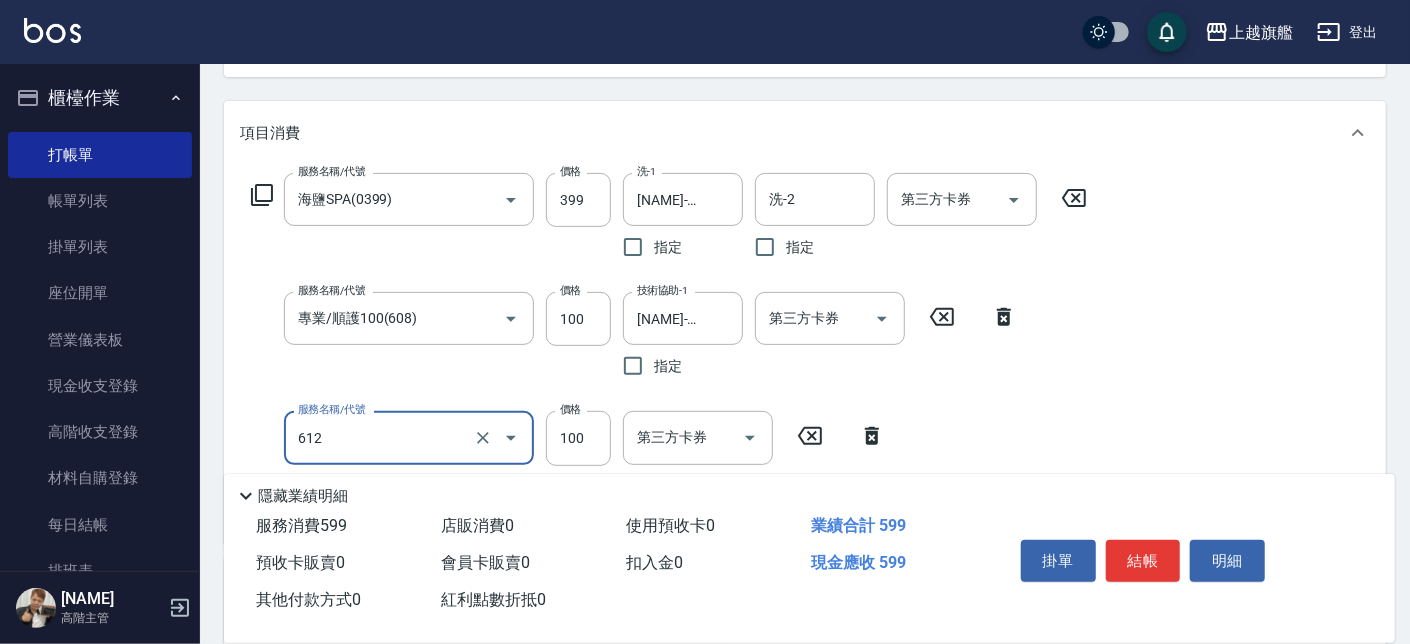 type on "造型(612)" 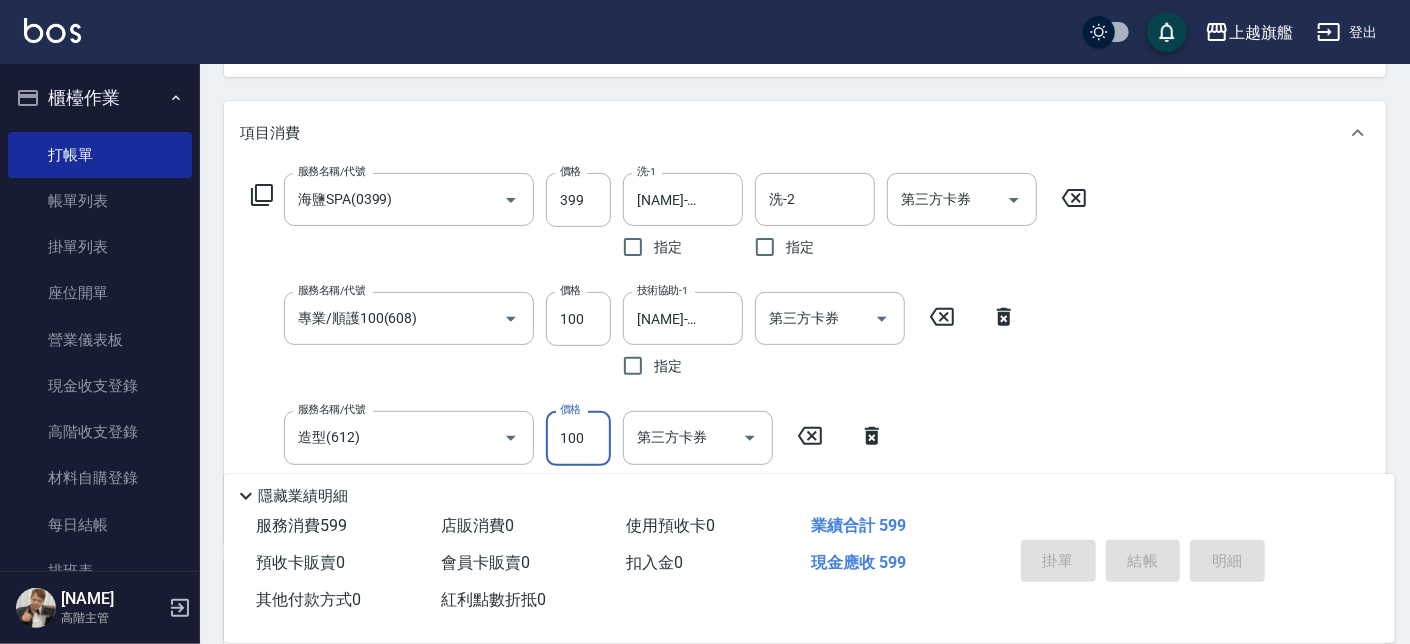 type 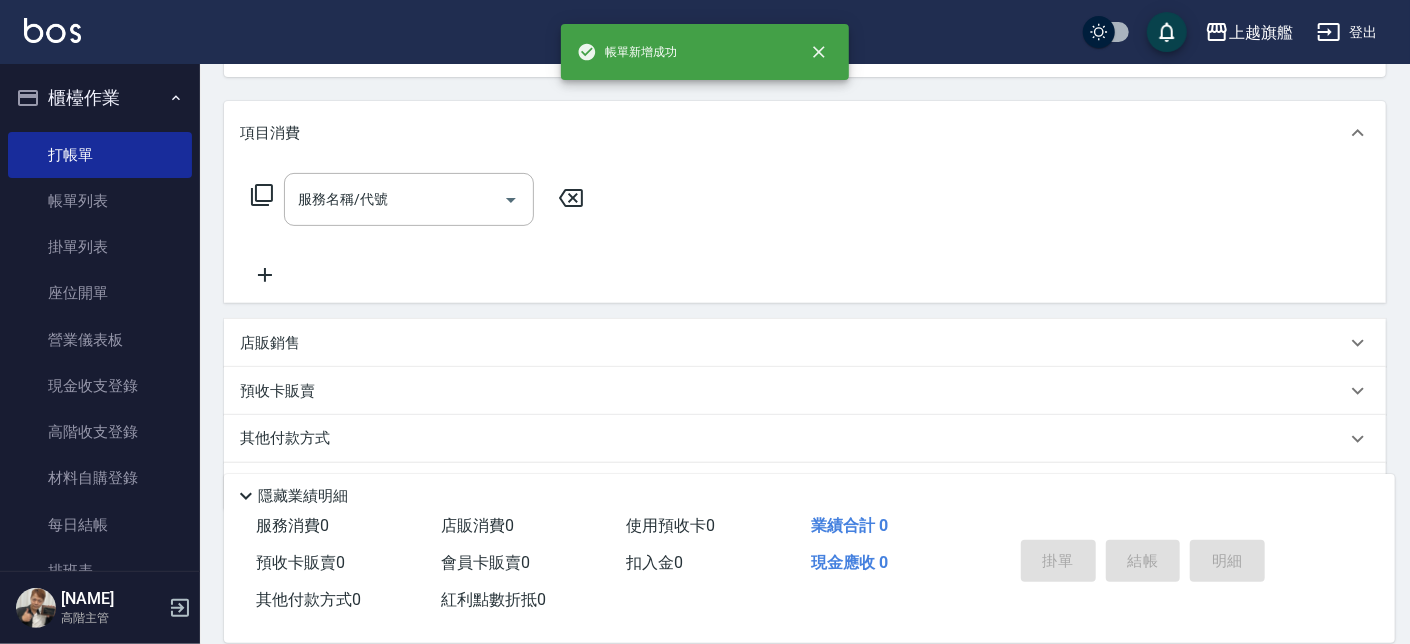 scroll, scrollTop: 0, scrollLeft: 0, axis: both 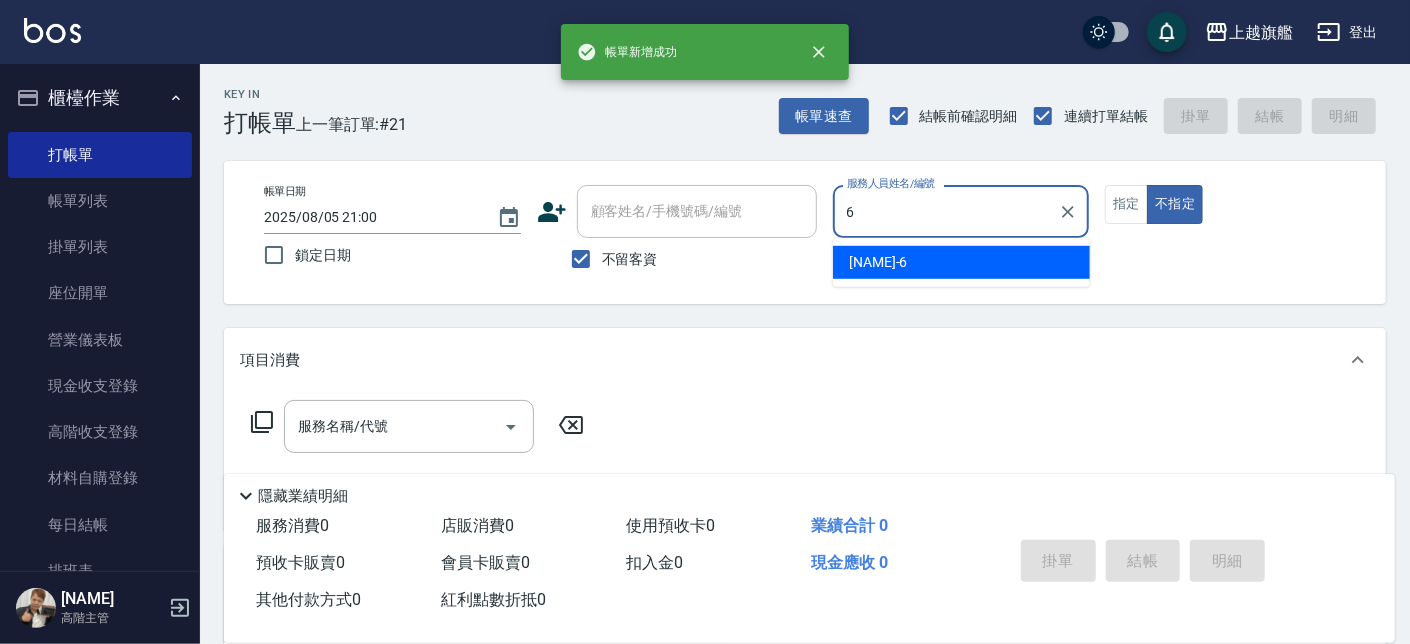type on "張佳琳-6" 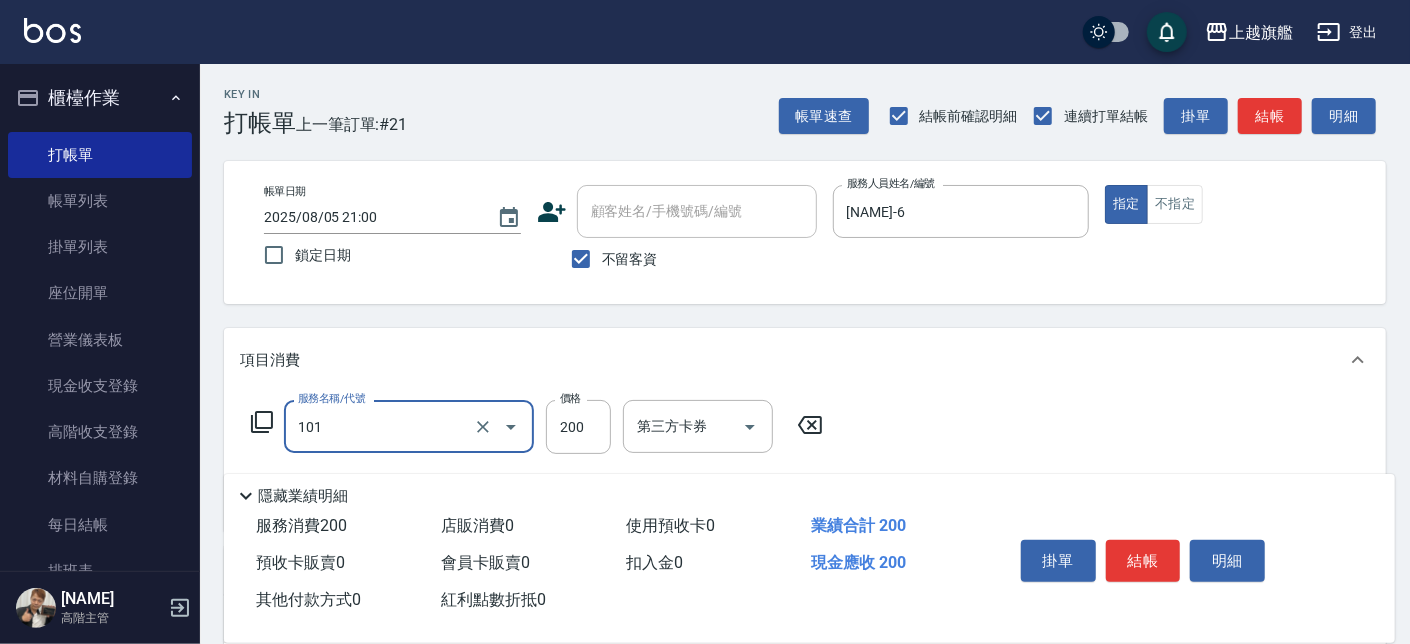 type on "一般洗(101)" 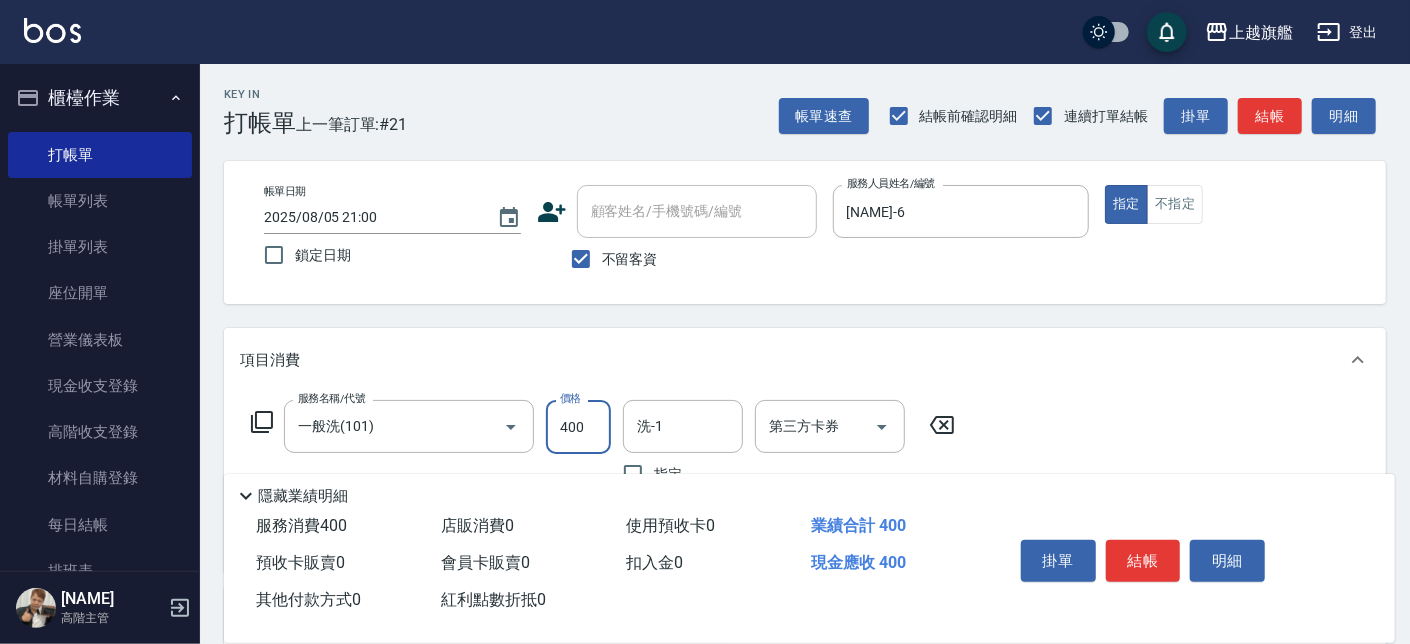 type on "400" 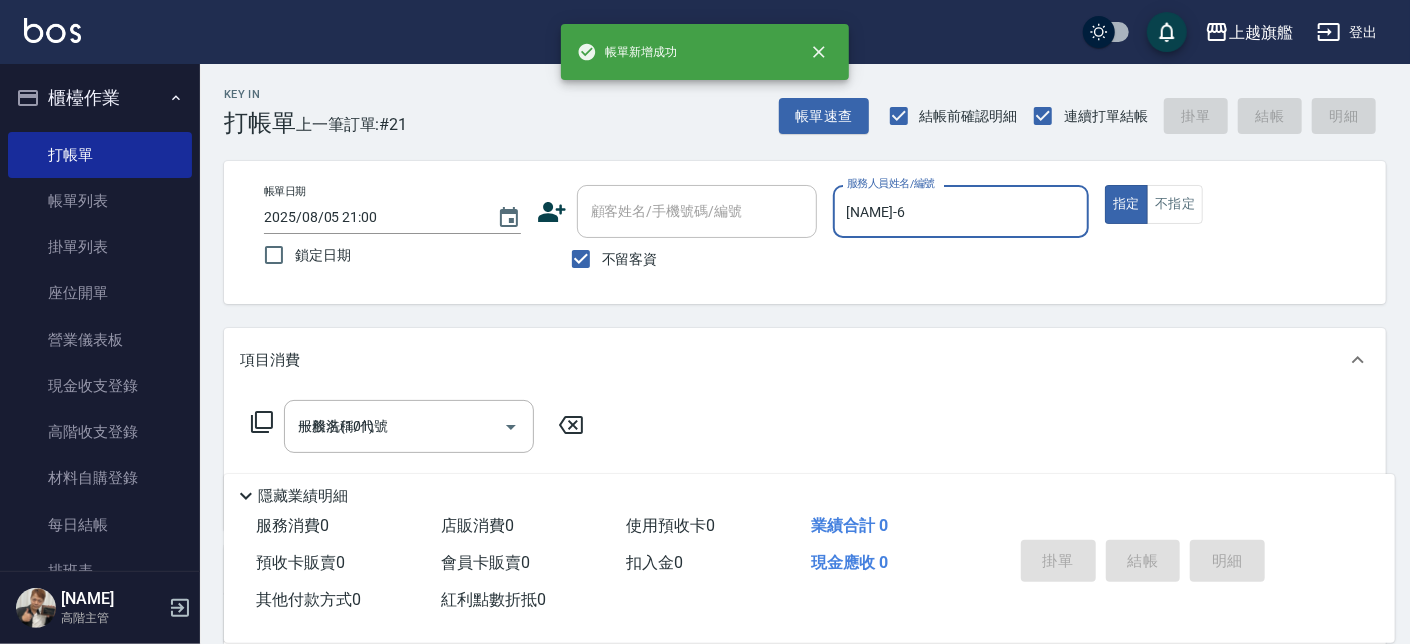 type 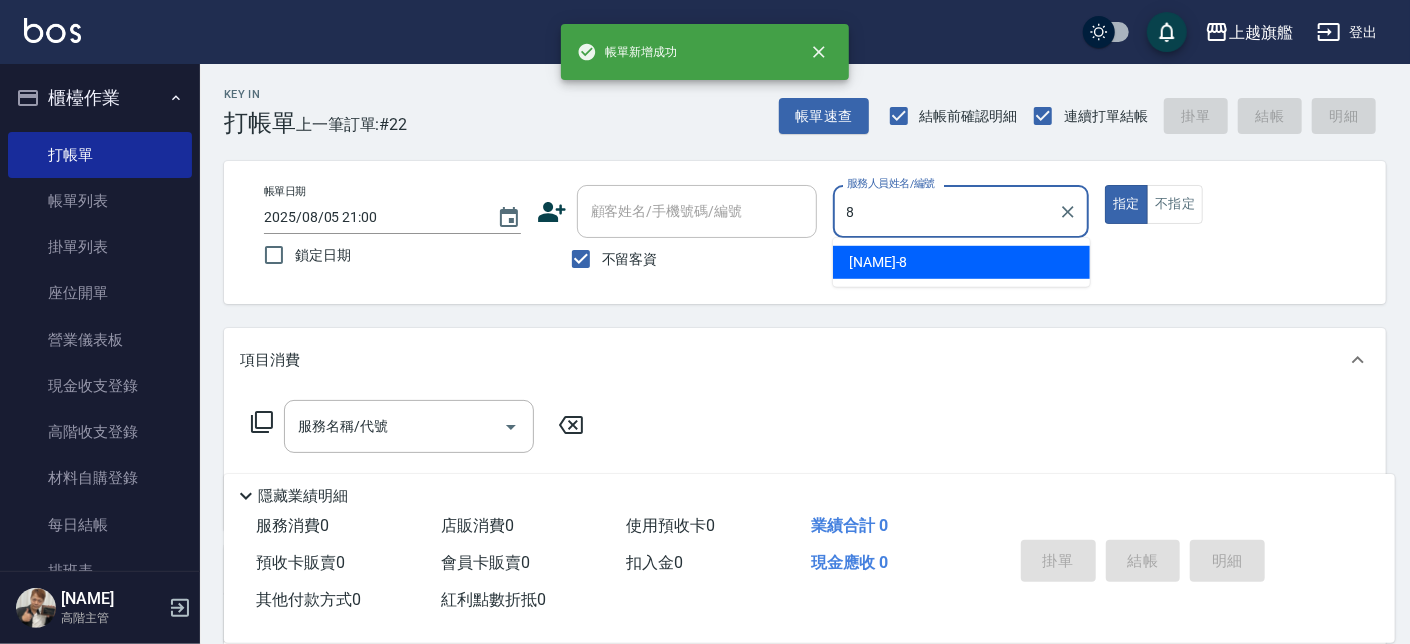 type on "周秀娟-8" 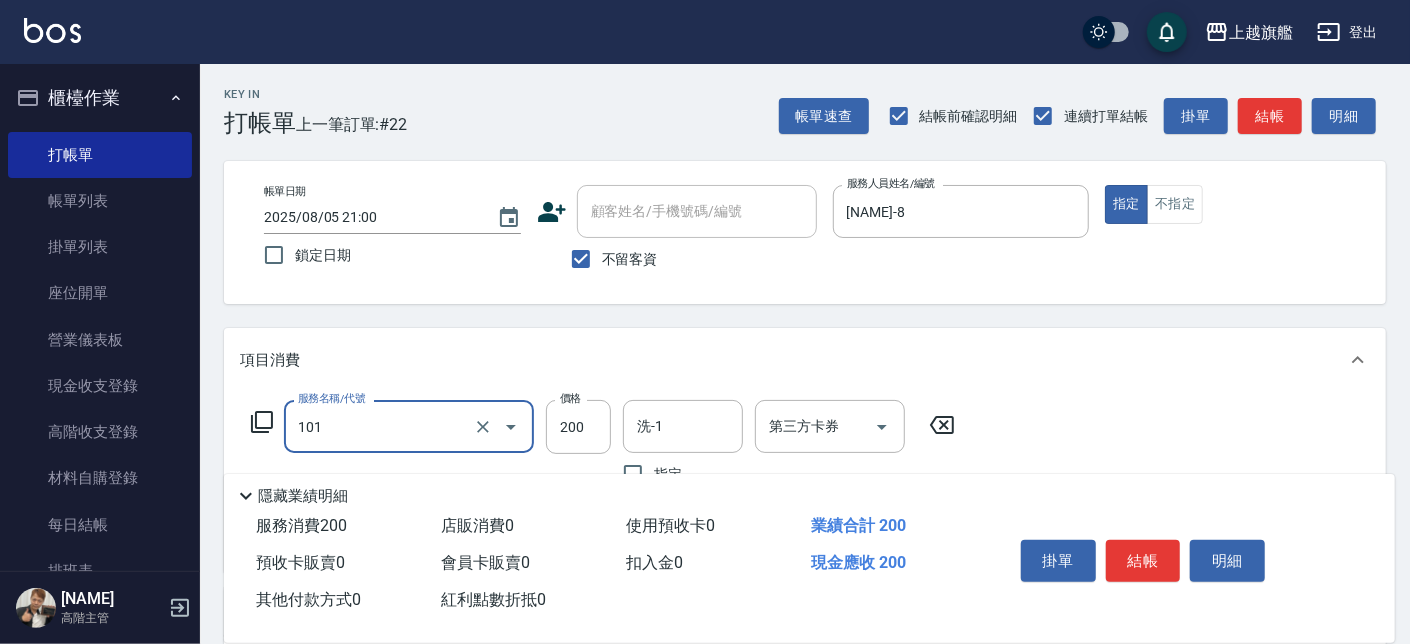 type on "一般洗(101)" 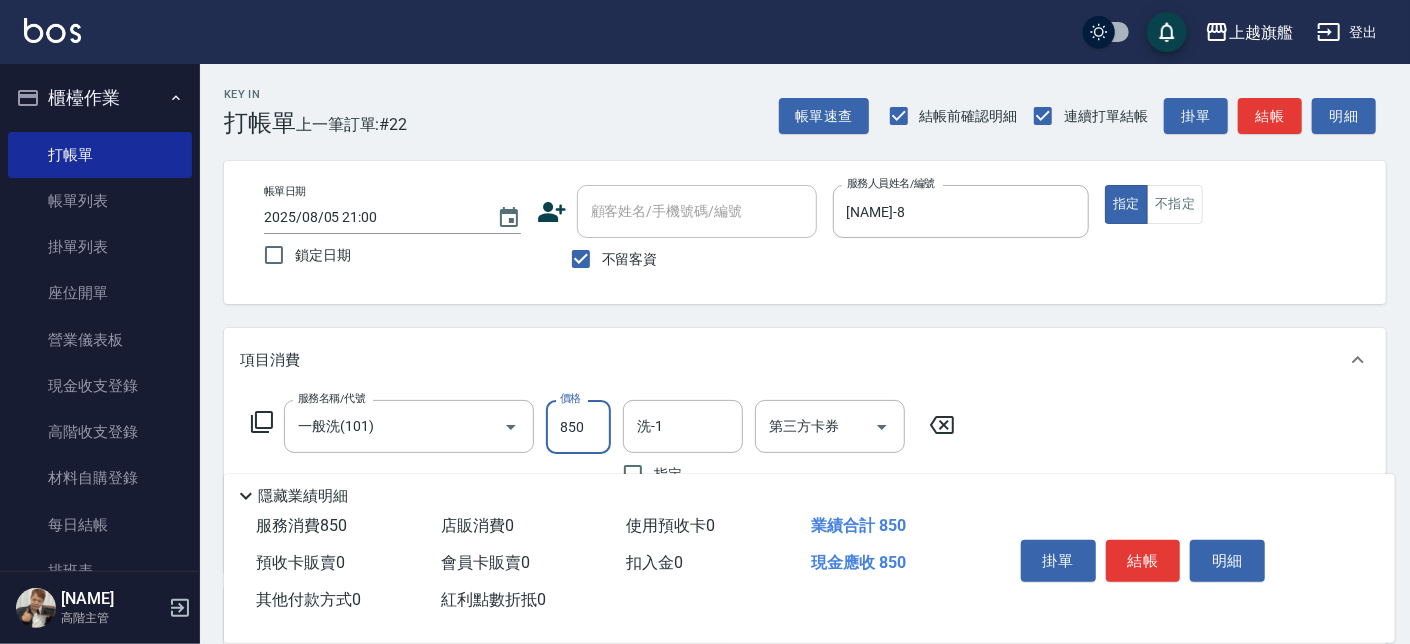 type on "850" 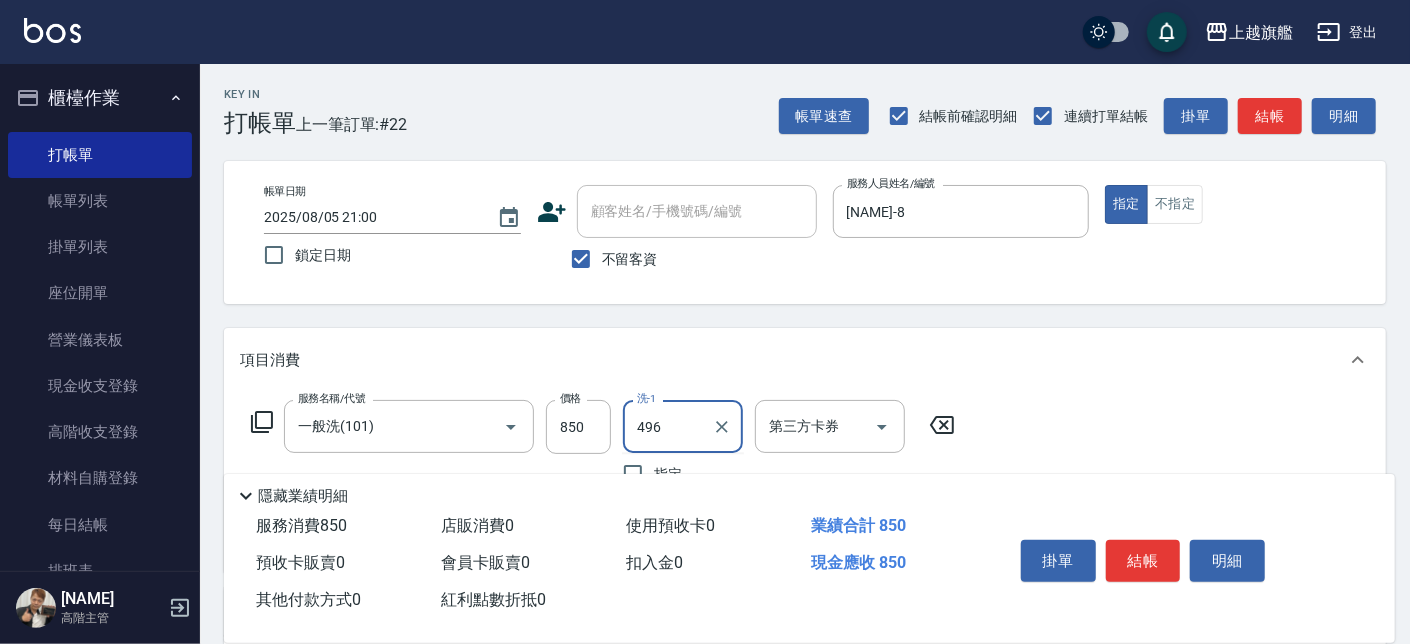 type on "496" 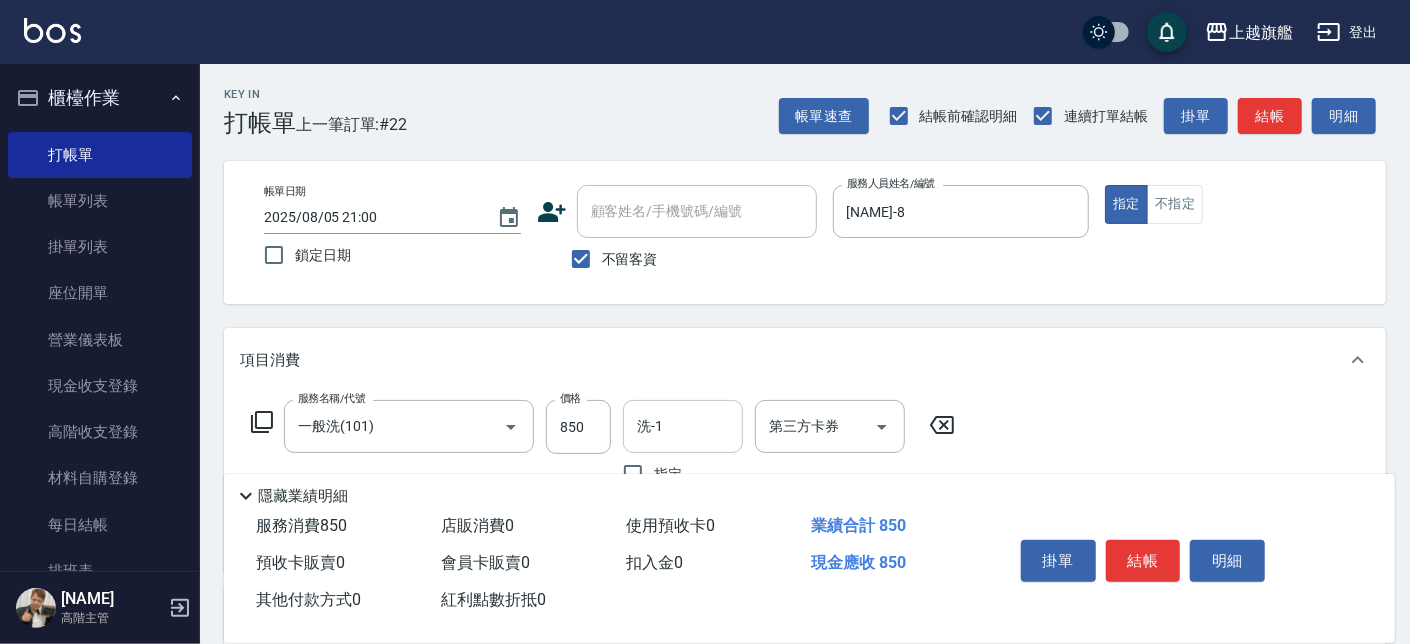 click on "洗-1" at bounding box center [683, 426] 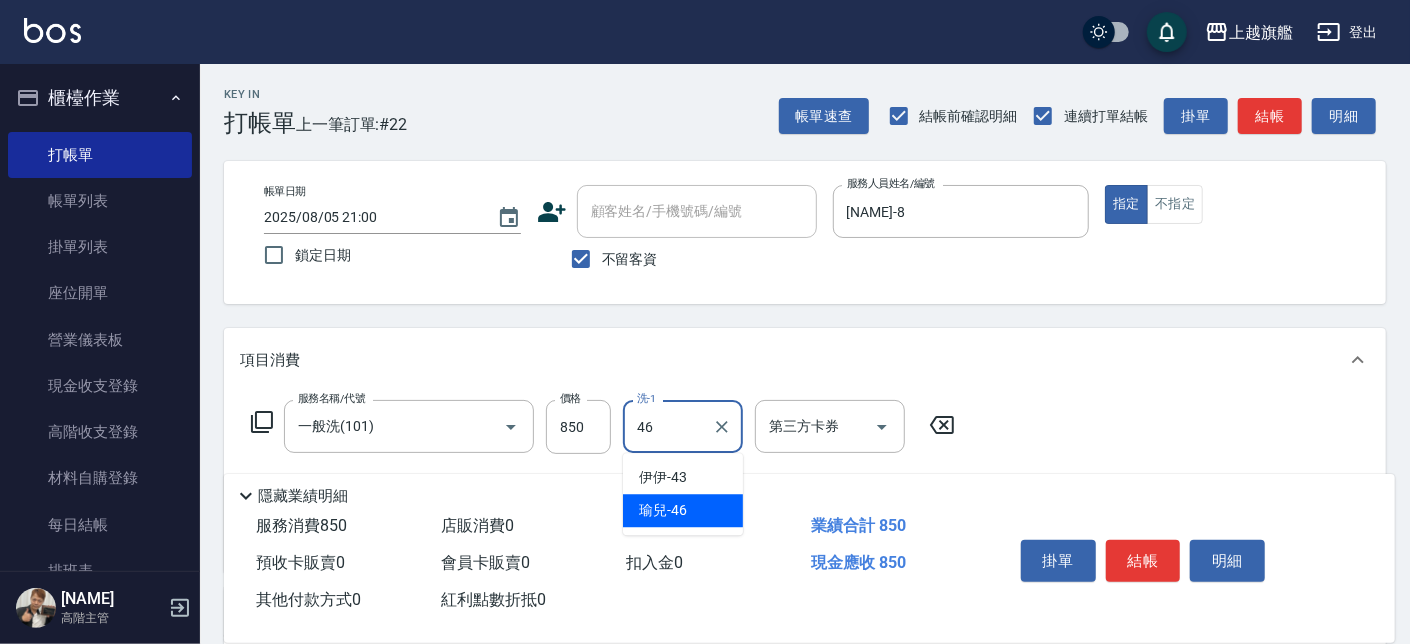 type on "瑜兒-46" 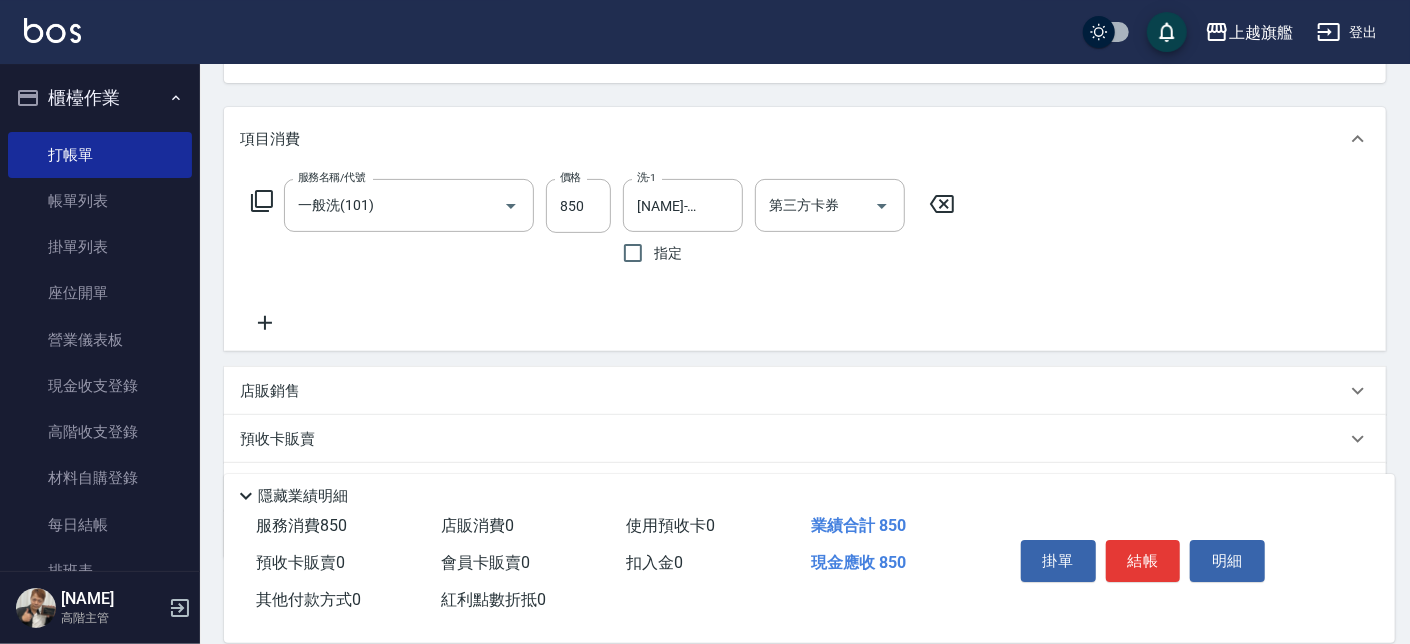scroll, scrollTop: 227, scrollLeft: 0, axis: vertical 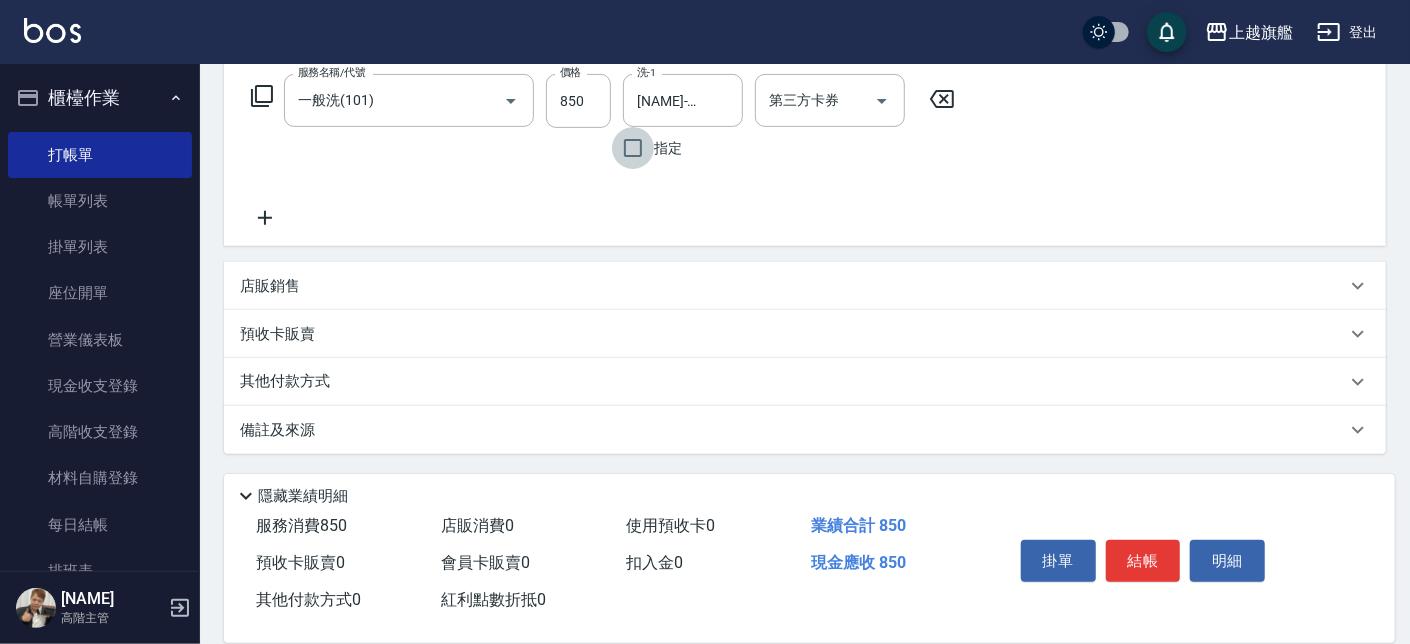 click 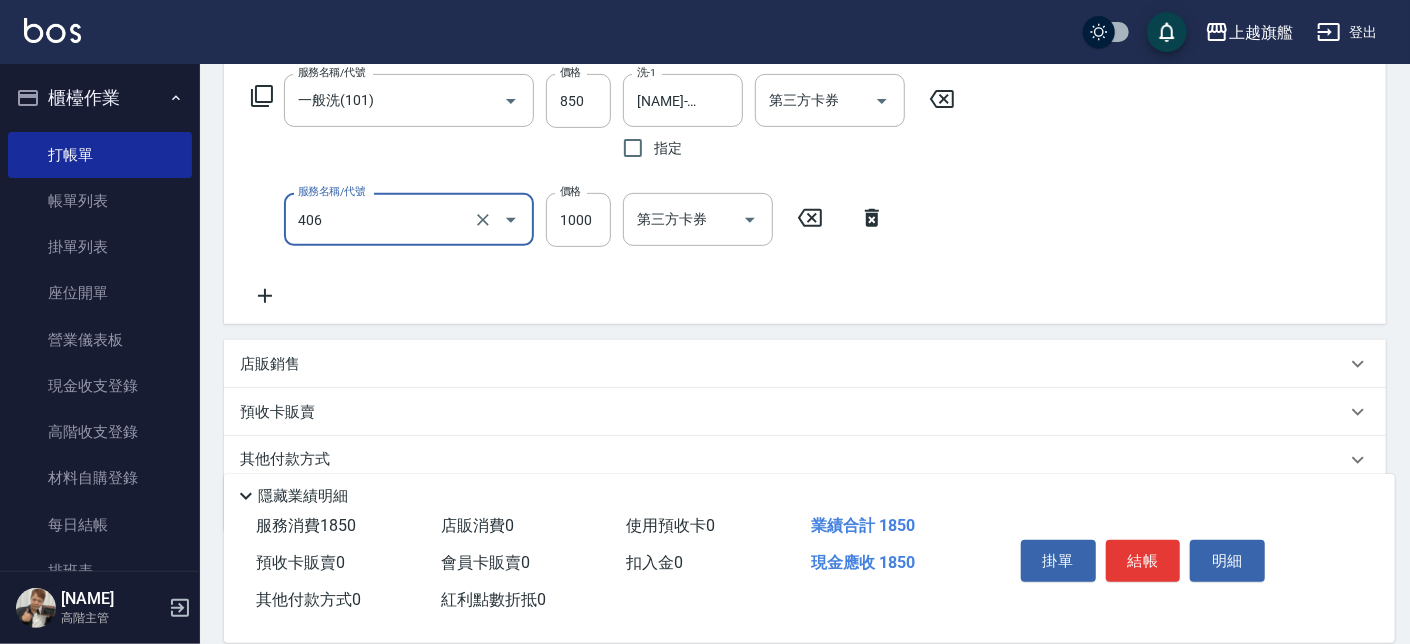 type on "水漾護1000(406)" 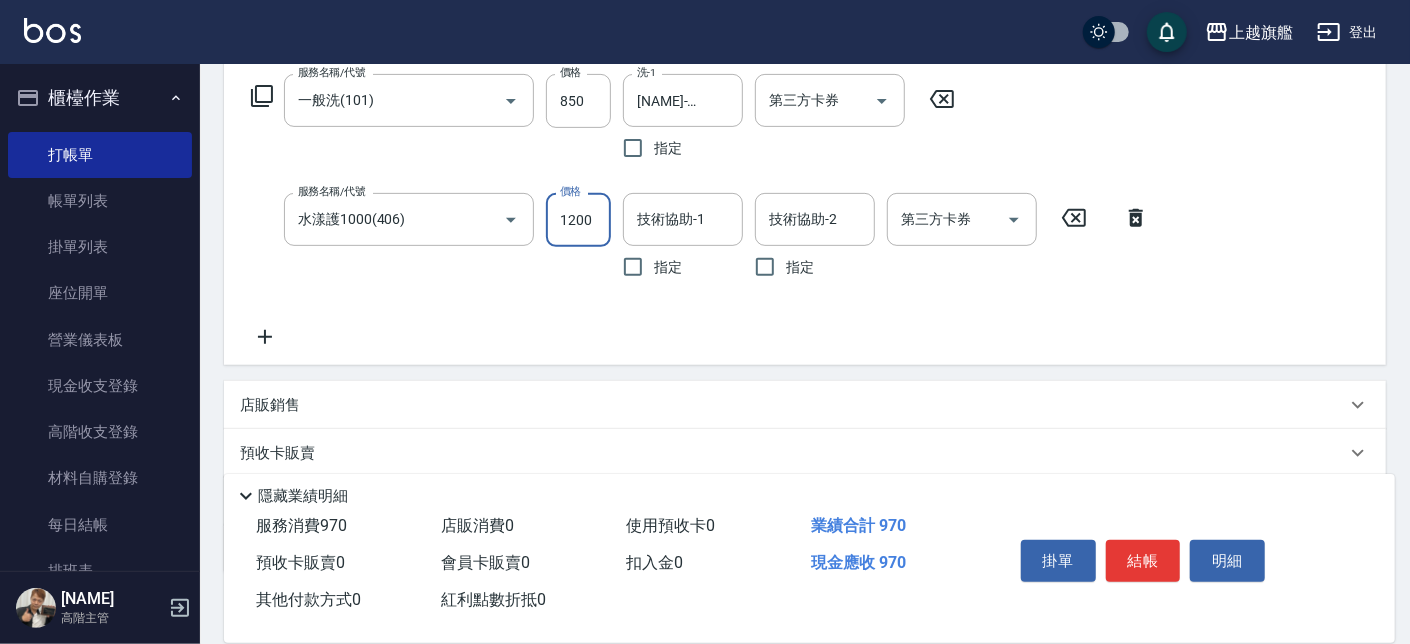 type on "1200" 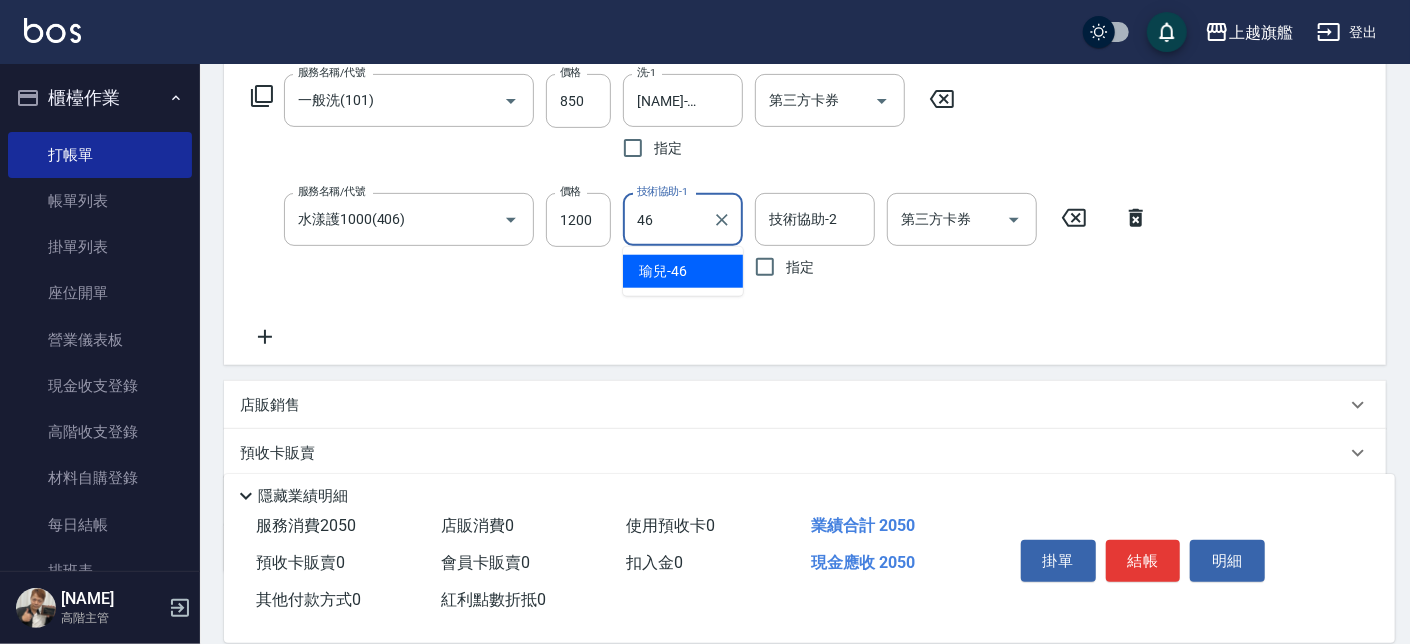type on "瑜兒-46" 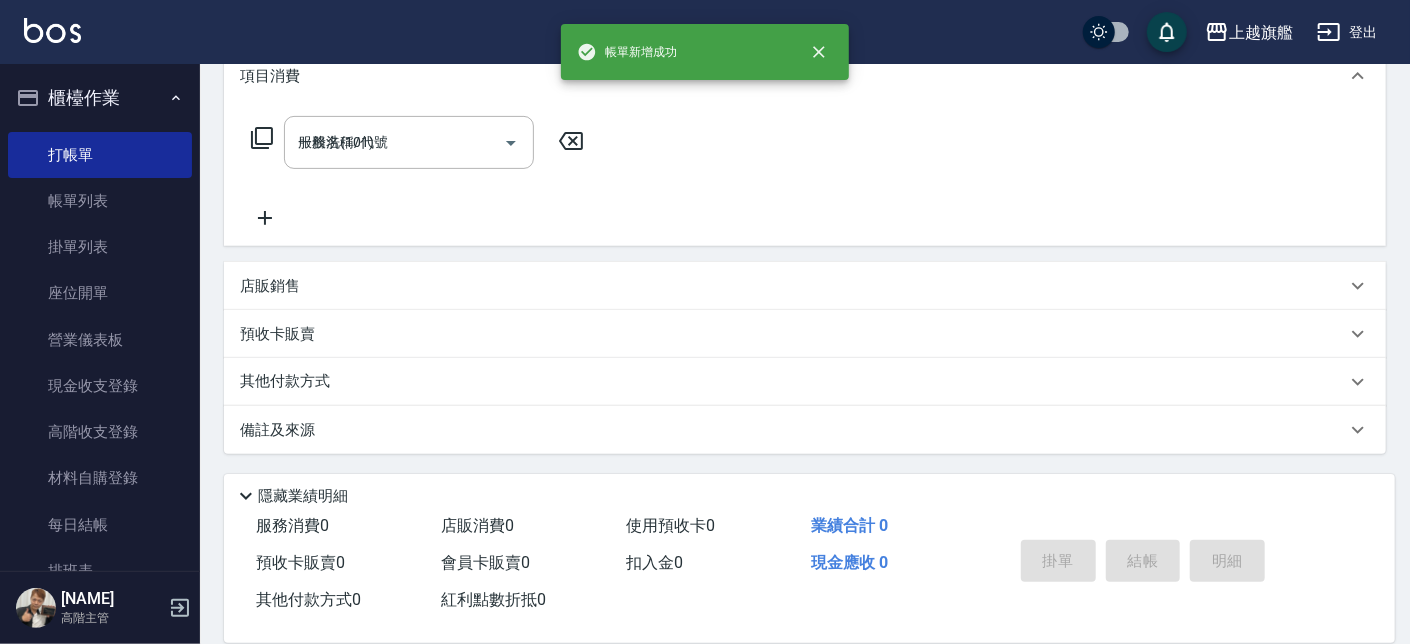 type on "2025/08/05 21:01" 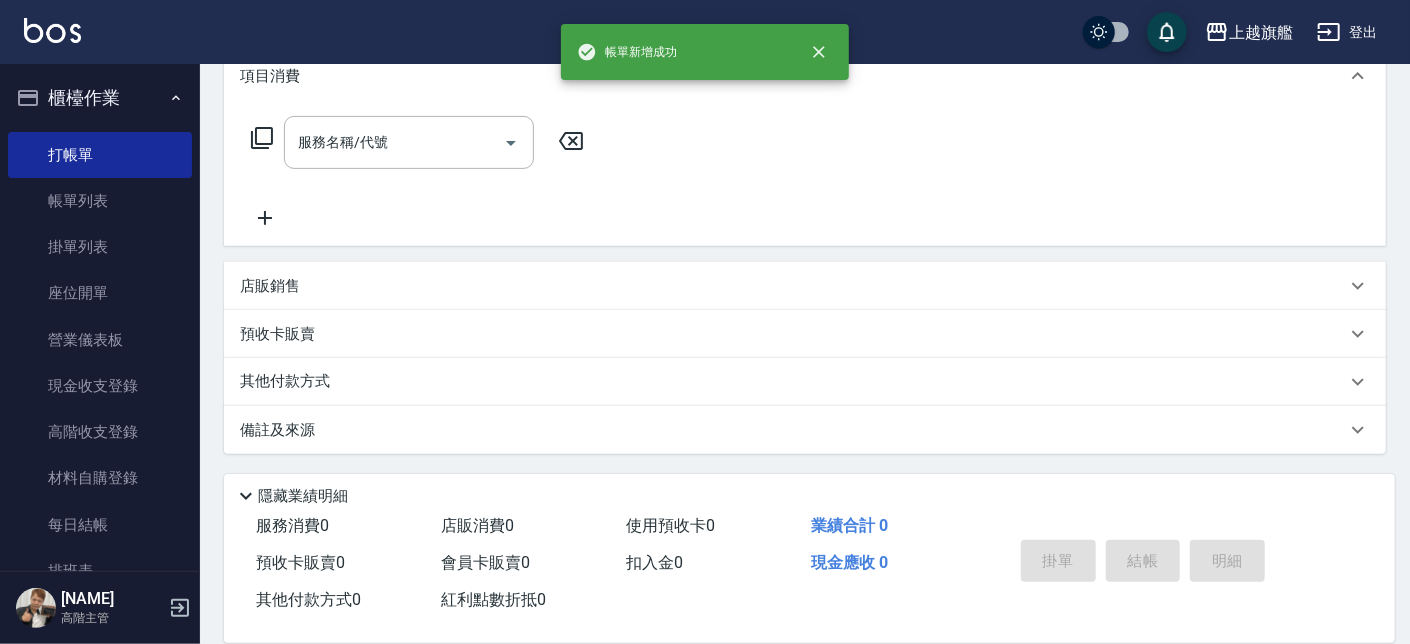 scroll, scrollTop: 0, scrollLeft: 0, axis: both 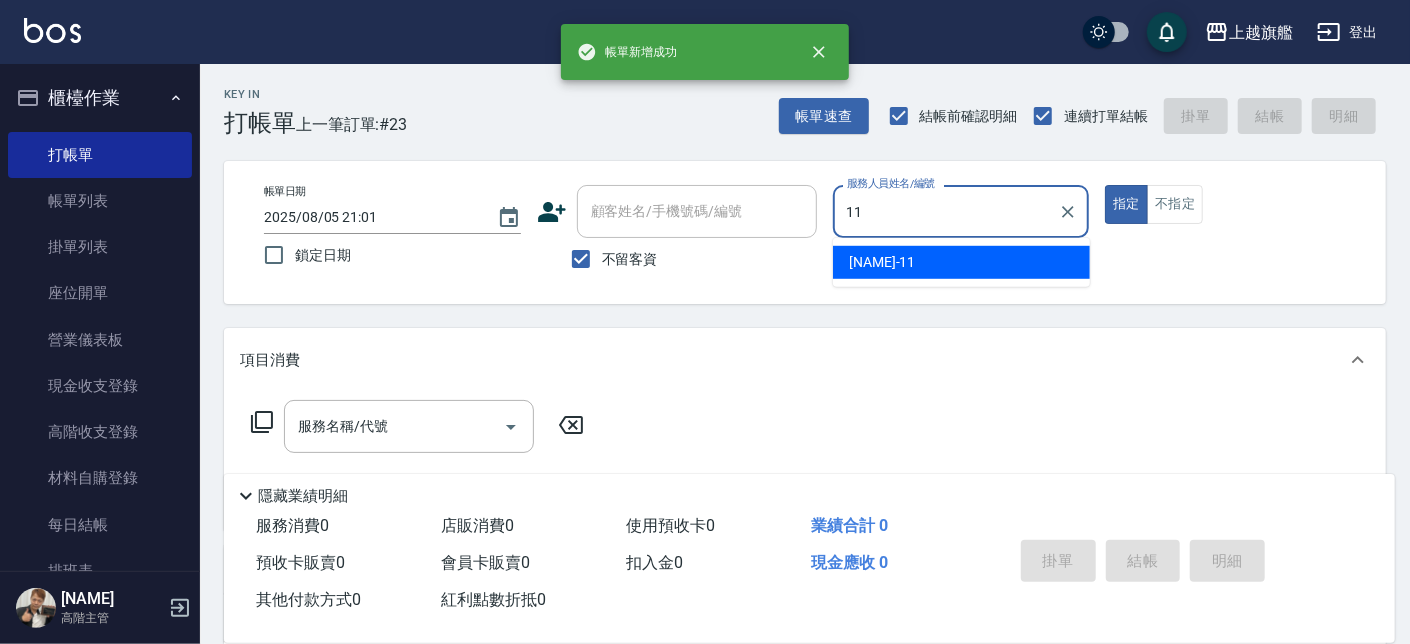 type on "蔡美秀-11" 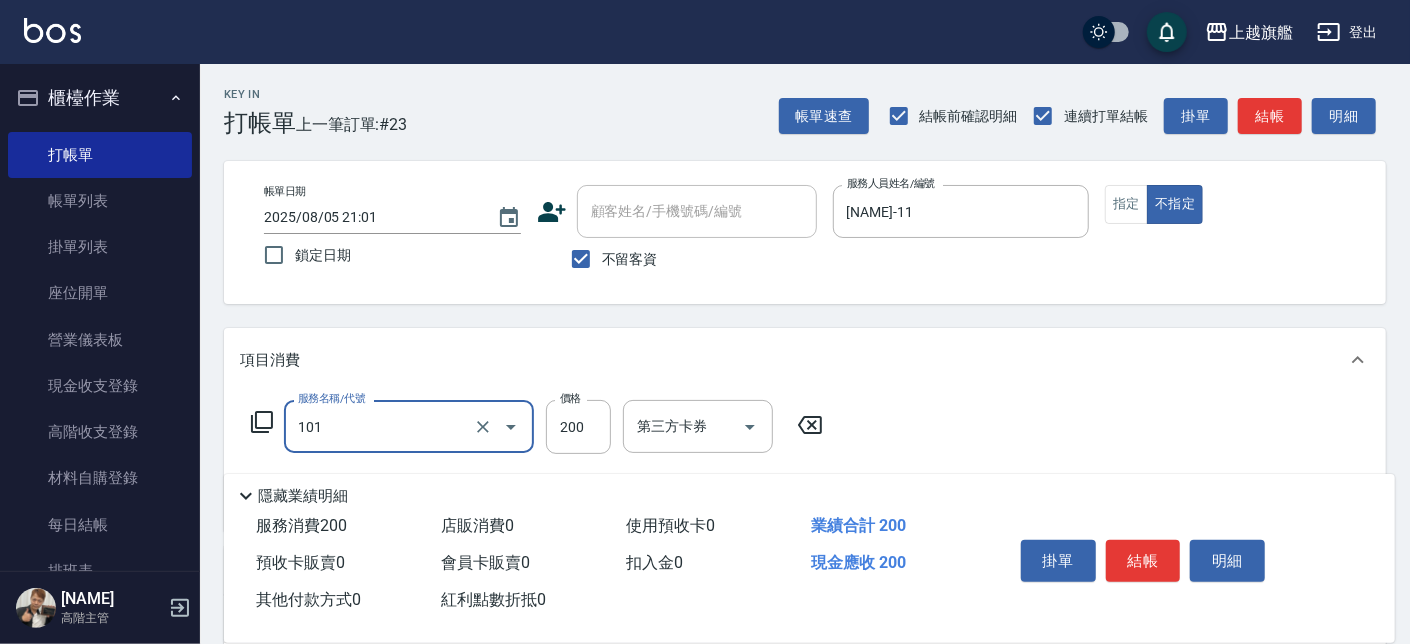 type on "一般洗(101)" 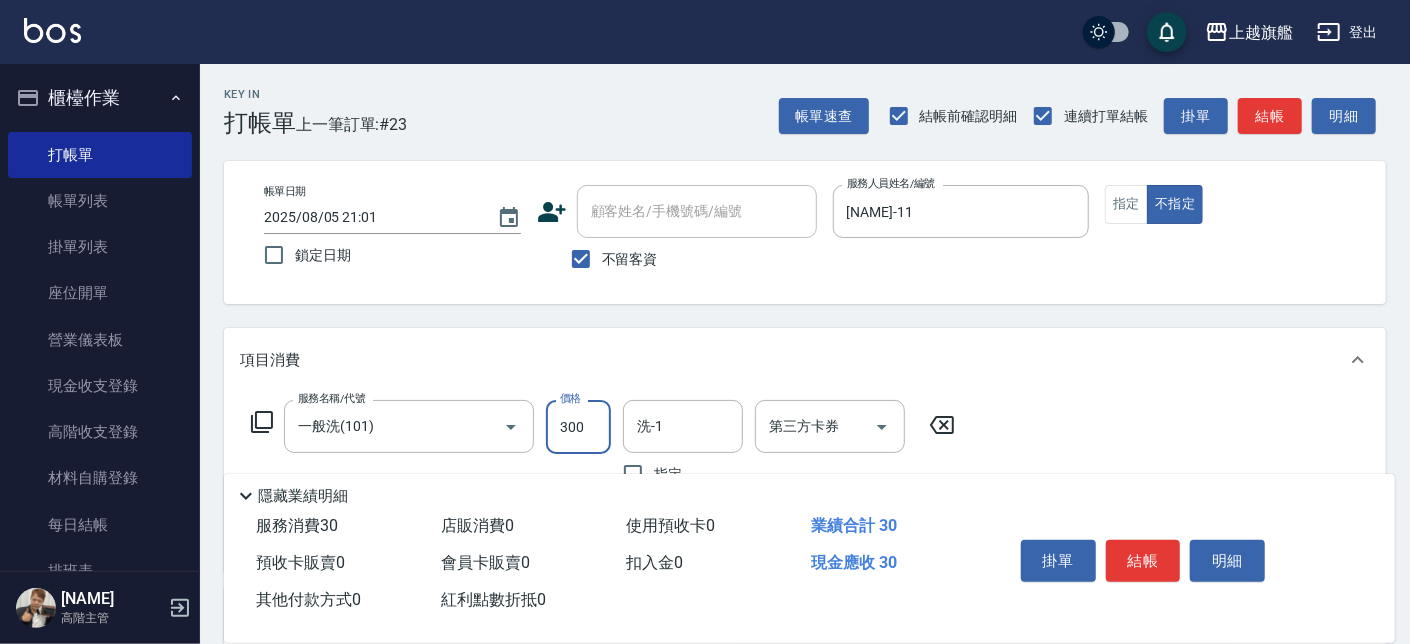 type on "300" 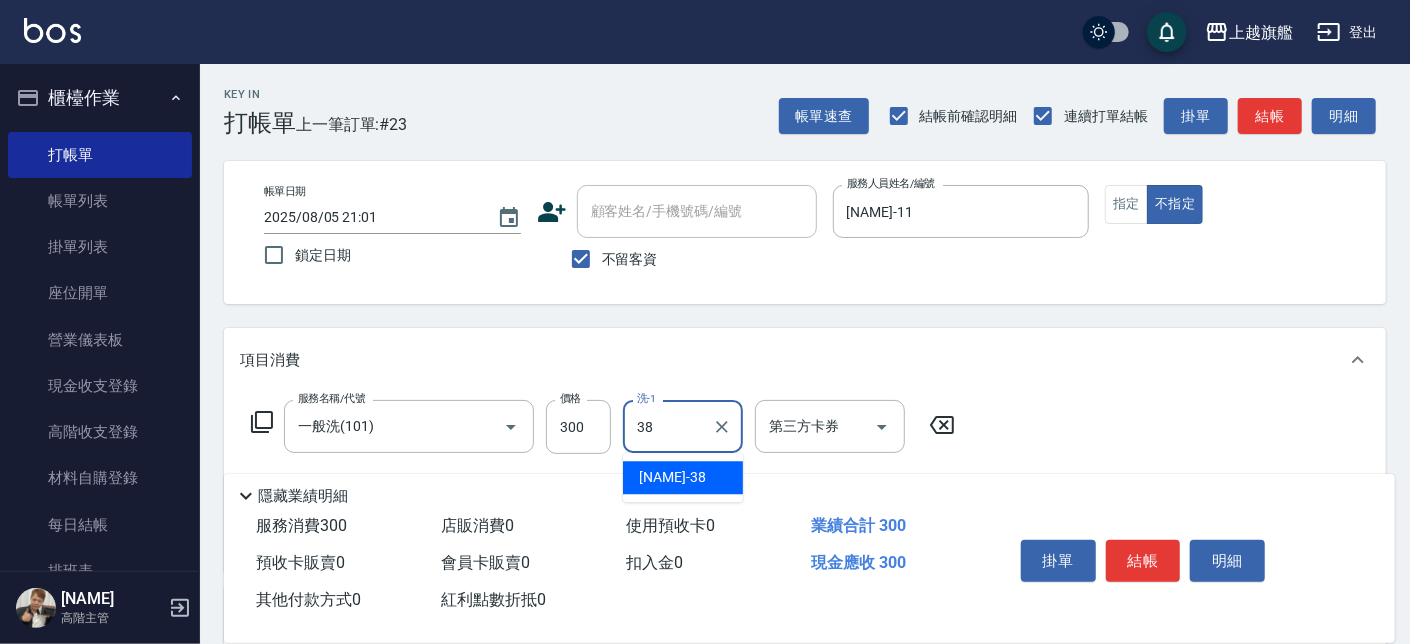 type on "邱靖婷-38" 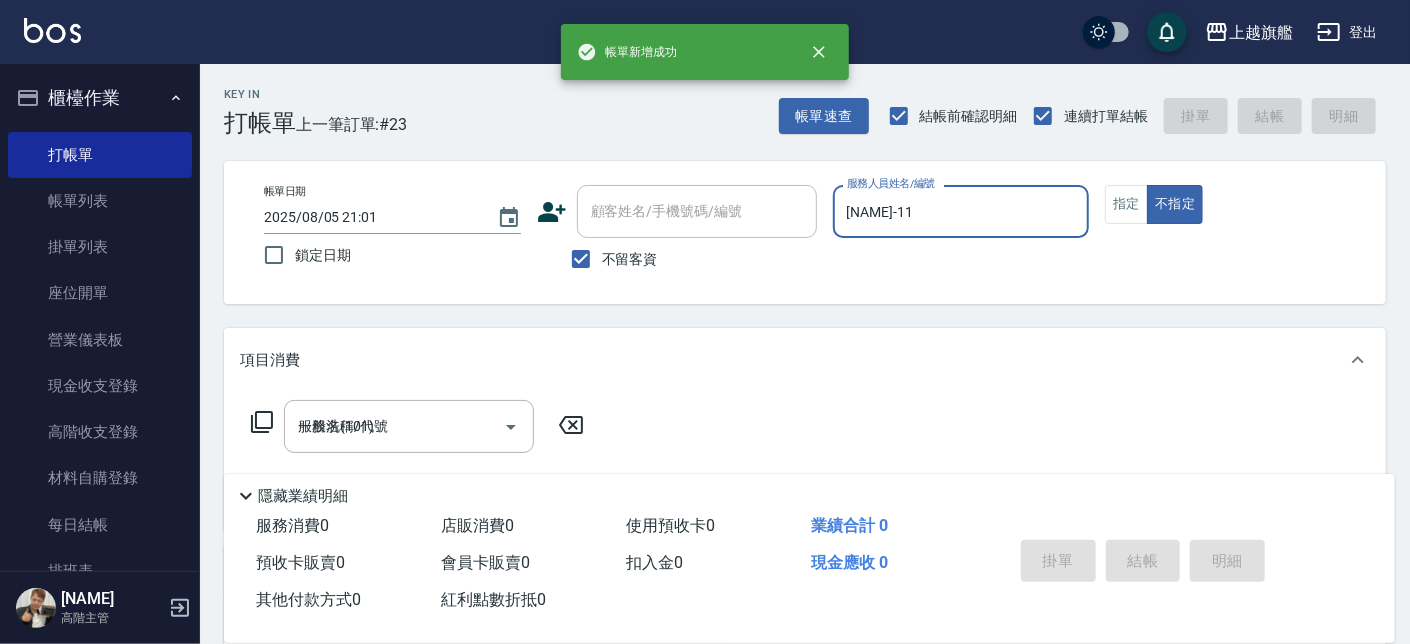 type 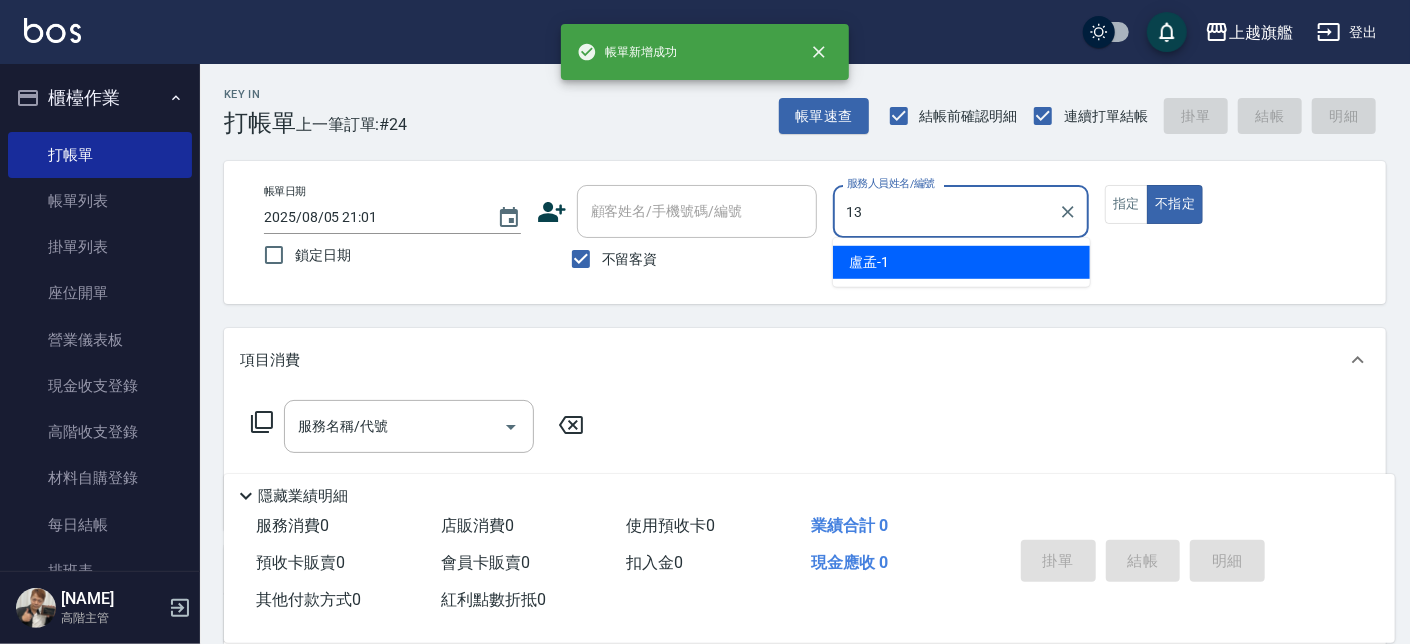 type on "張雅筑-13" 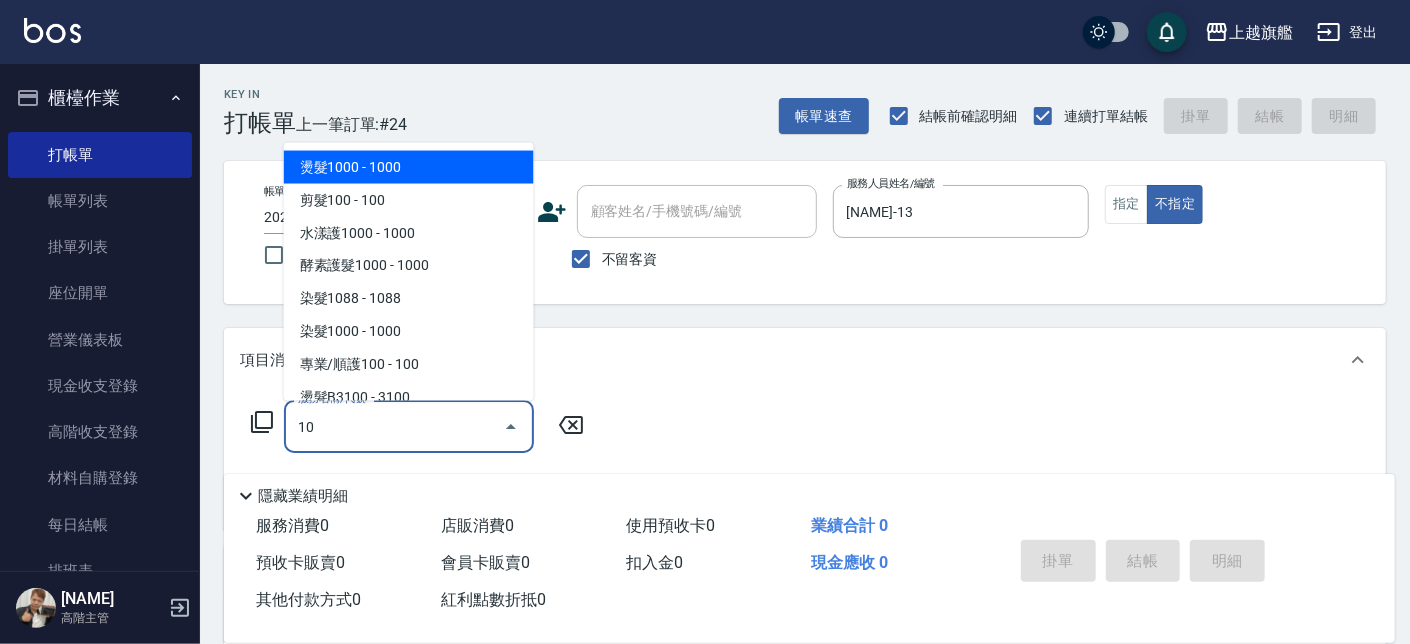 type on "1" 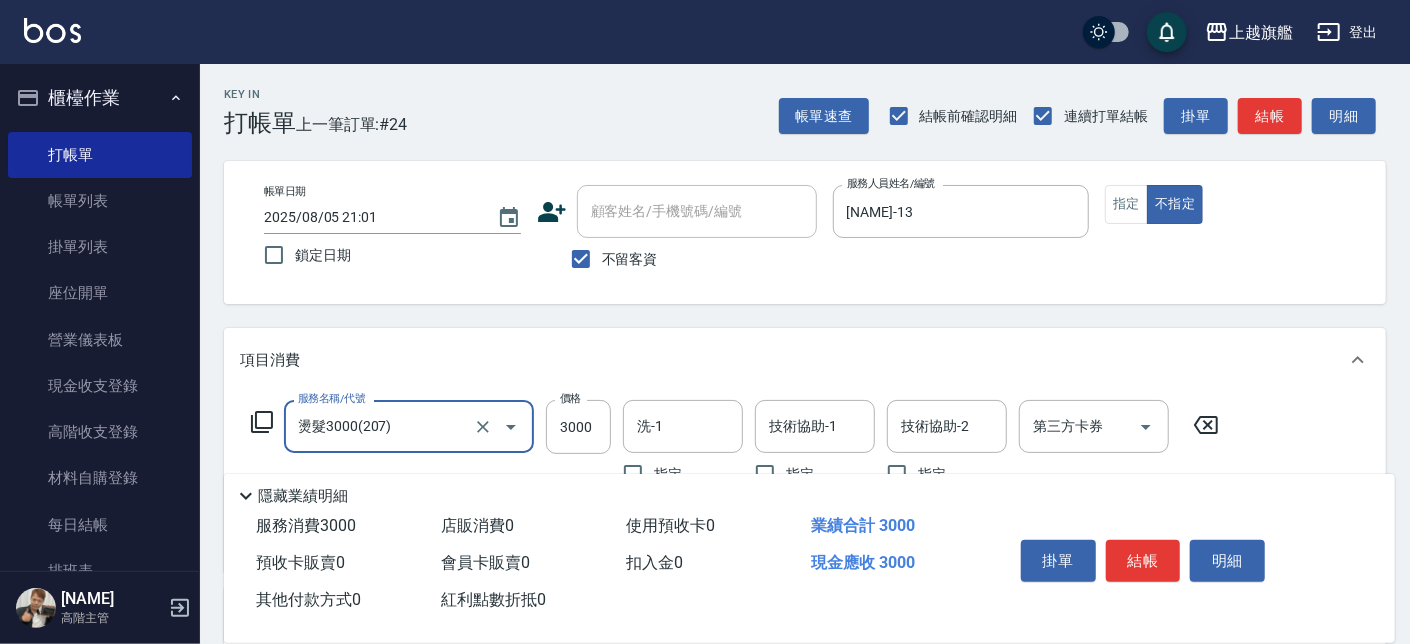 type on "燙髮3000(207)" 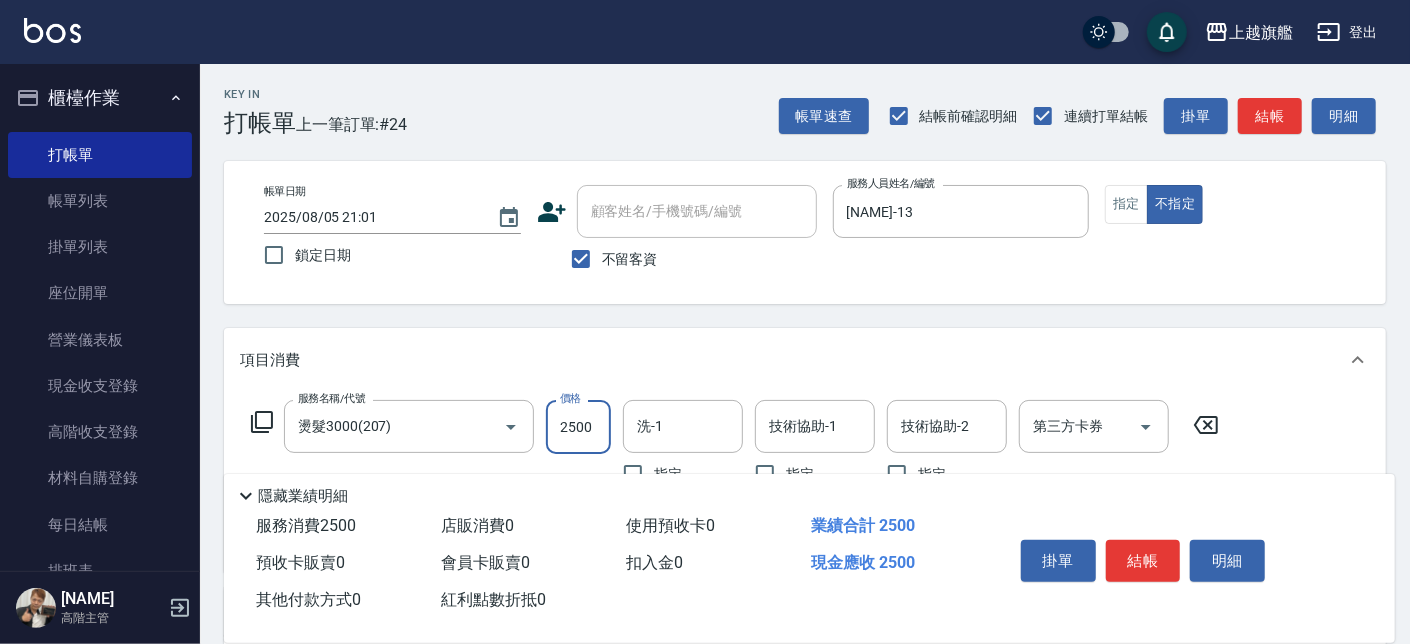 type on "2500" 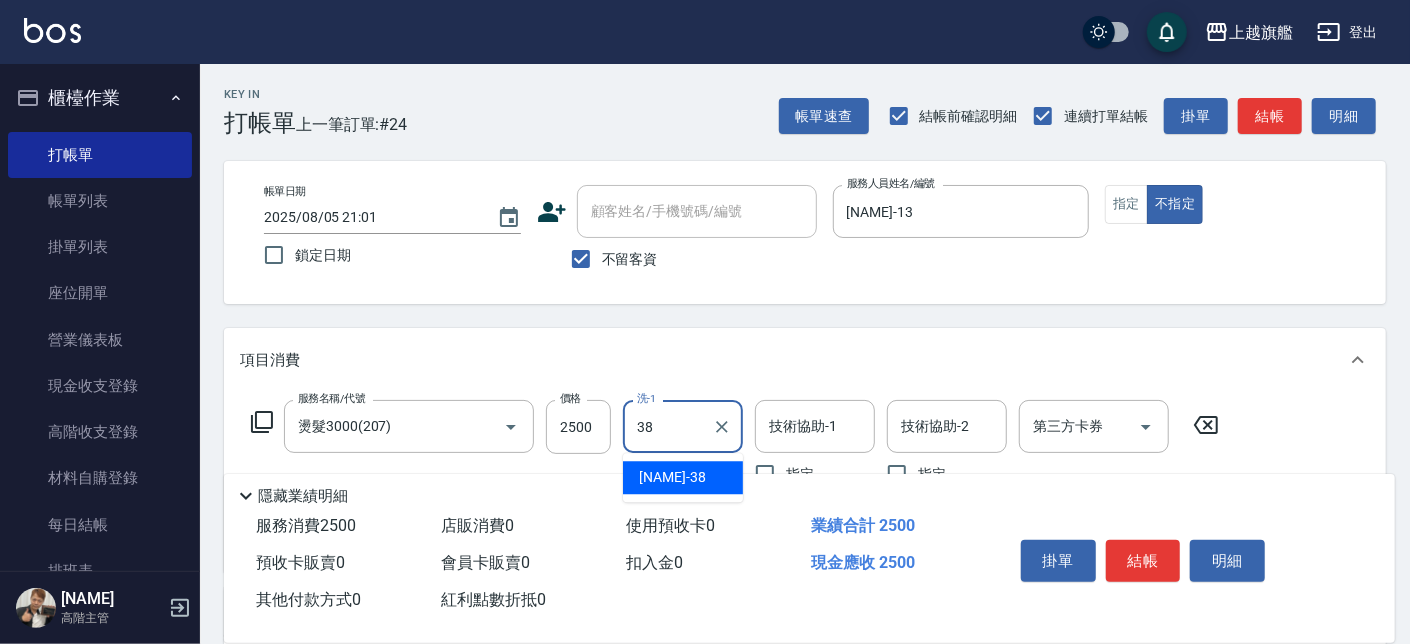 type on "邱靖婷-38" 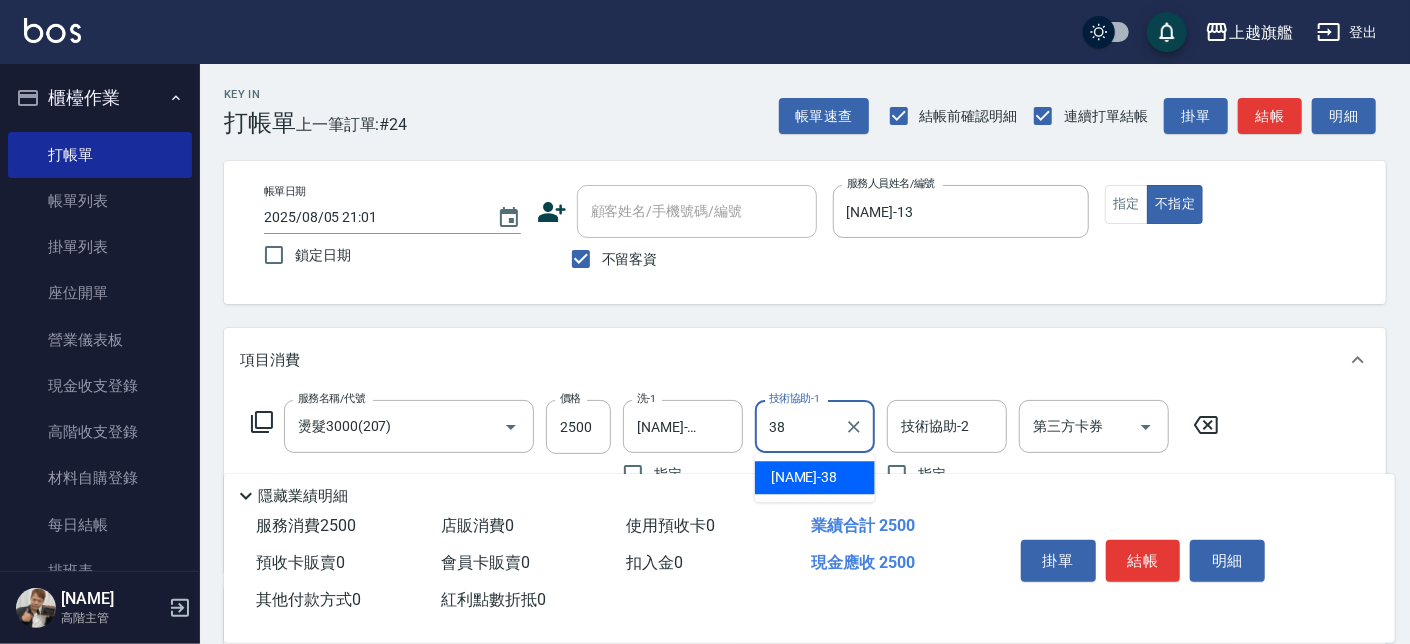 type on "邱靖婷-38" 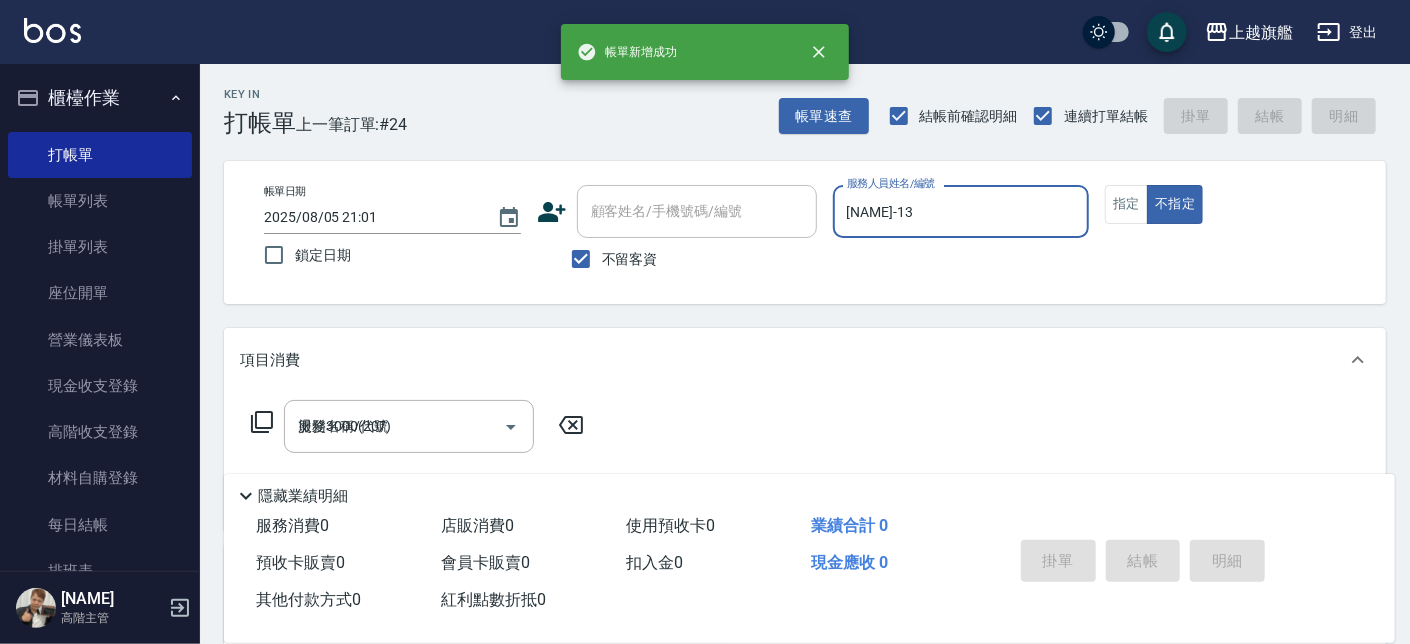 type on "2025/08/05 21:02" 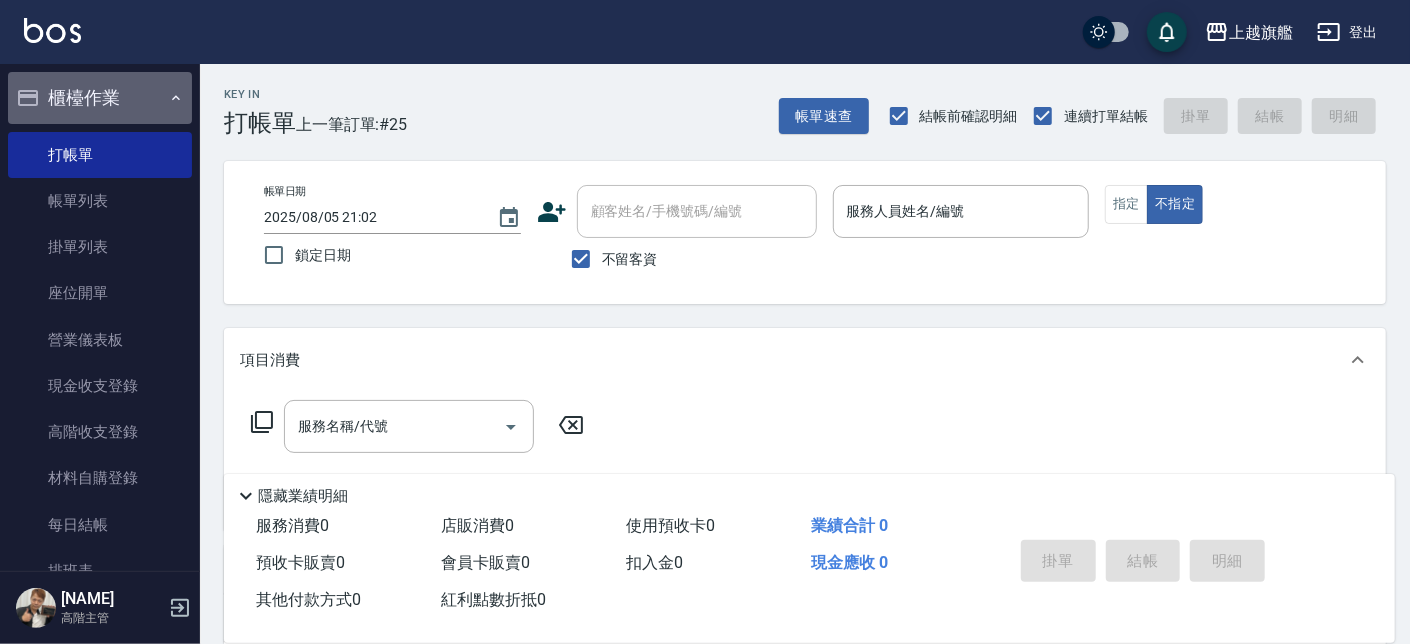 click on "櫃檯作業" at bounding box center (100, 98) 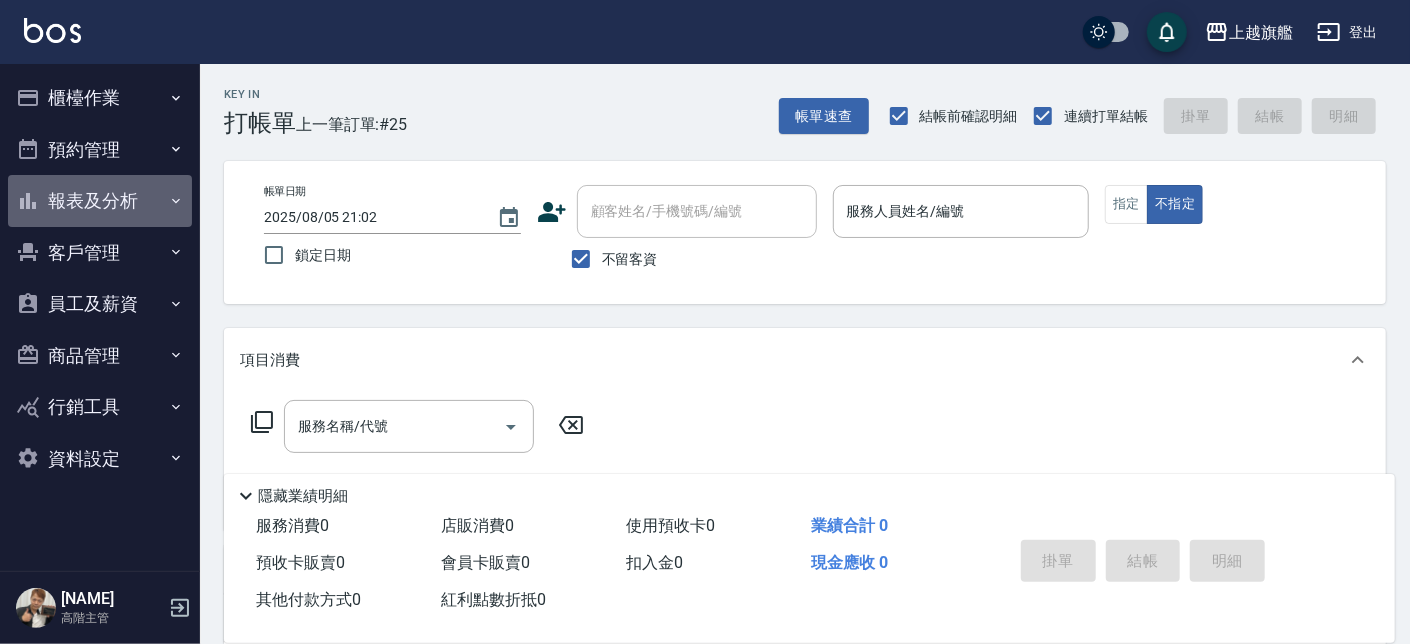 click on "報表及分析" at bounding box center (100, 201) 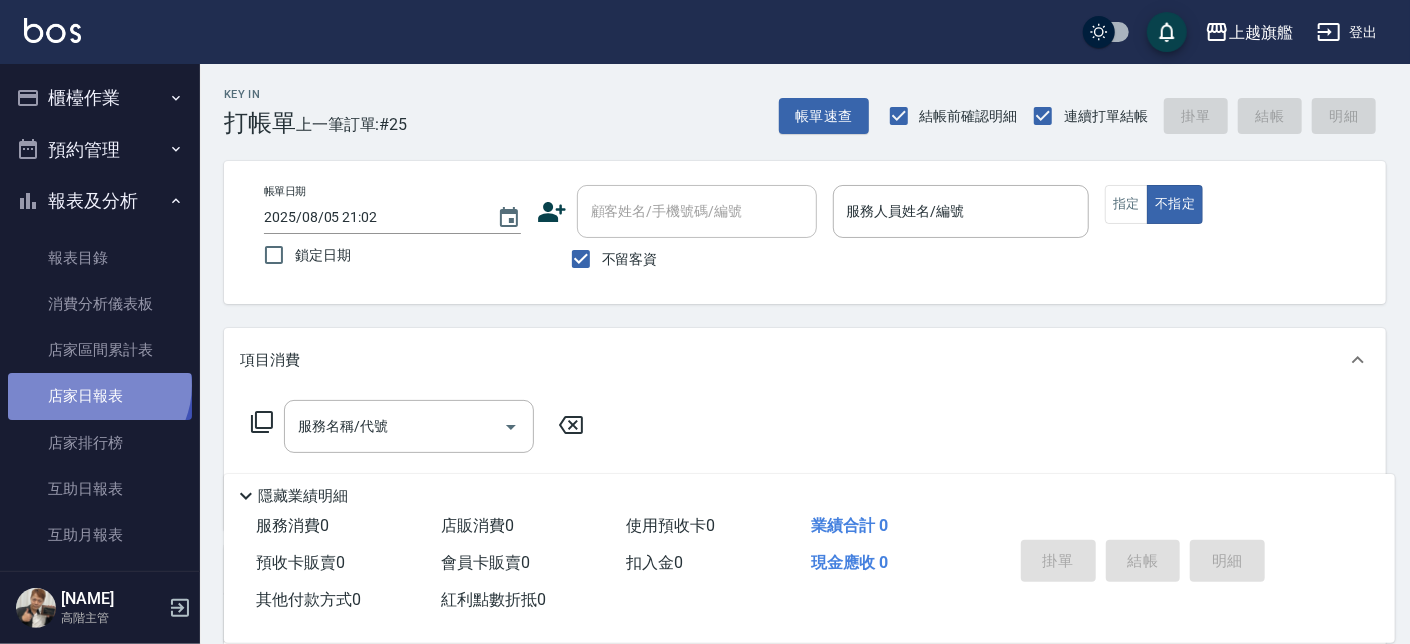 click on "店家日報表" at bounding box center [100, 396] 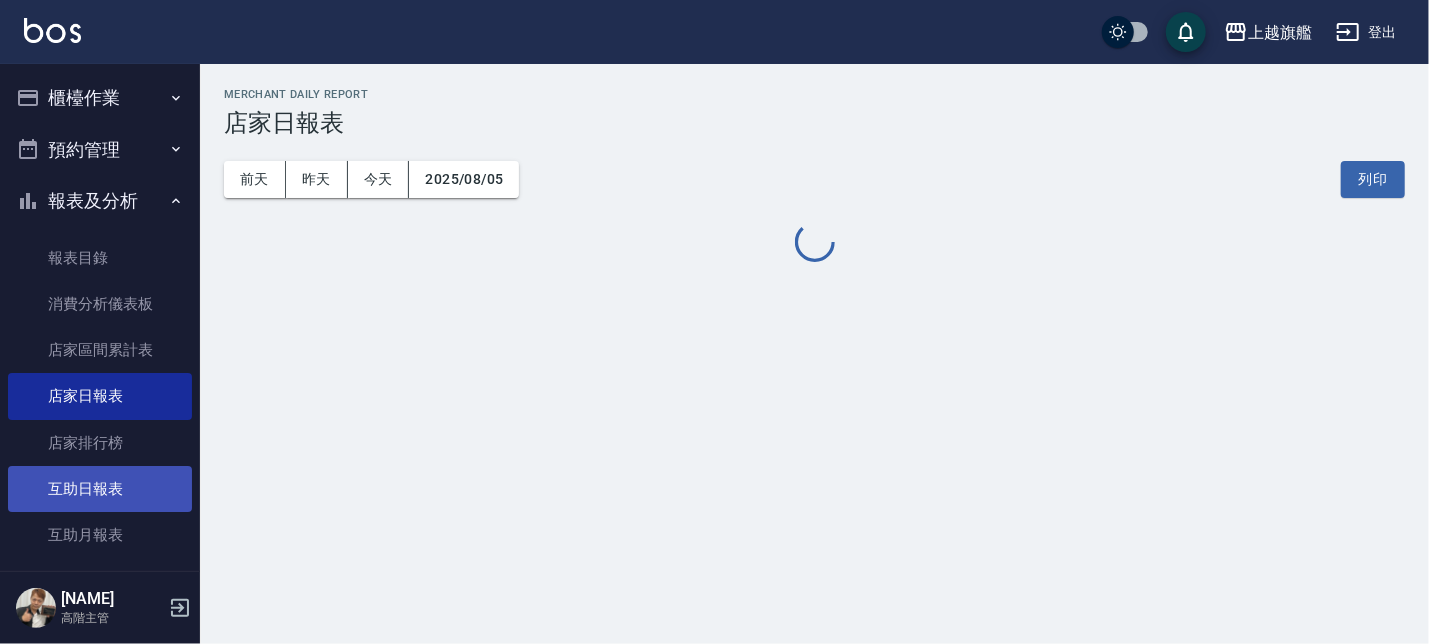 click on "互助日報表" at bounding box center [100, 489] 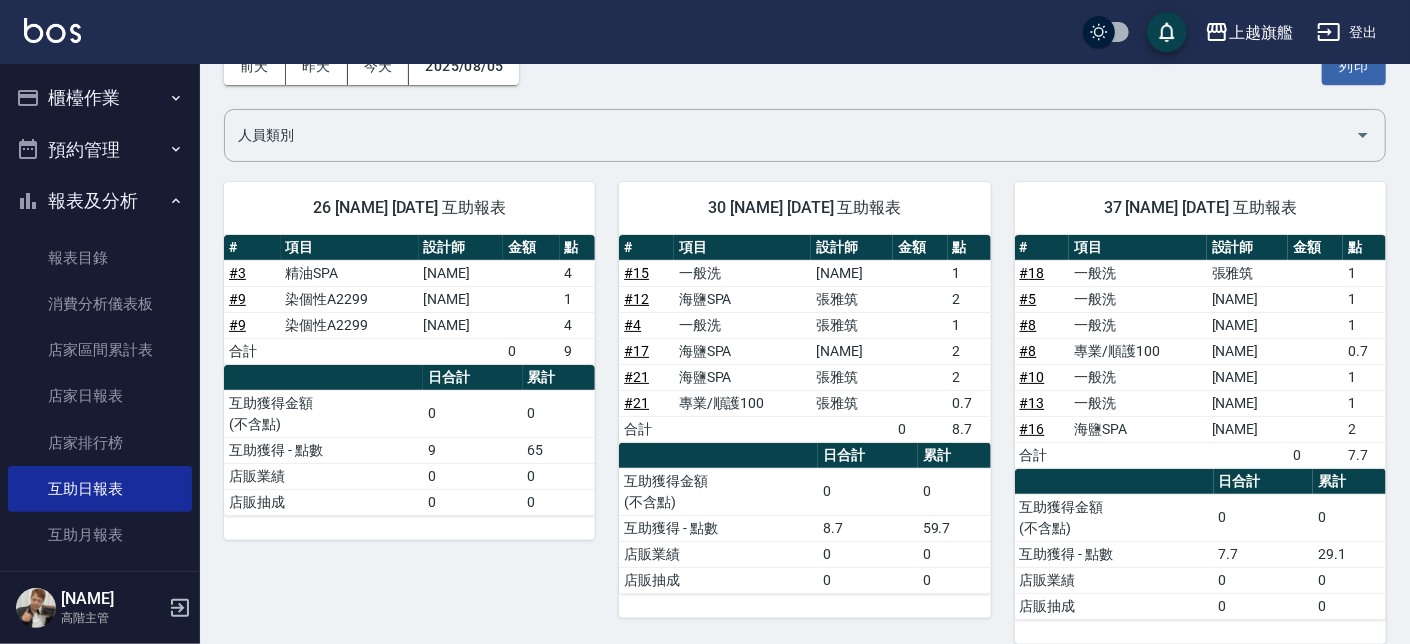 scroll, scrollTop: 0, scrollLeft: 0, axis: both 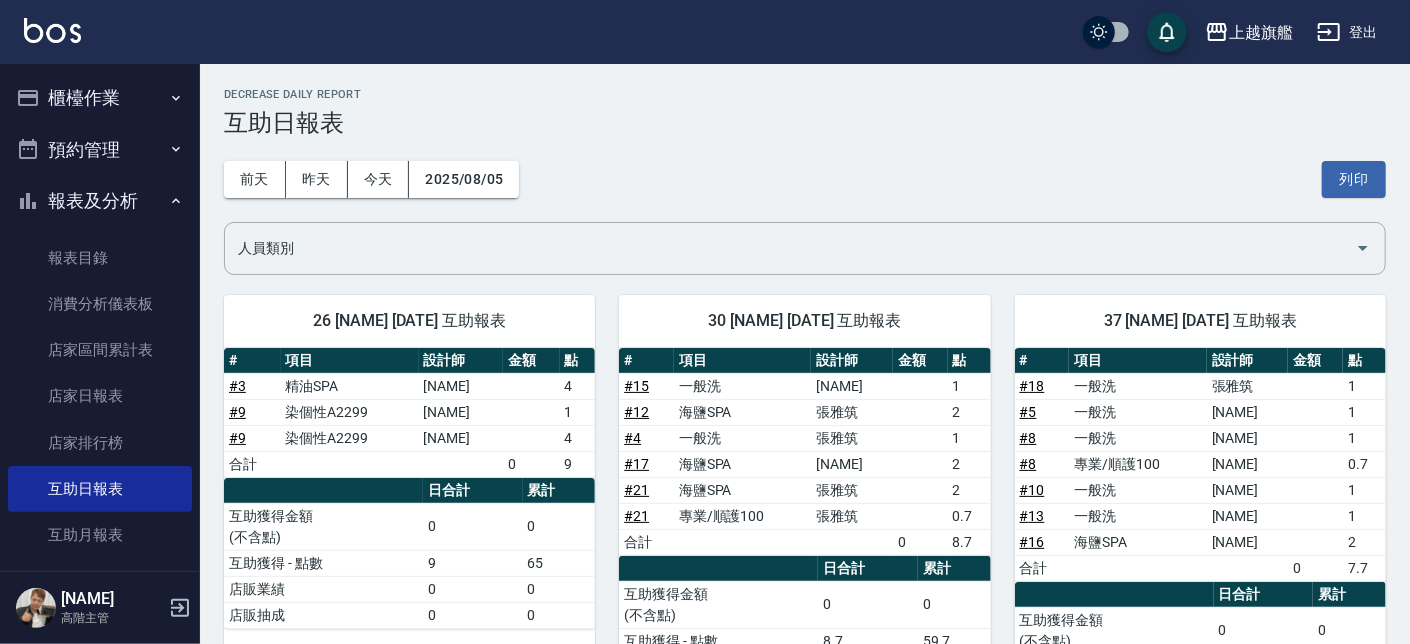 click on "報表及分析" at bounding box center [100, 201] 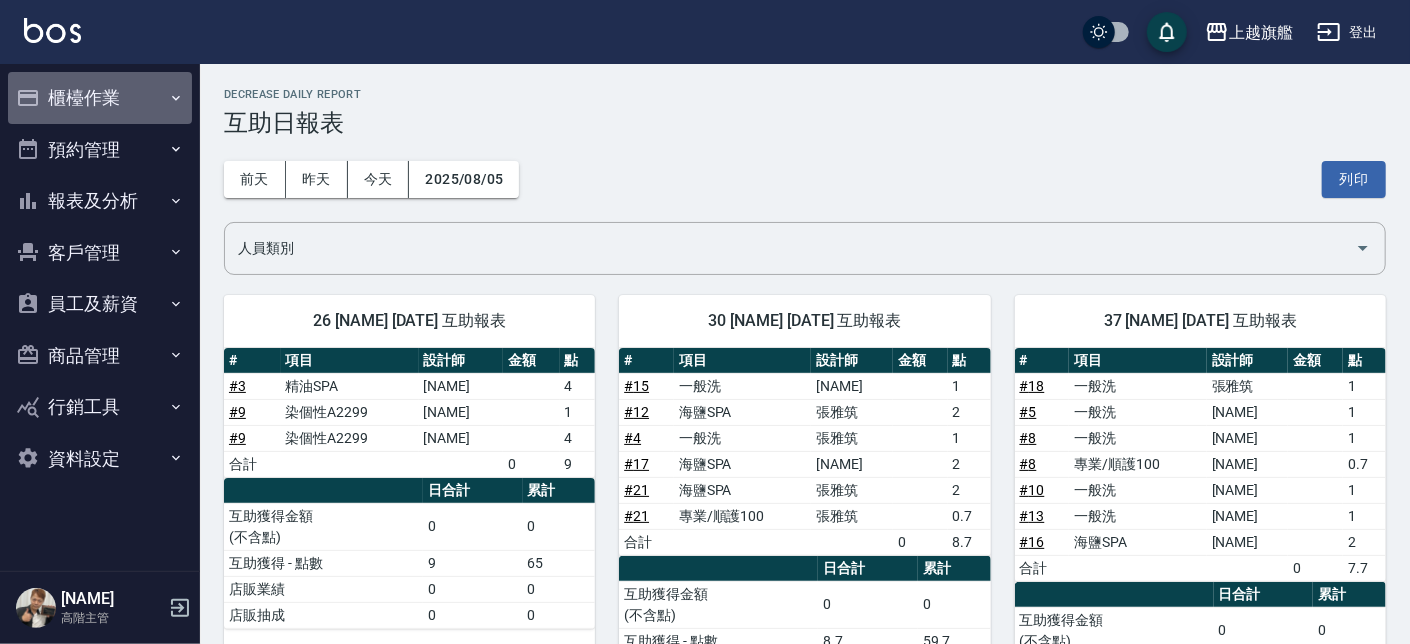 click on "櫃檯作業" at bounding box center (100, 98) 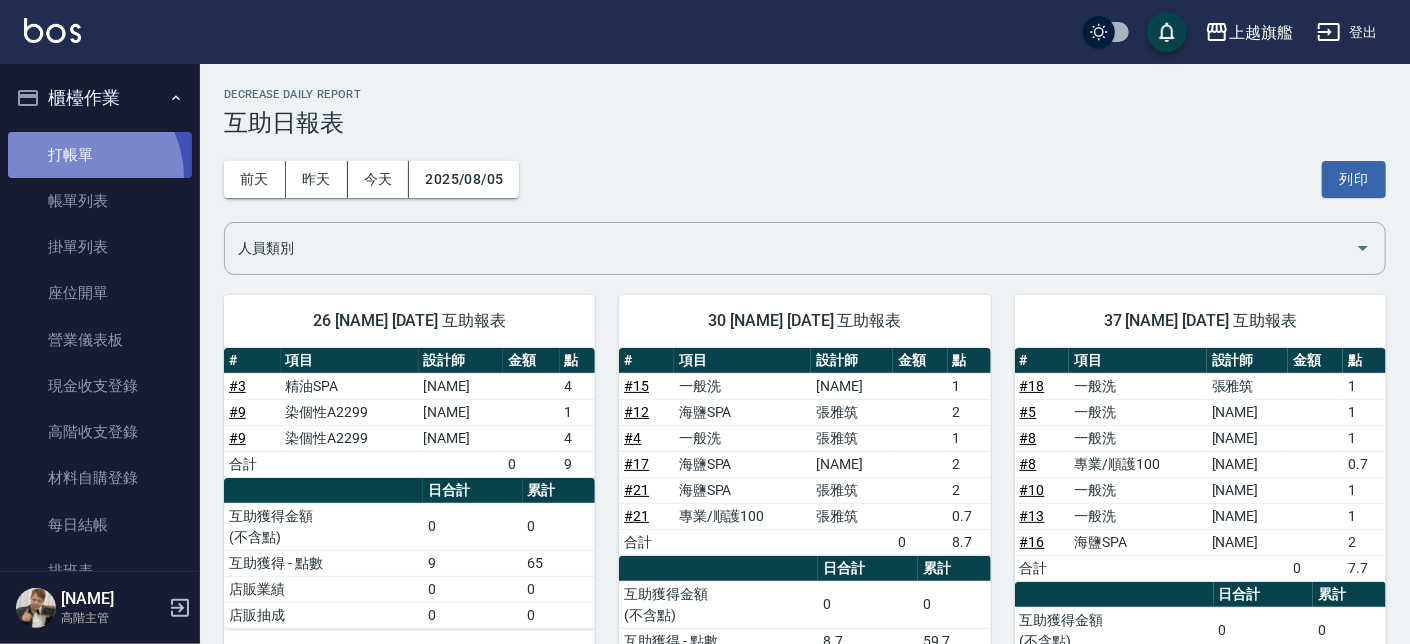 click on "打帳單" at bounding box center [100, 155] 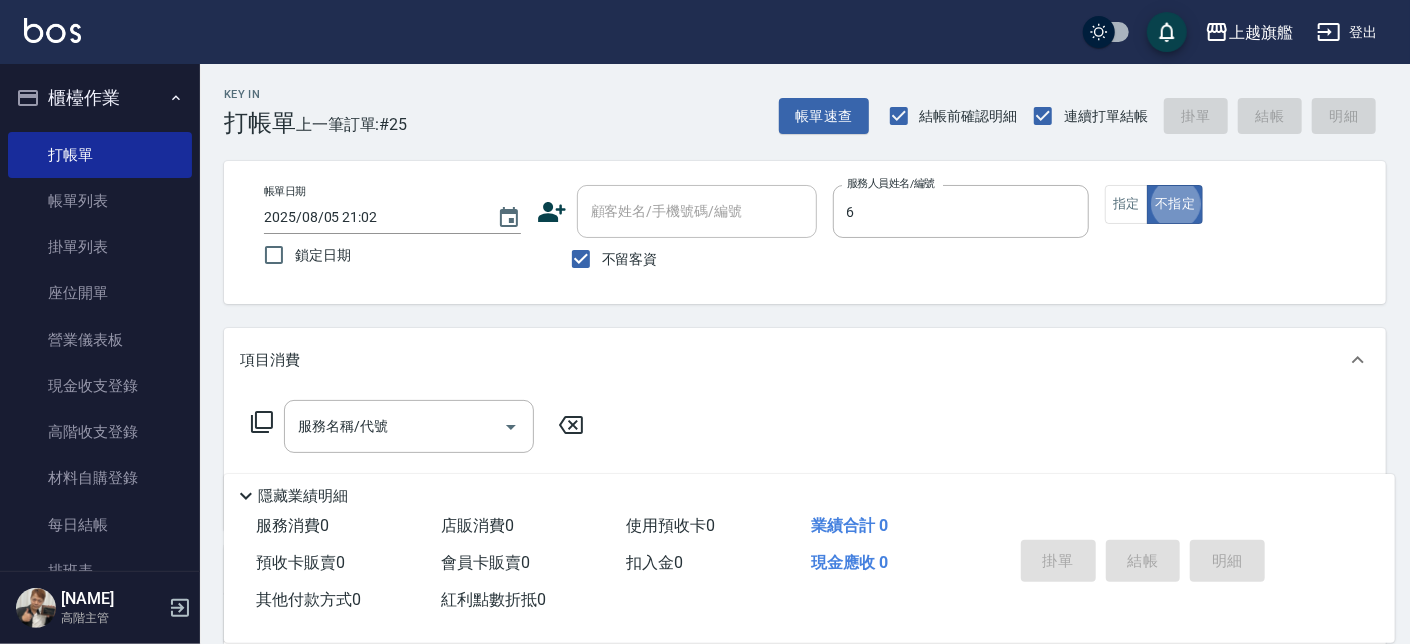 type on "張佳琳-6" 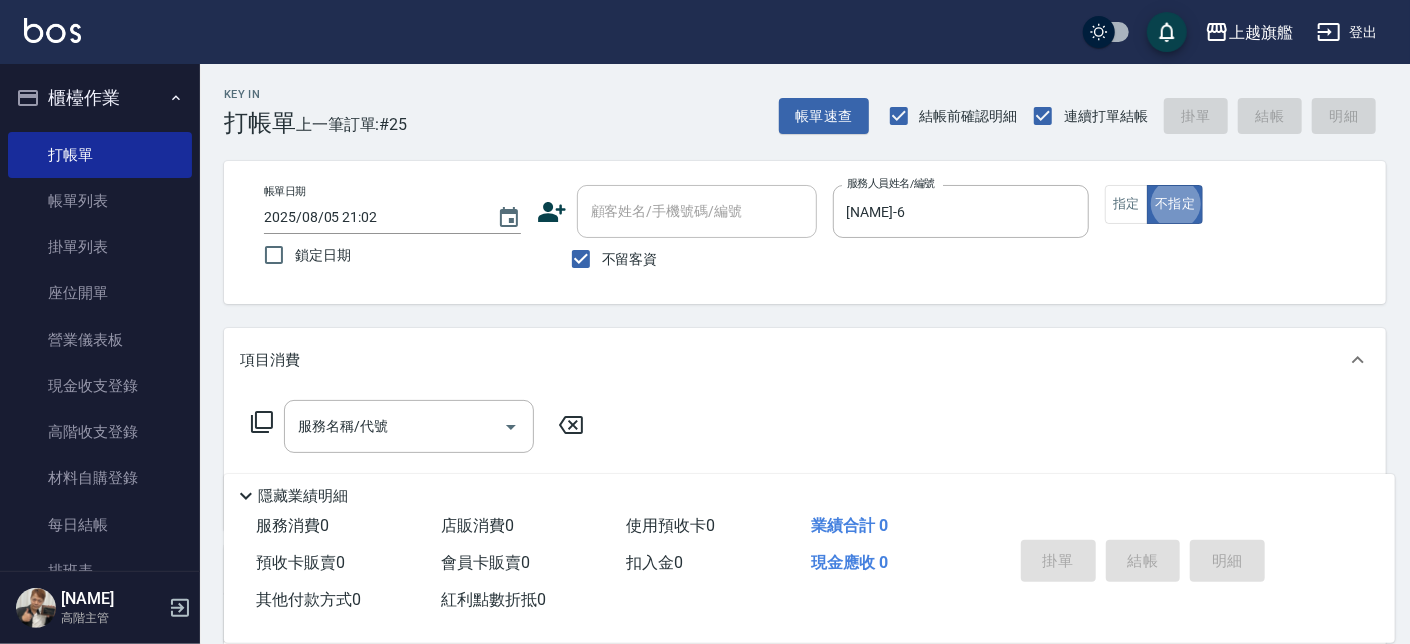type on "false" 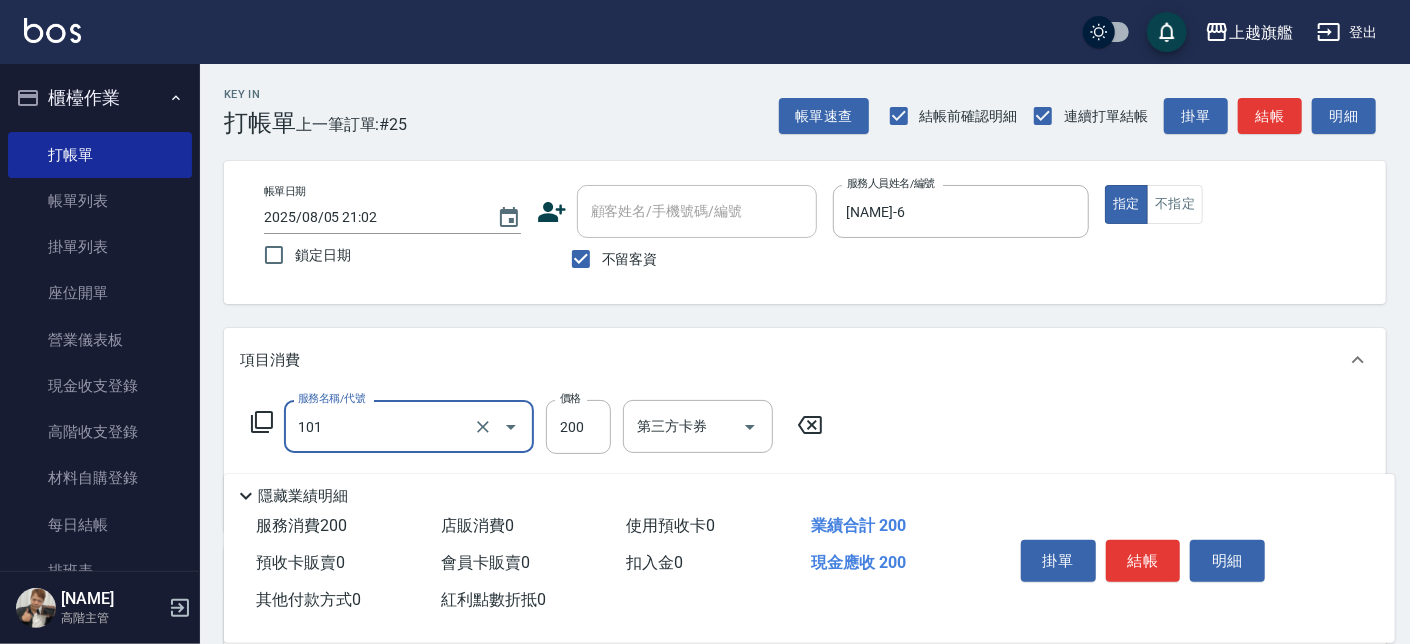 type on "一般洗(101)" 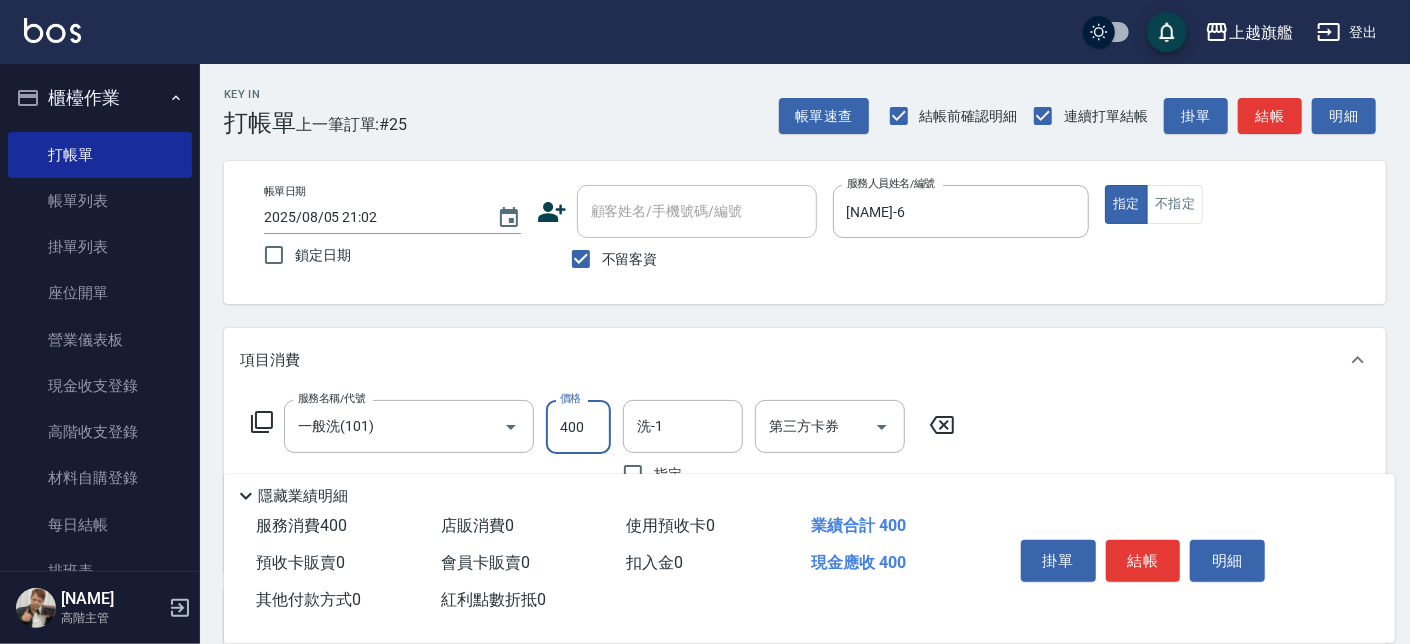 type on "400" 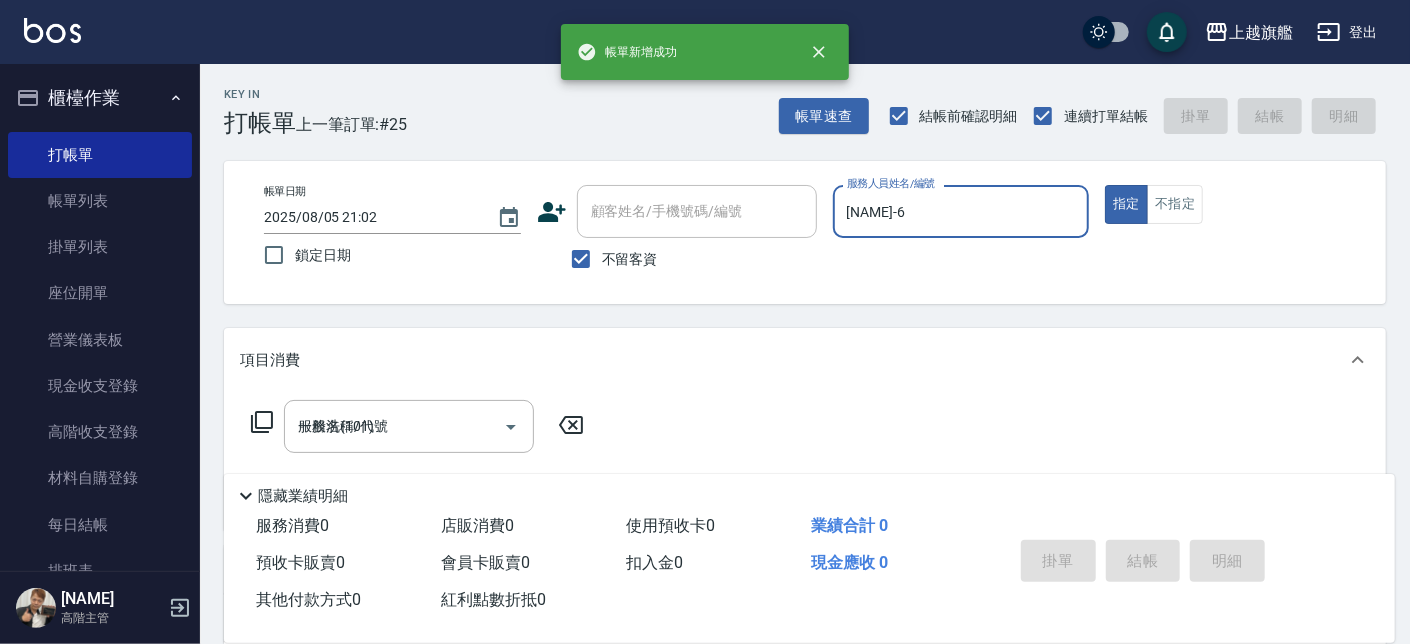 type 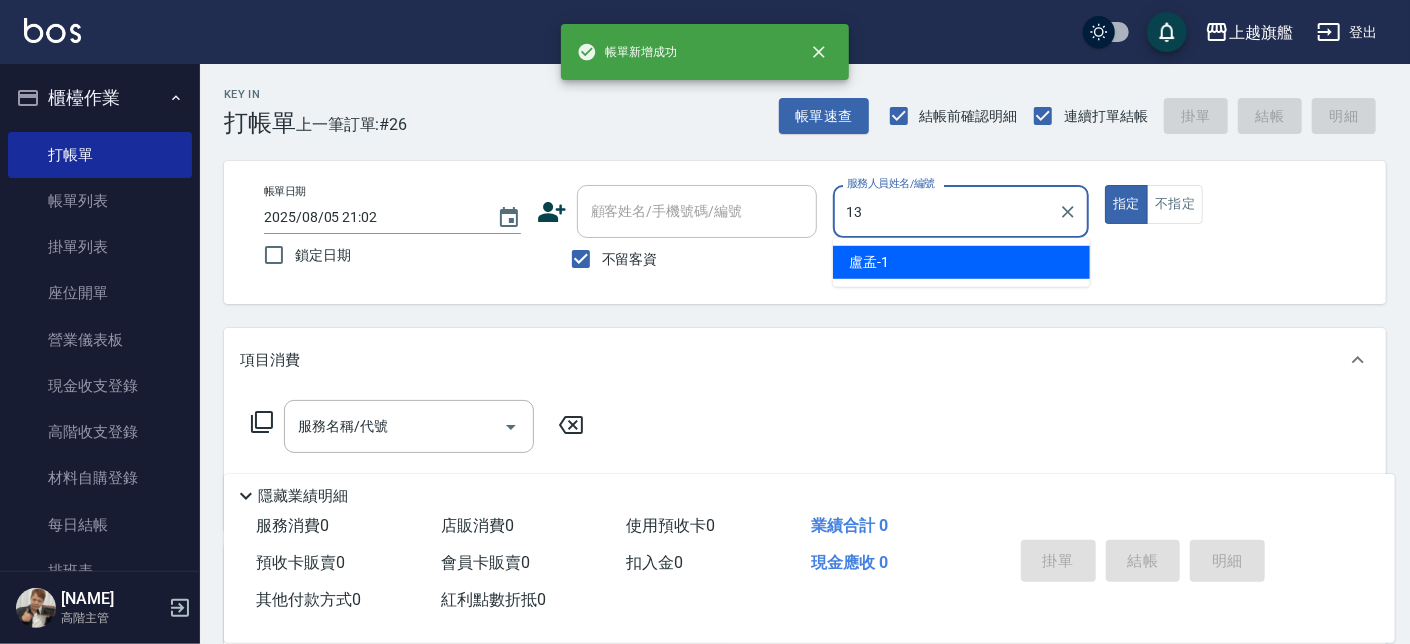 type on "張雅筑-13" 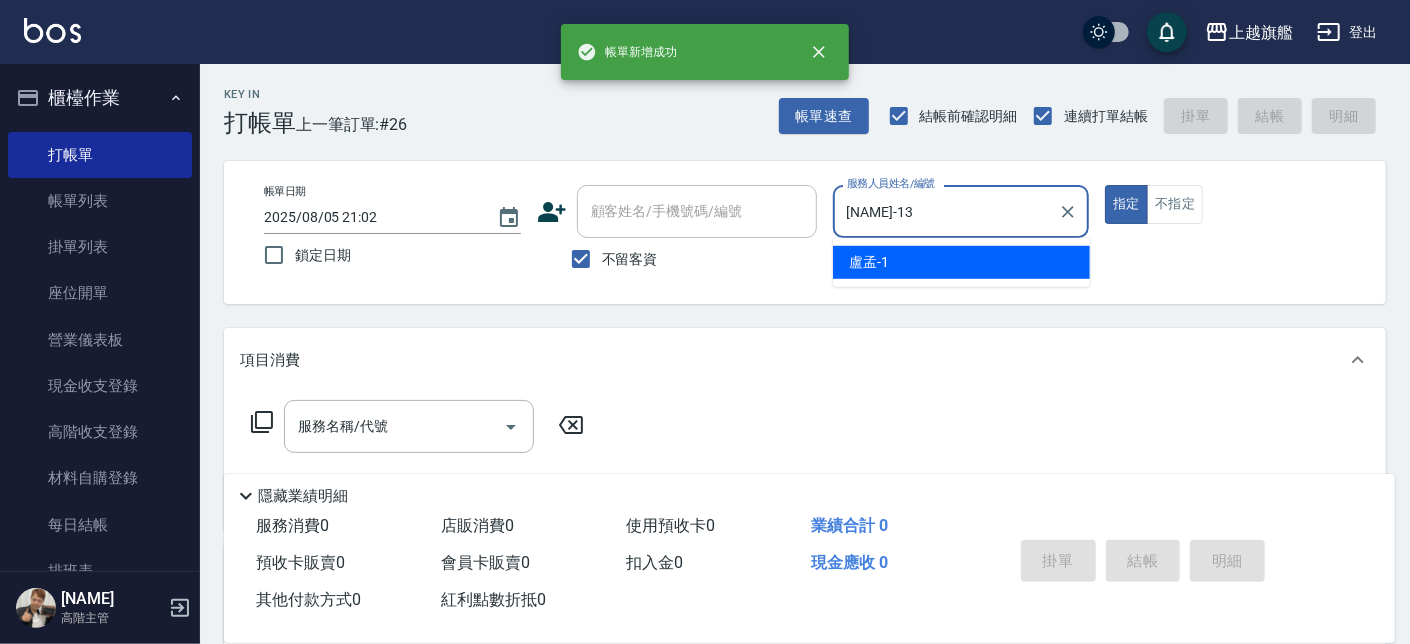 type on "true" 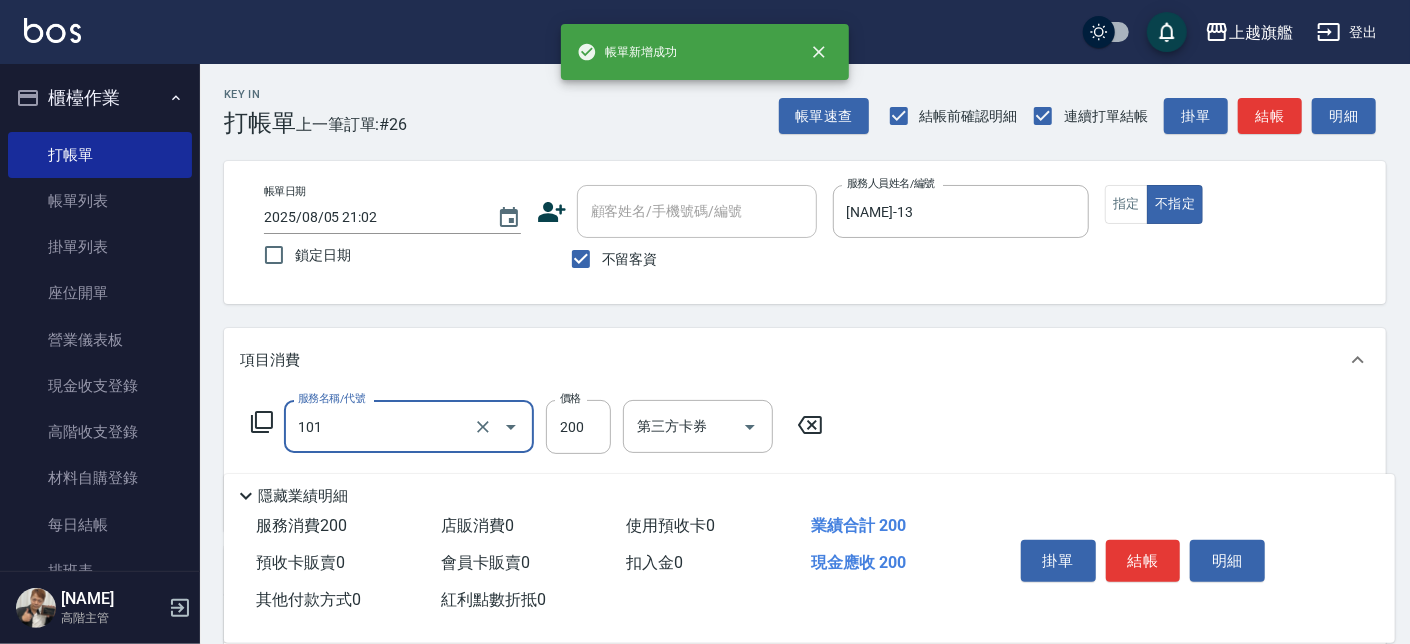 type on "一般洗(101)" 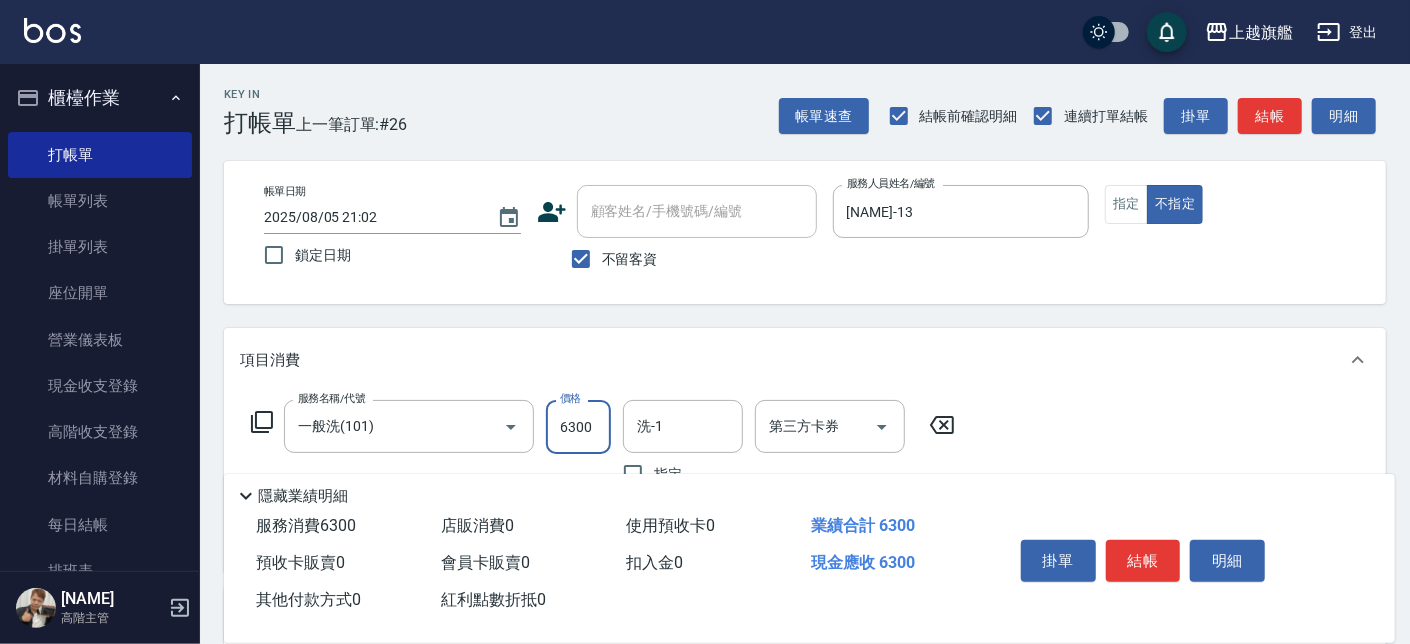 click on "6300" at bounding box center [578, 427] 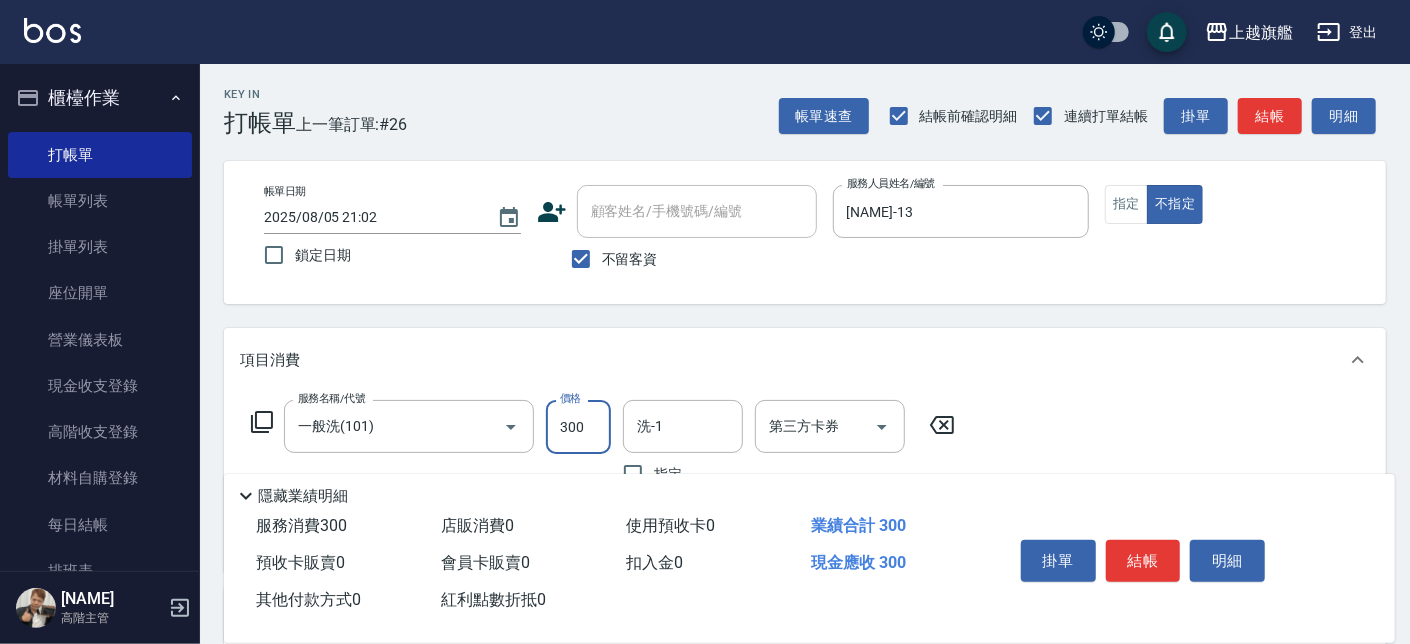 type on "300" 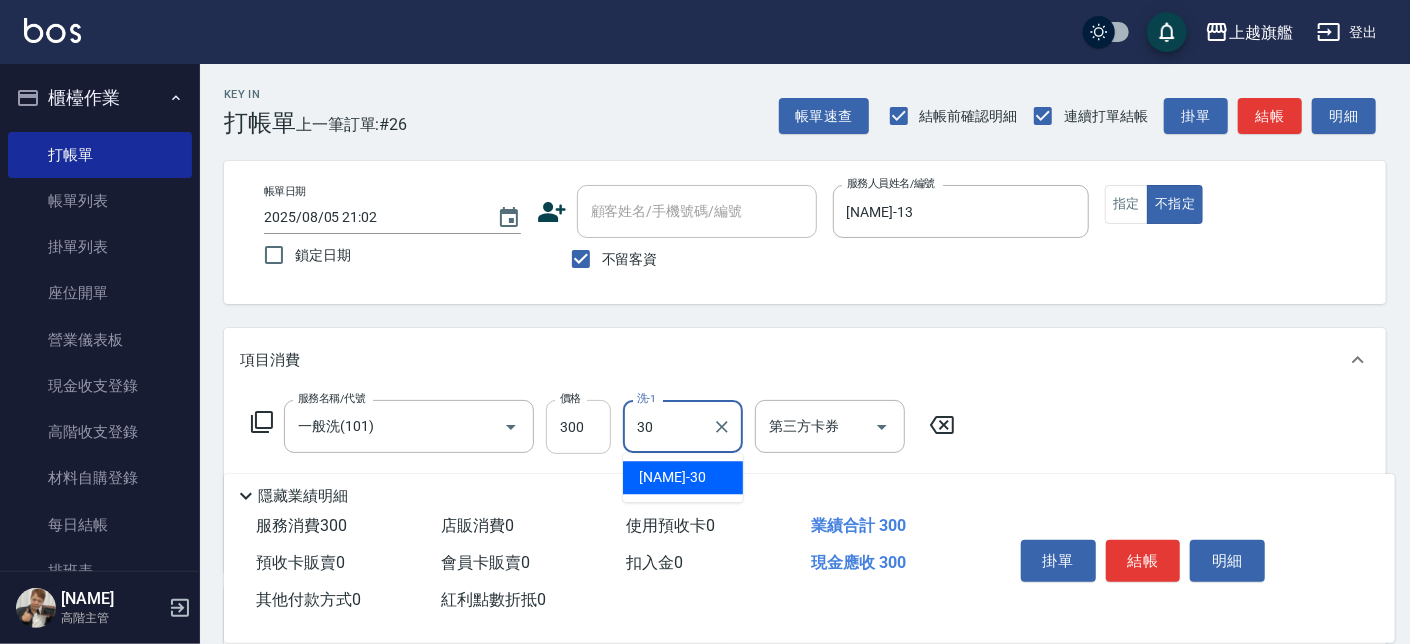 type on "劉羿君-30" 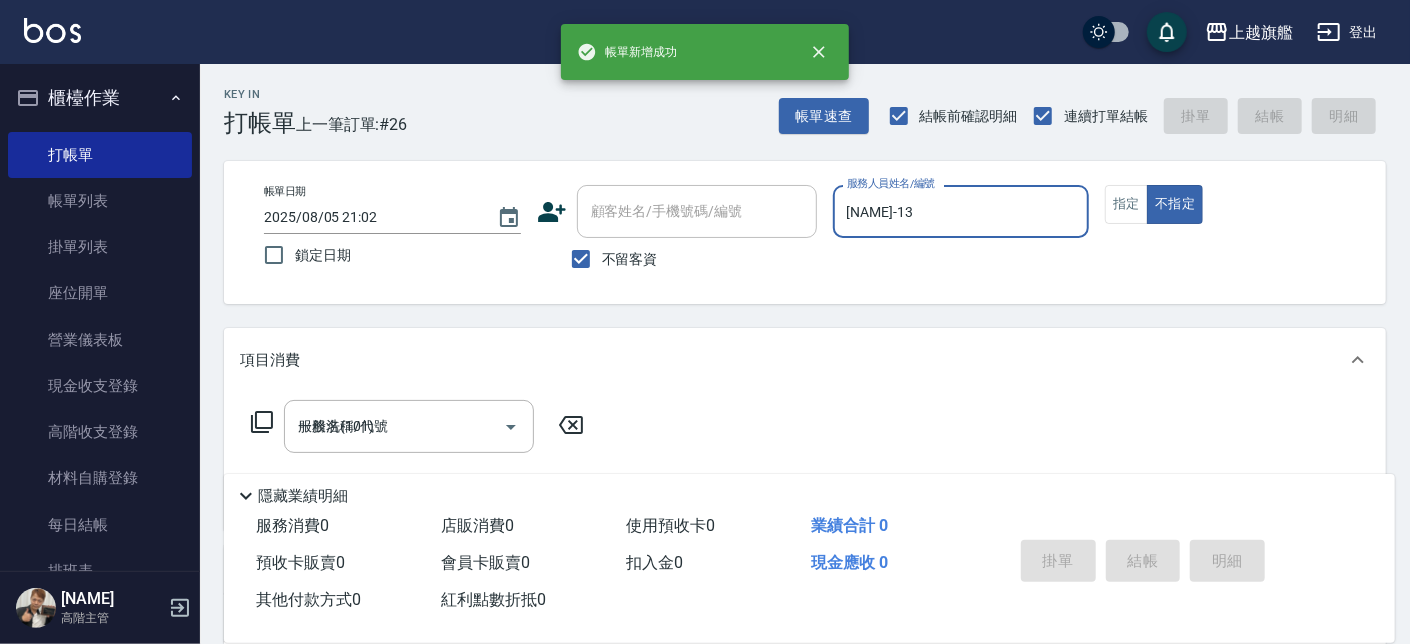 type 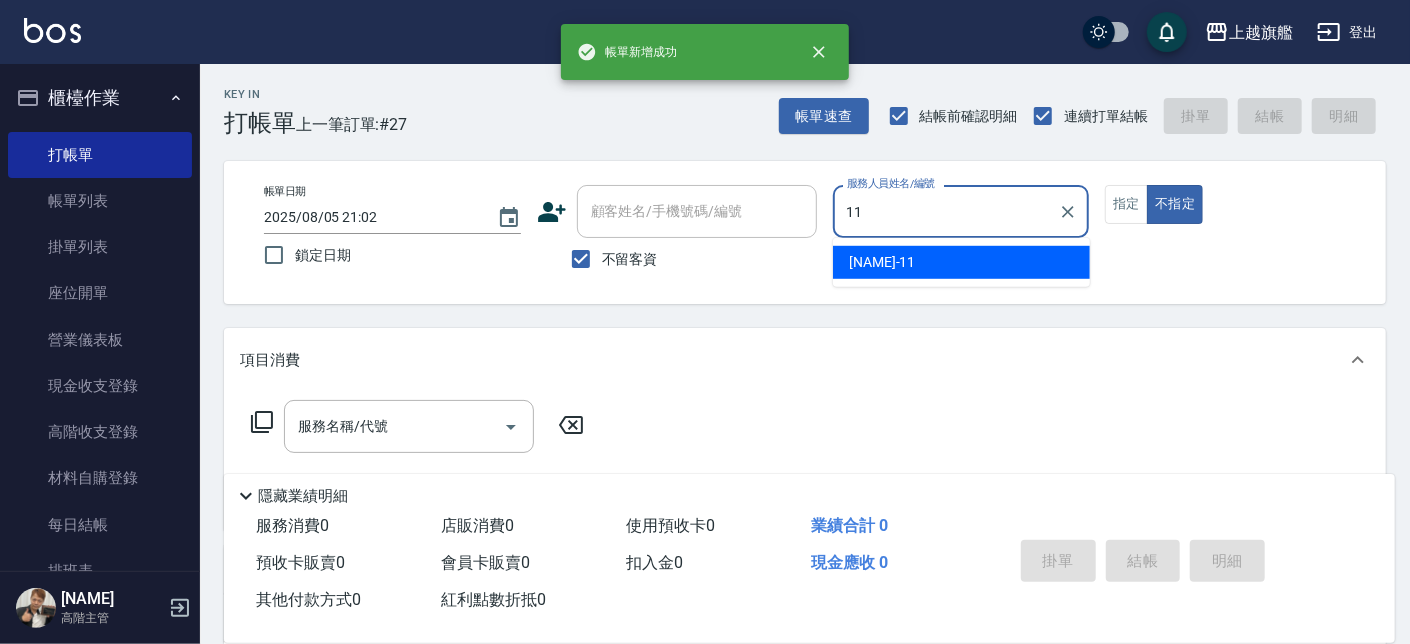 type on "蔡美秀-11" 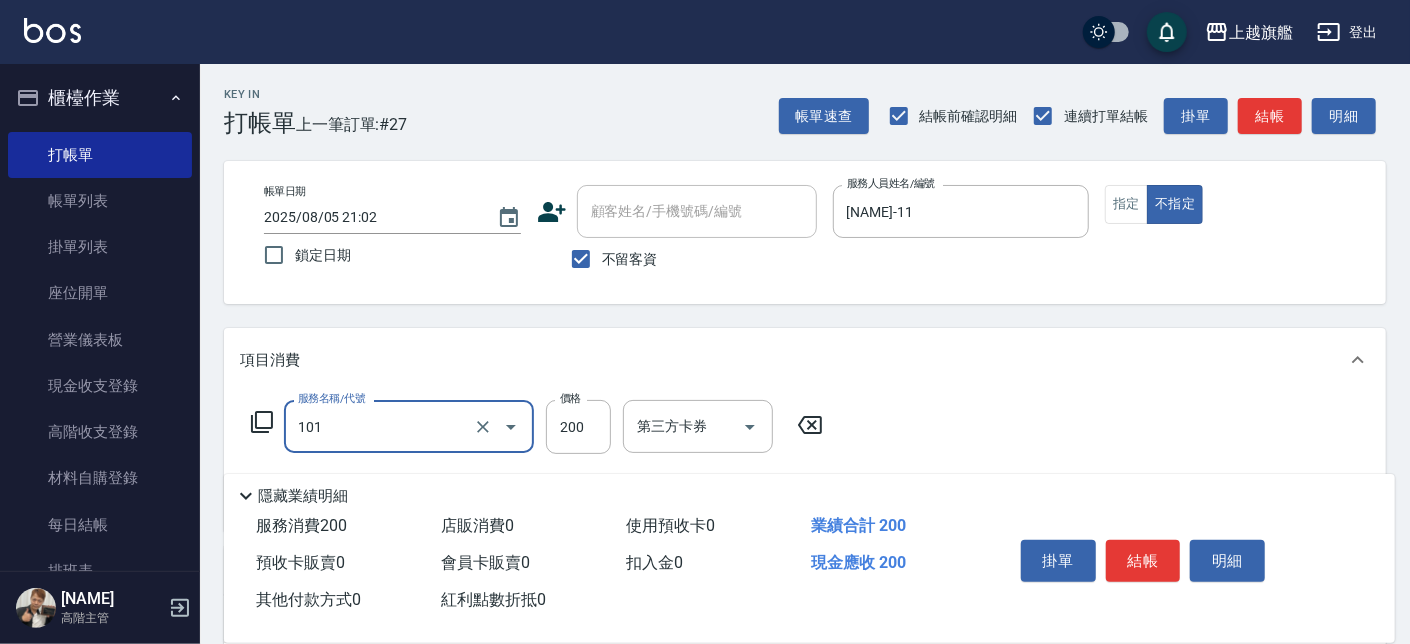 type on "一般洗(101)" 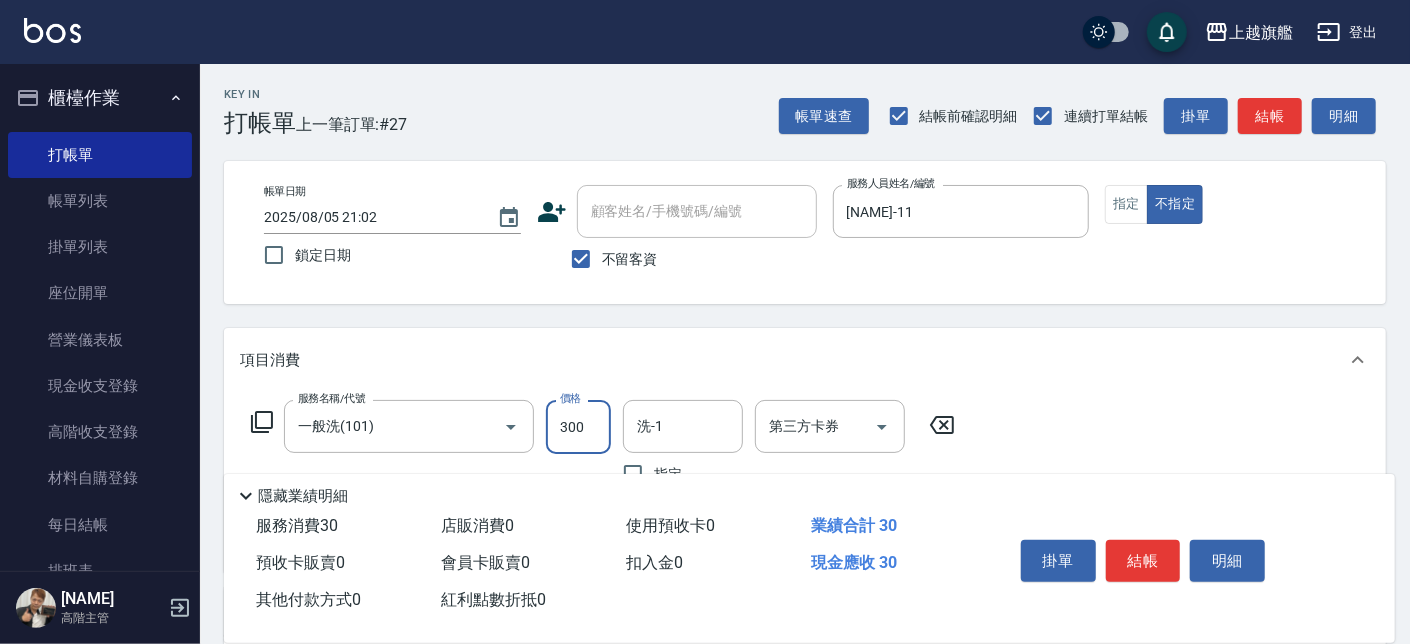 type on "300" 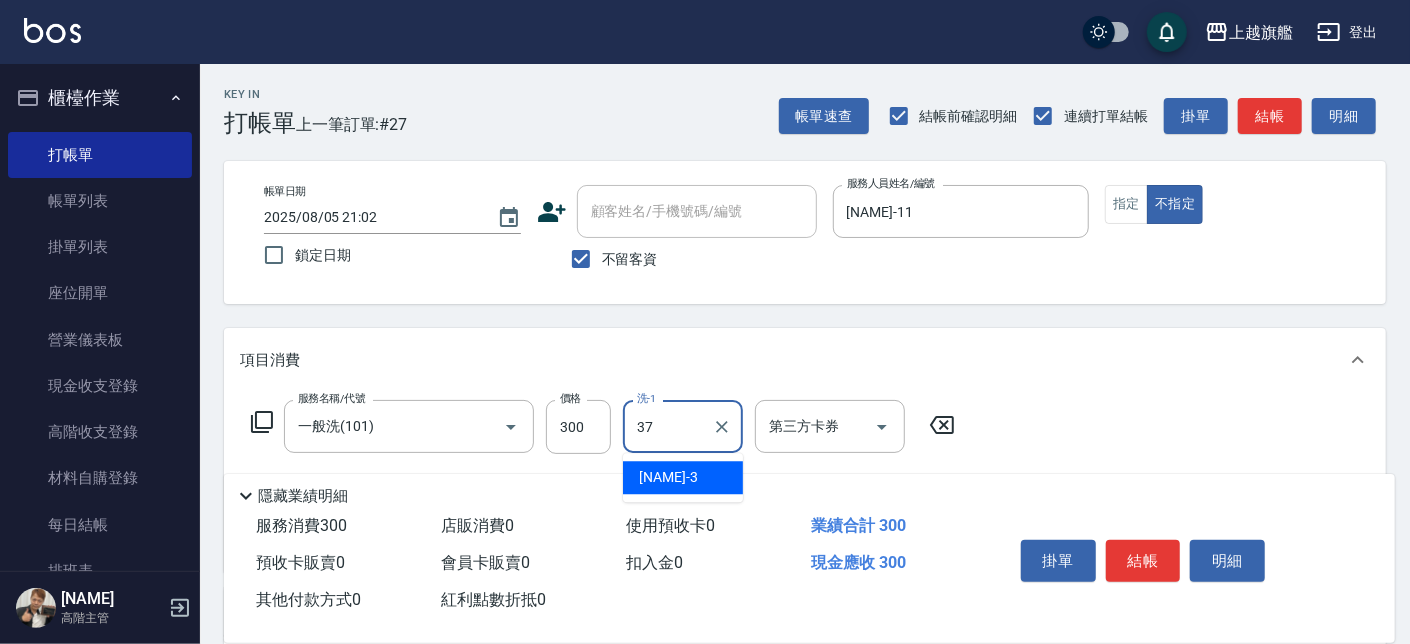 type on "林智慧-37" 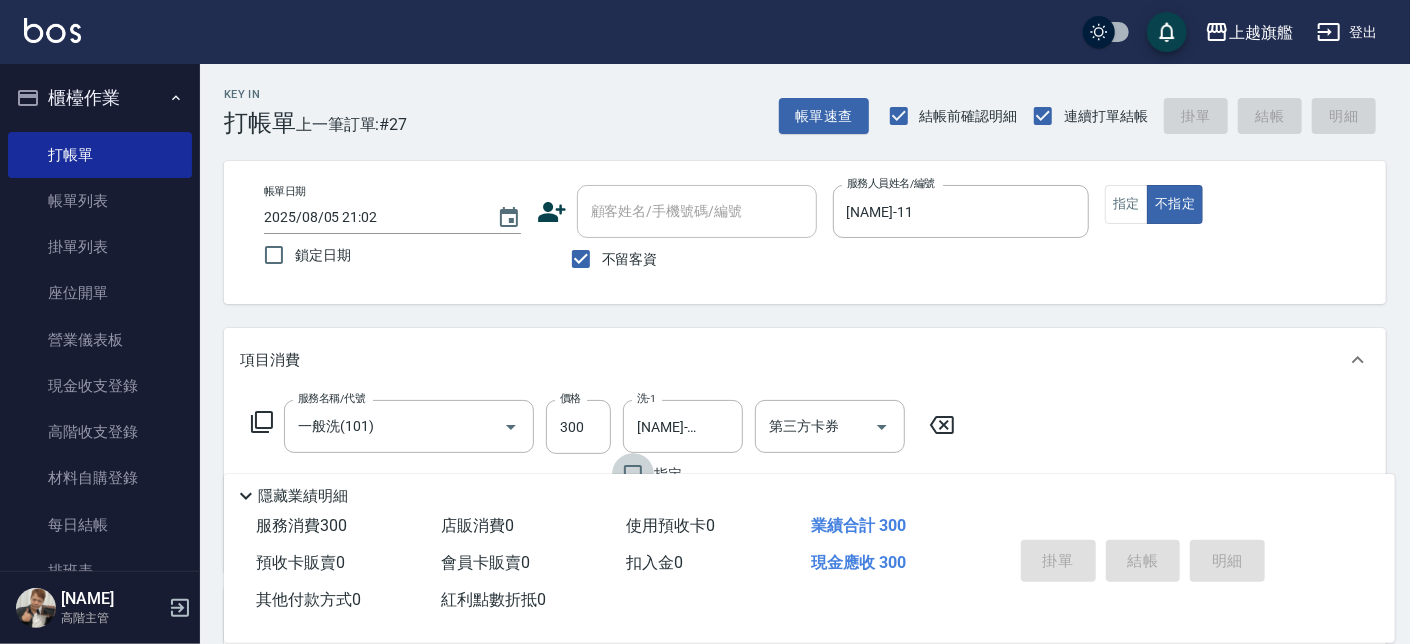 type on "2025/08/05 21:03" 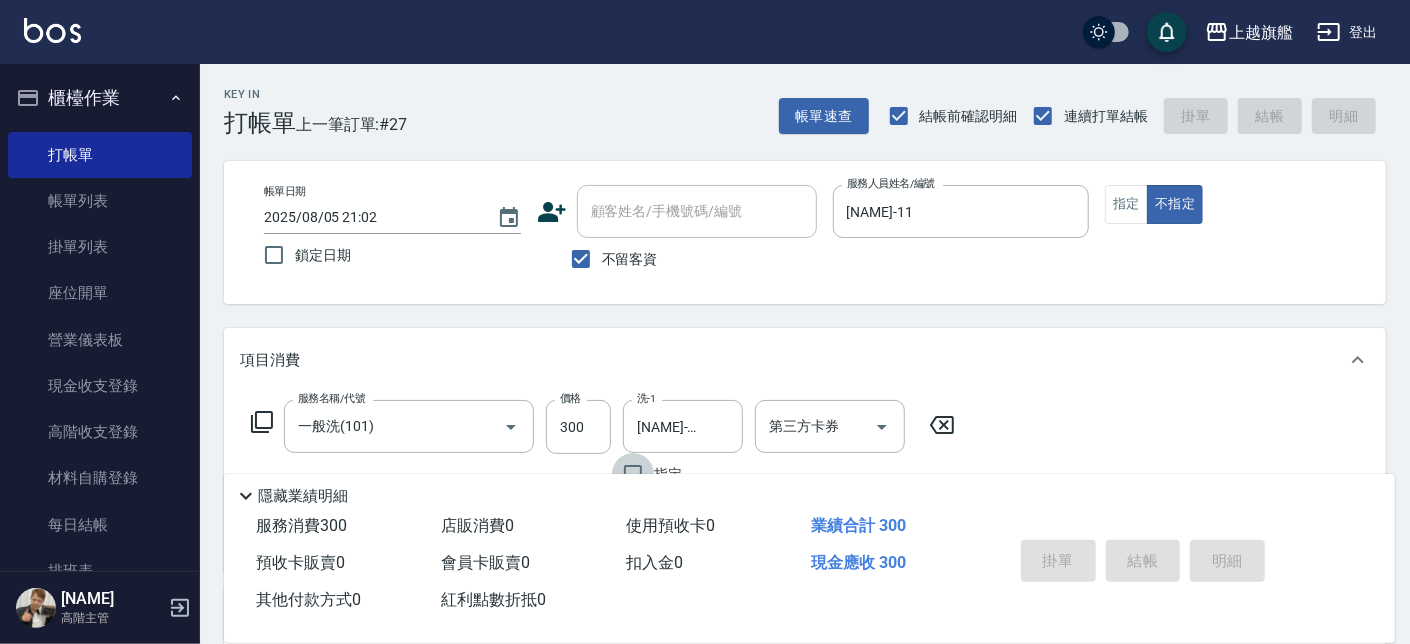 type 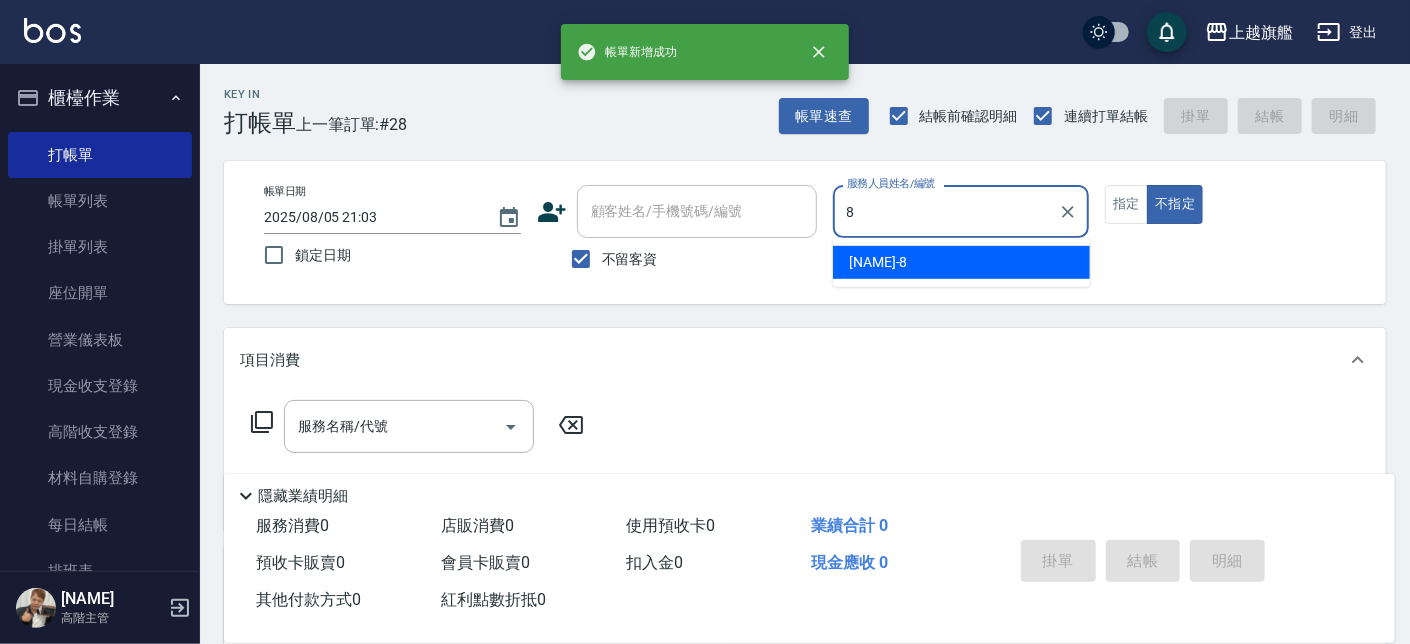 type on "周秀娟-8" 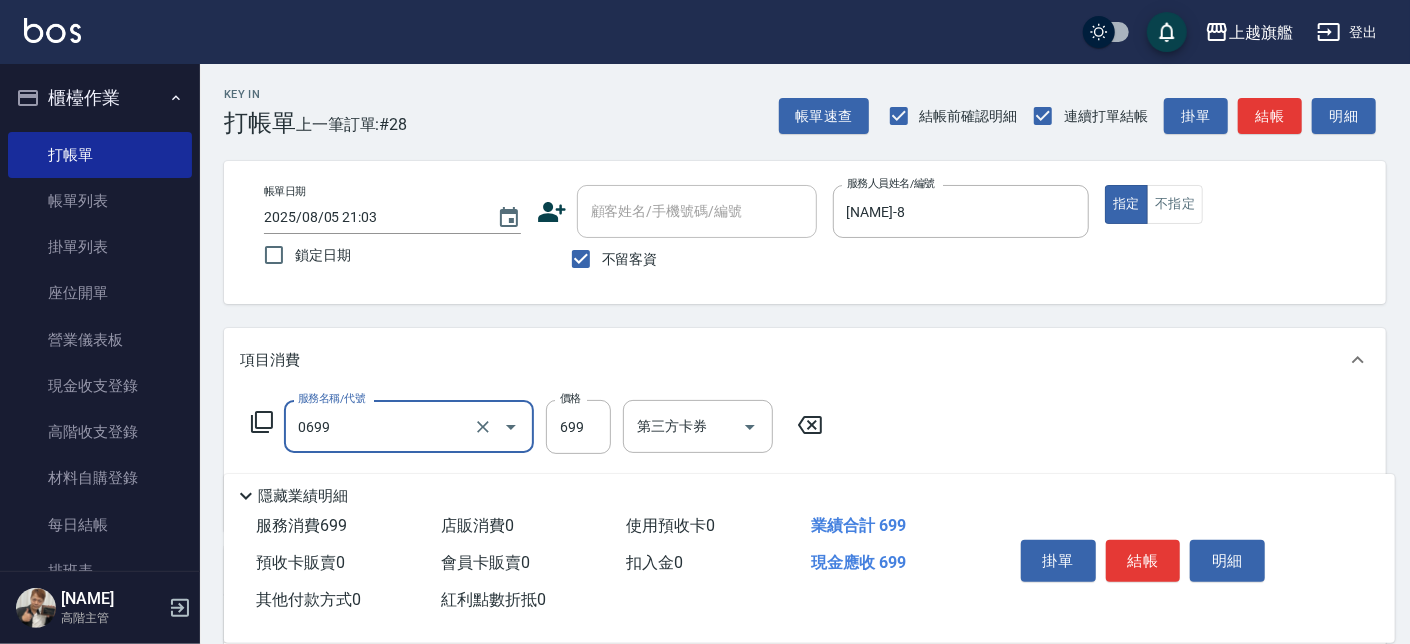 type on "精油SPA(0699)" 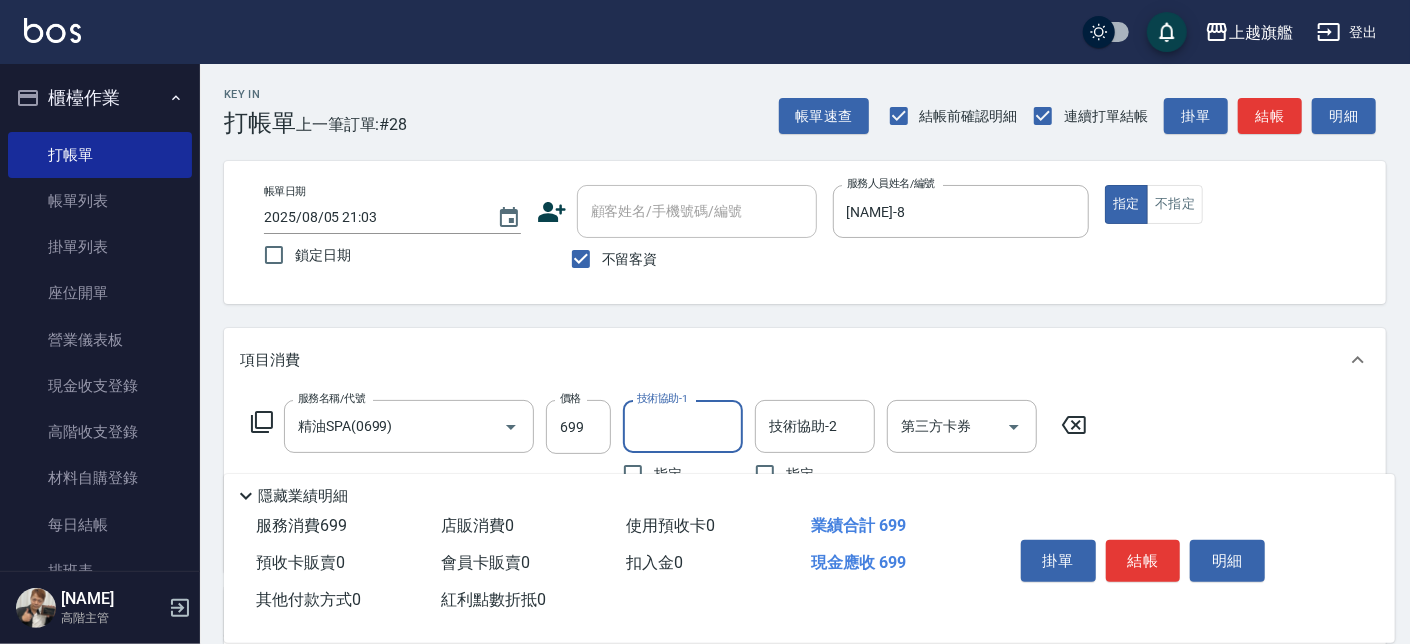 type on "3" 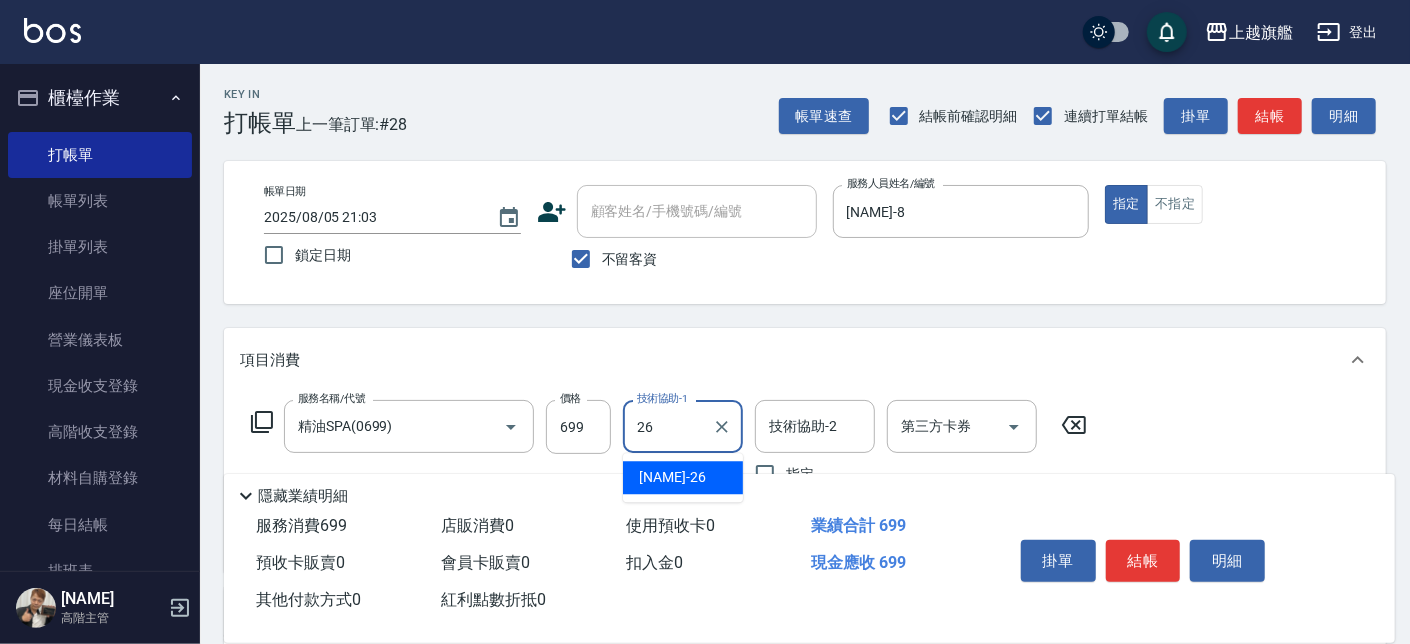 type on "陳祈聿-26" 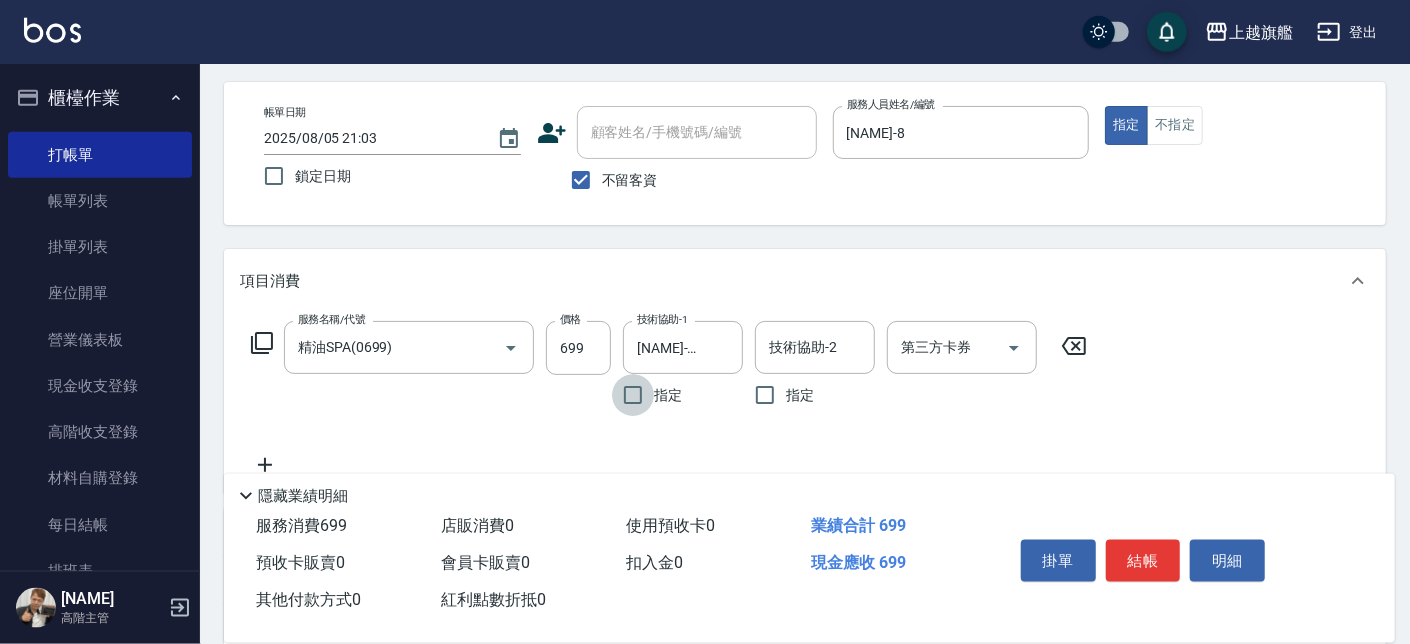 scroll, scrollTop: 113, scrollLeft: 0, axis: vertical 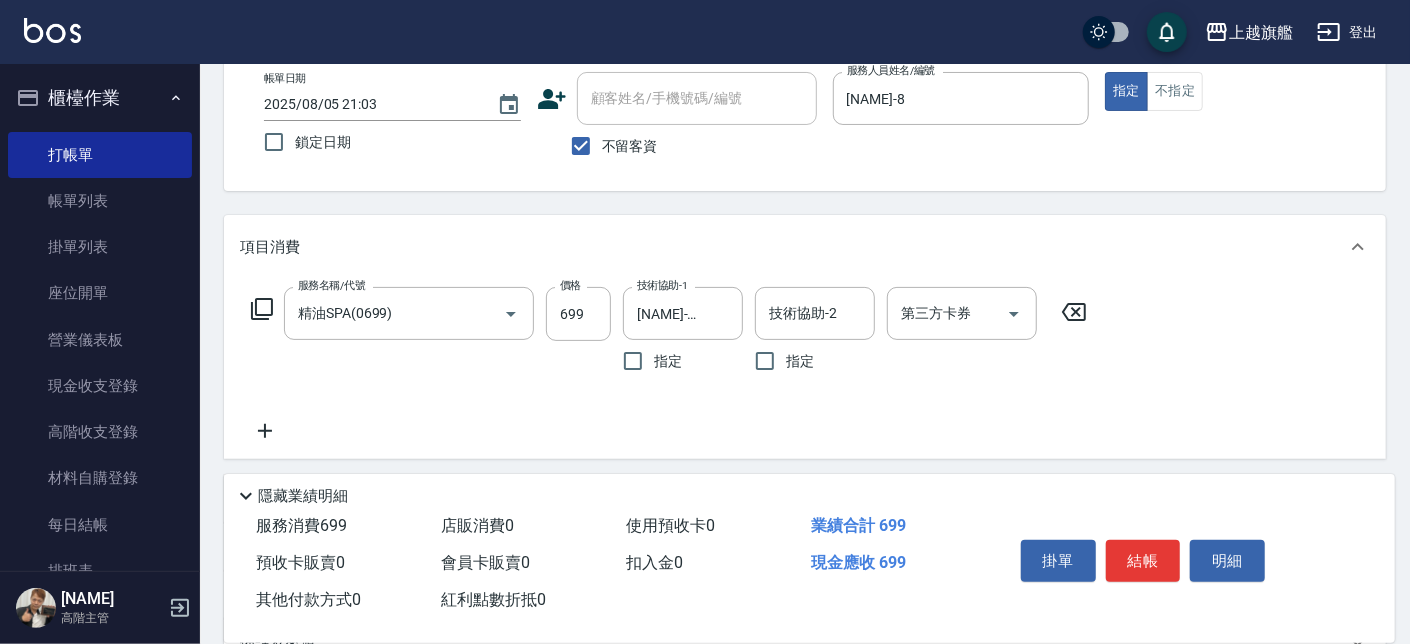 click 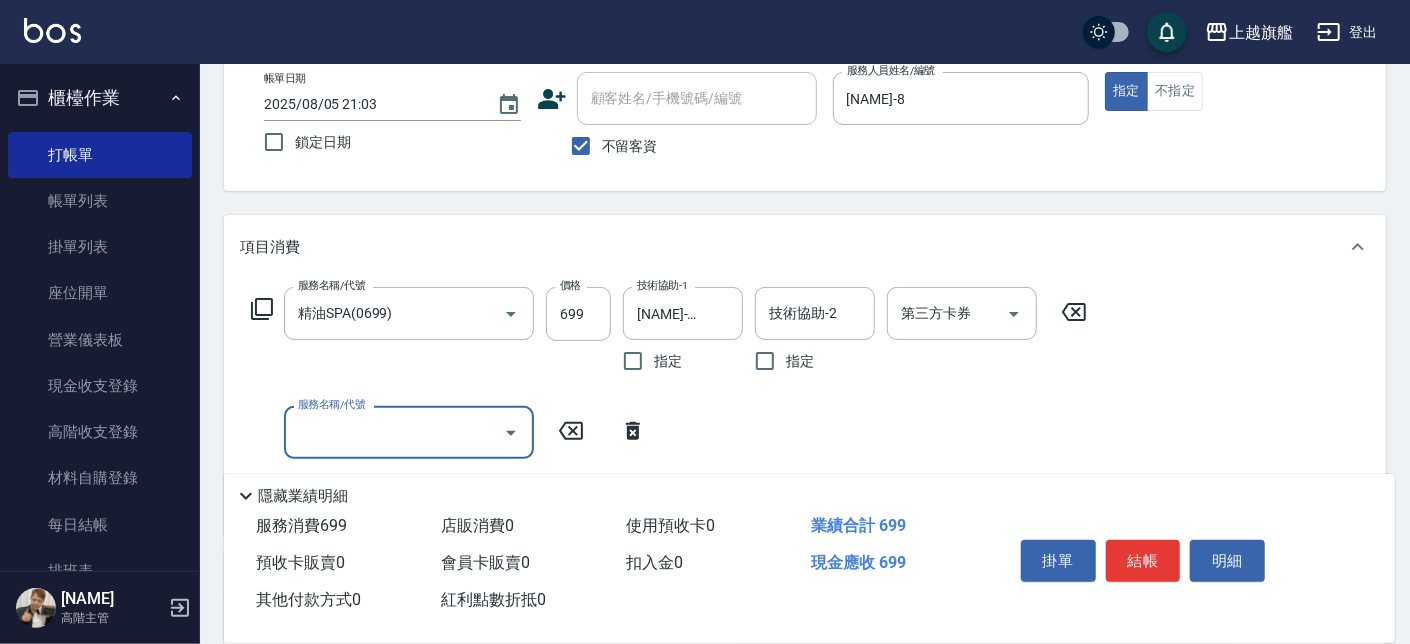 click on "服務名稱/代號" at bounding box center (394, 432) 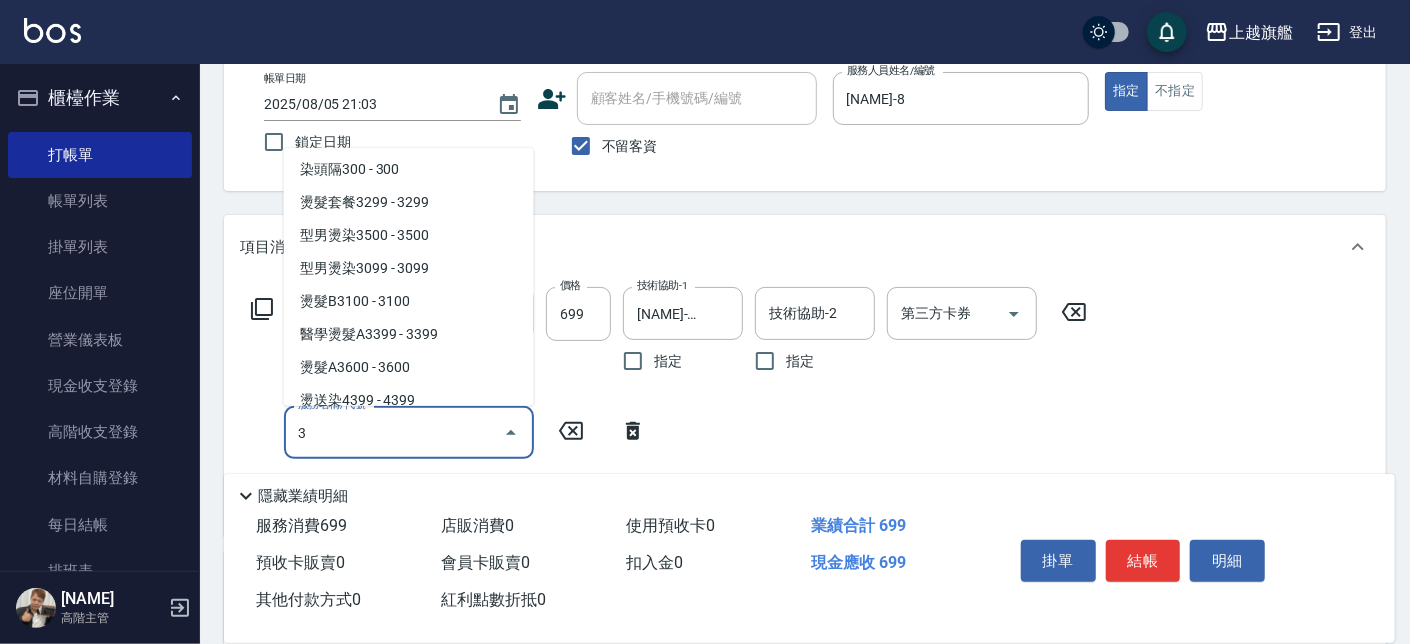 scroll, scrollTop: 0, scrollLeft: 0, axis: both 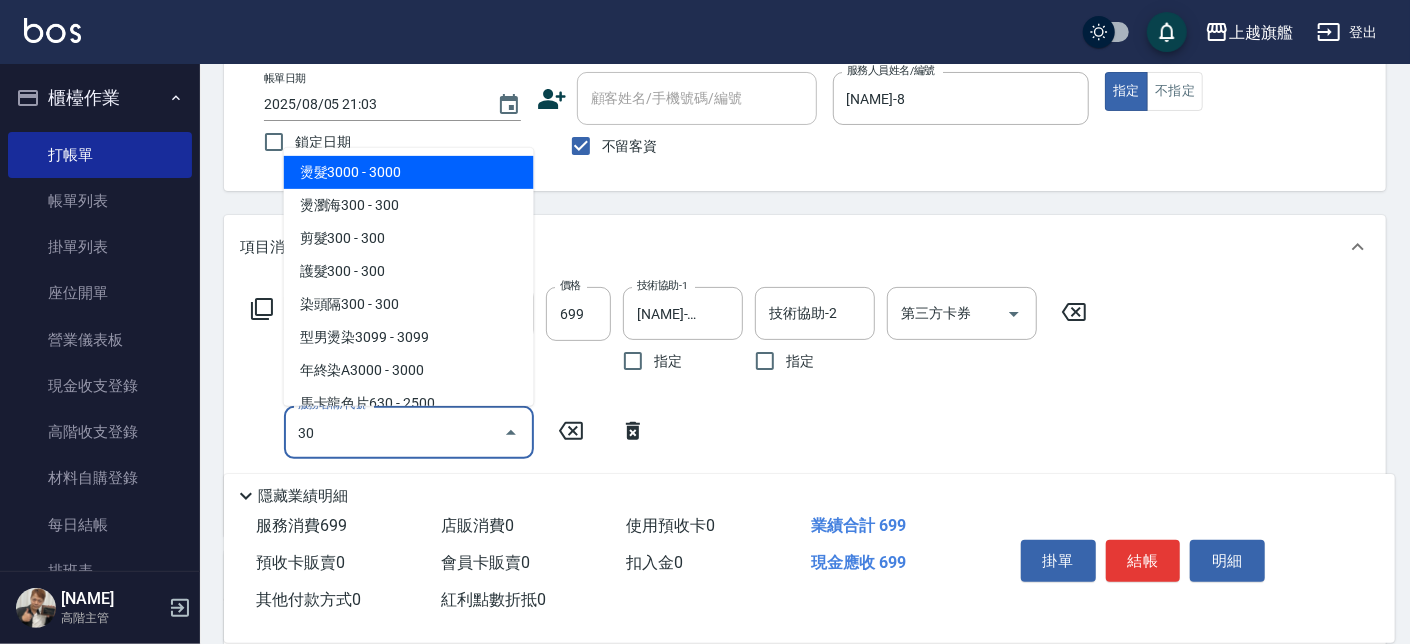 type on "3" 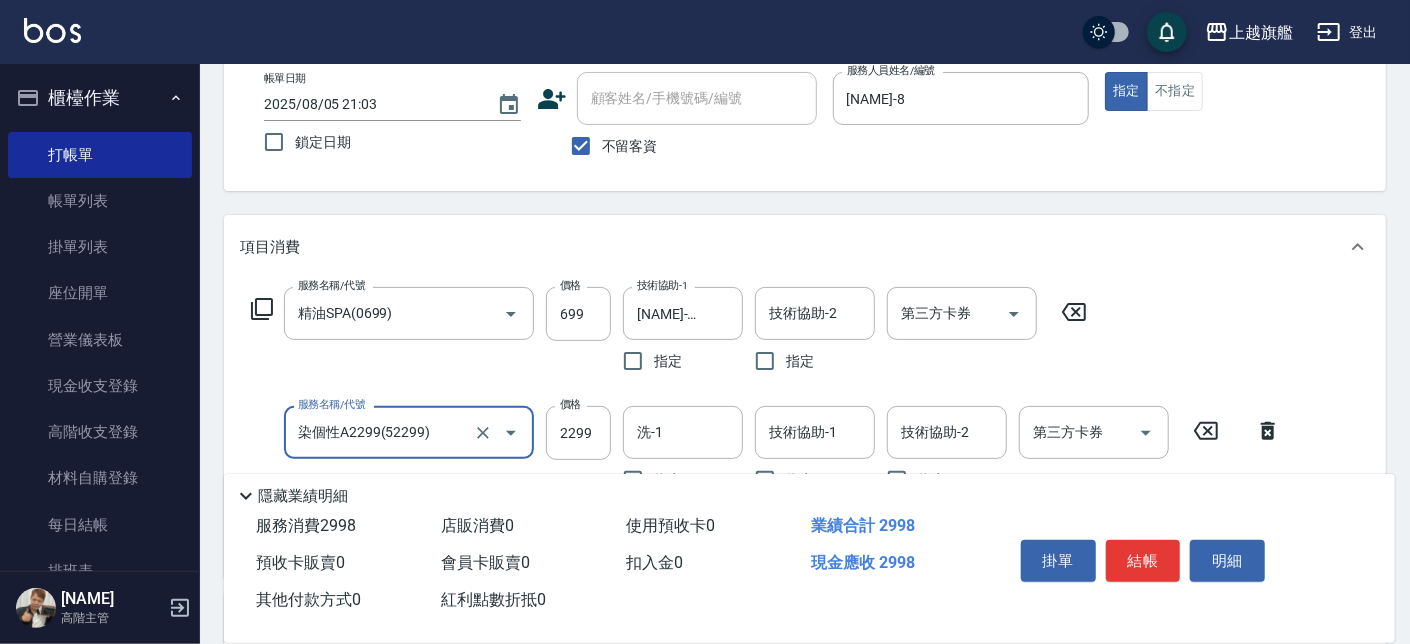type on "染個性A2299(52299)" 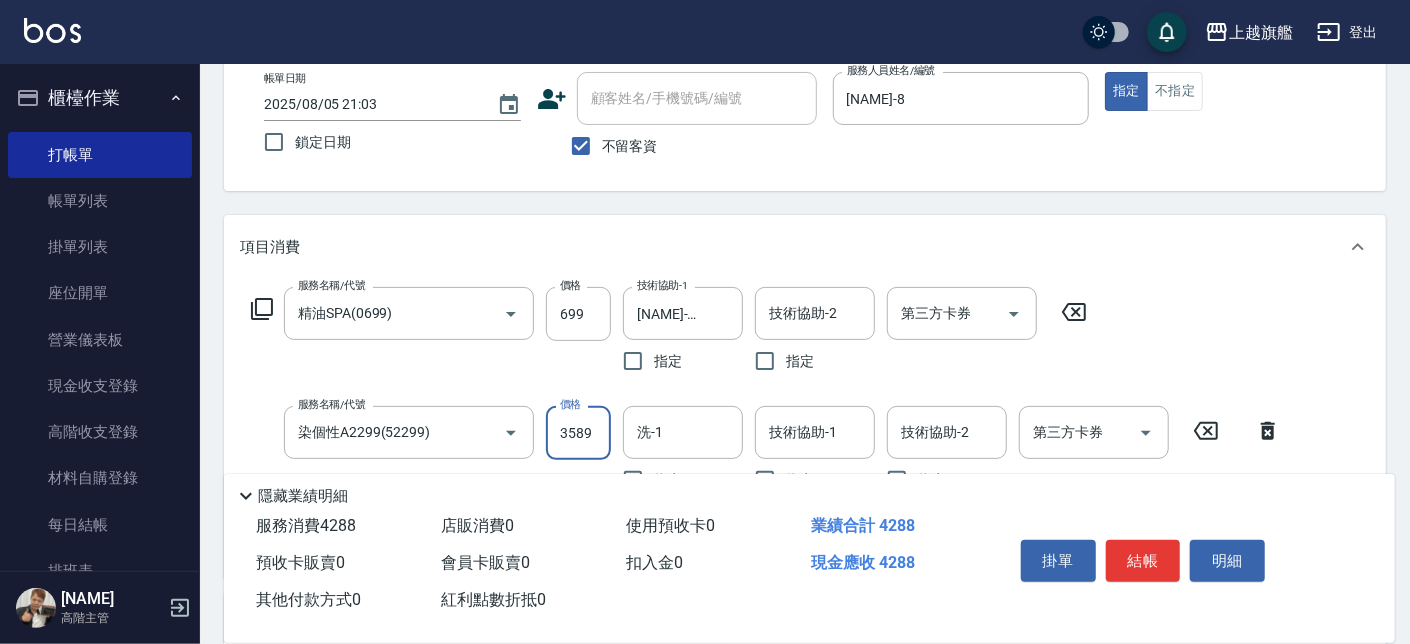 type on "3589" 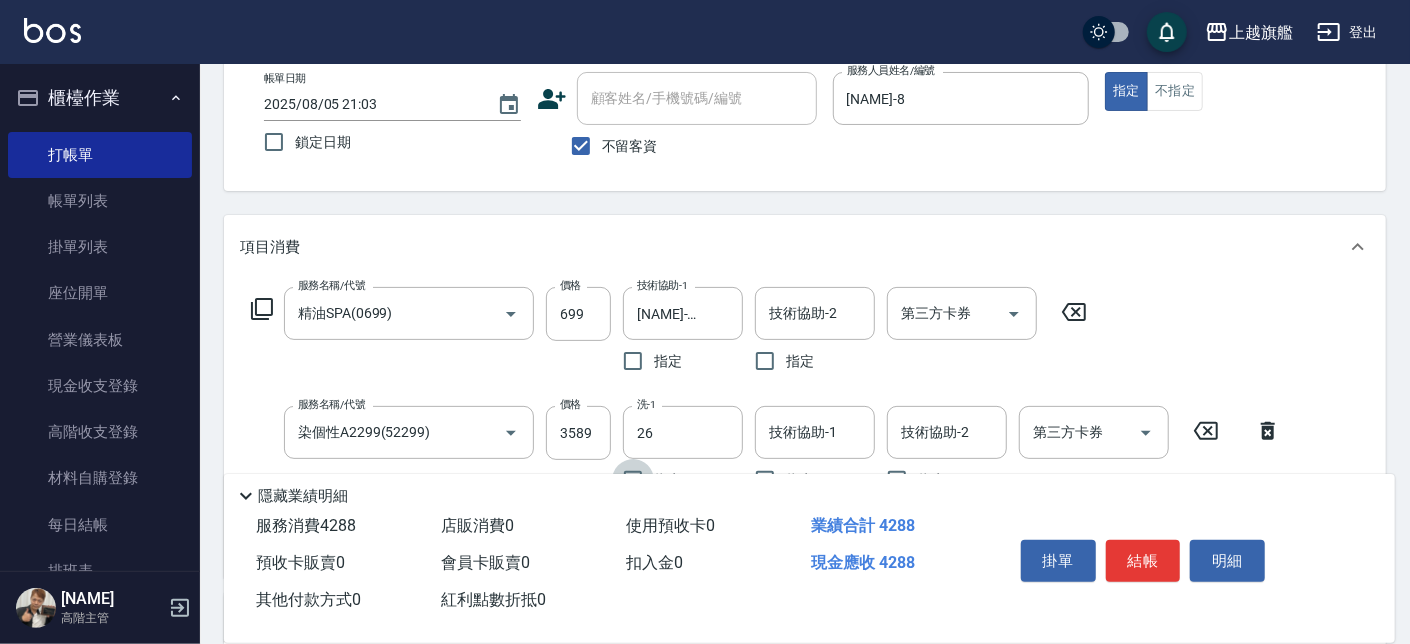 type on "陳祈聿-26" 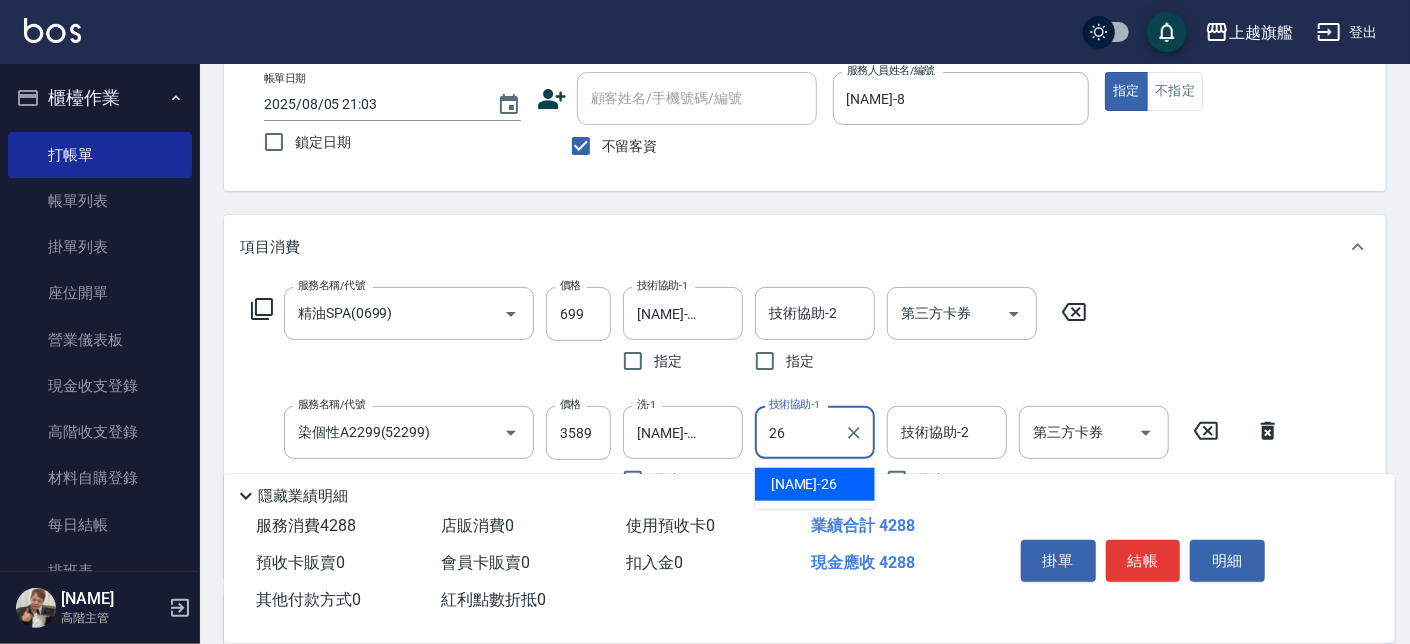 type on "陳祈聿-26" 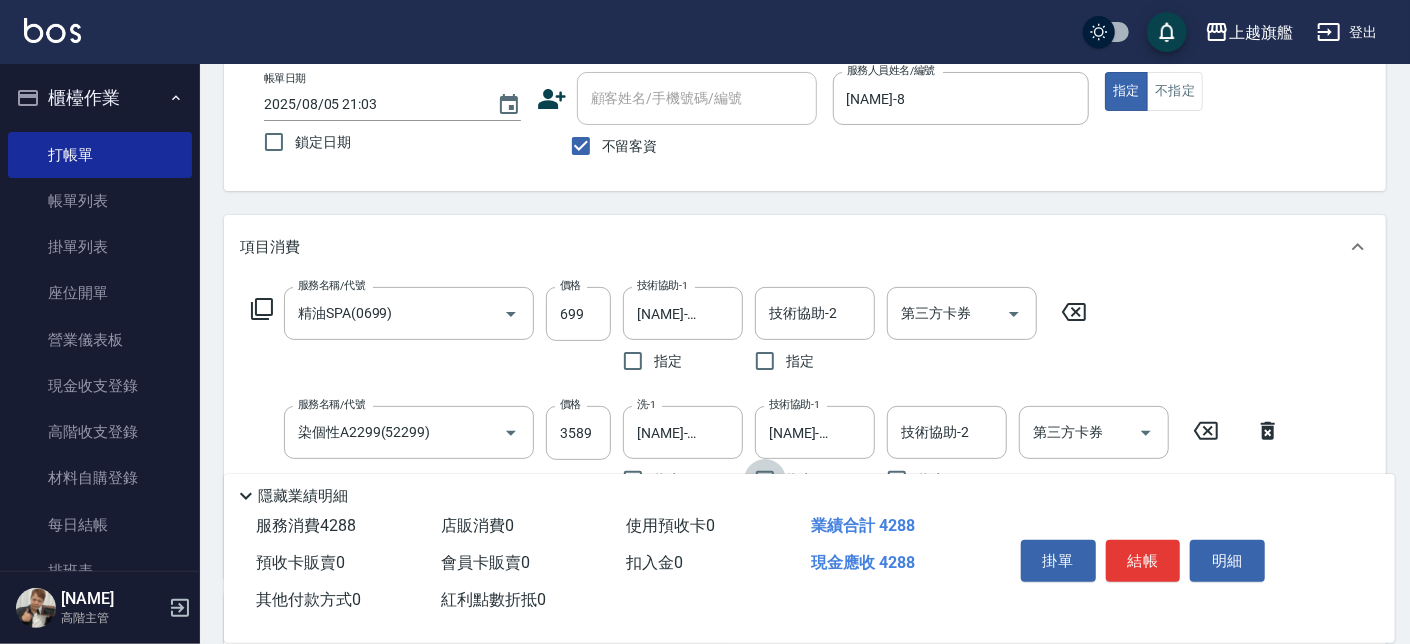 scroll, scrollTop: 445, scrollLeft: 0, axis: vertical 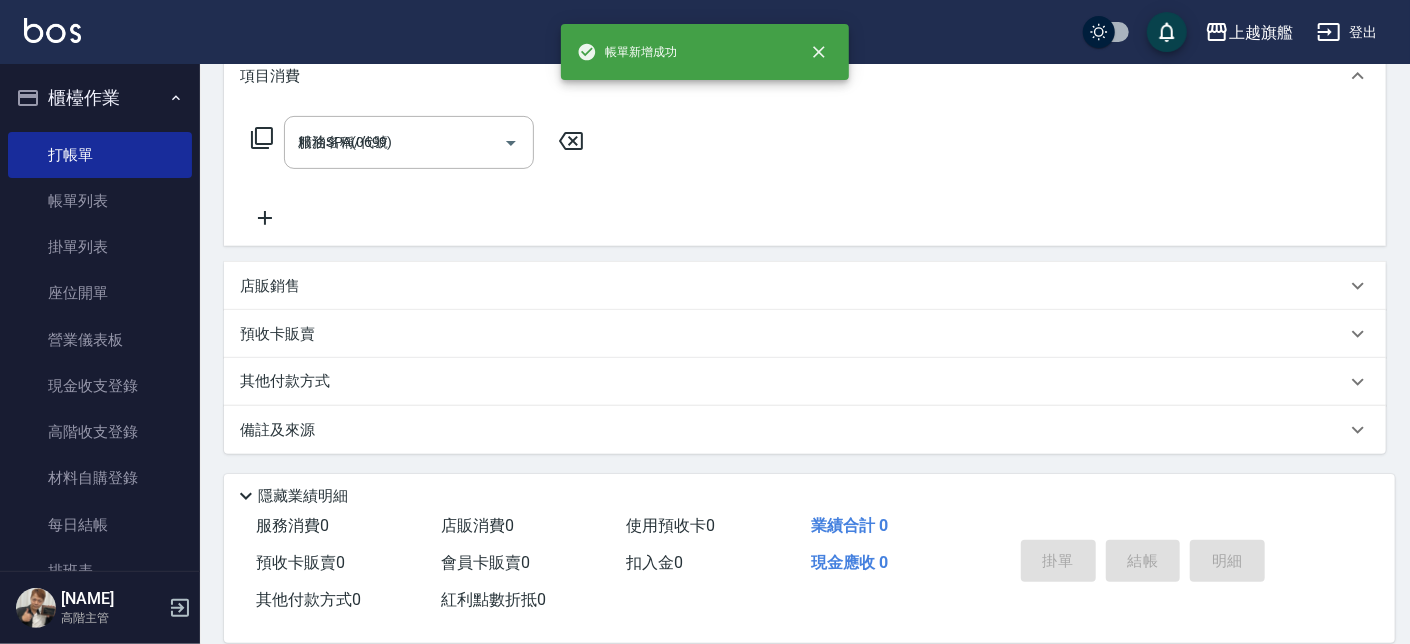 type 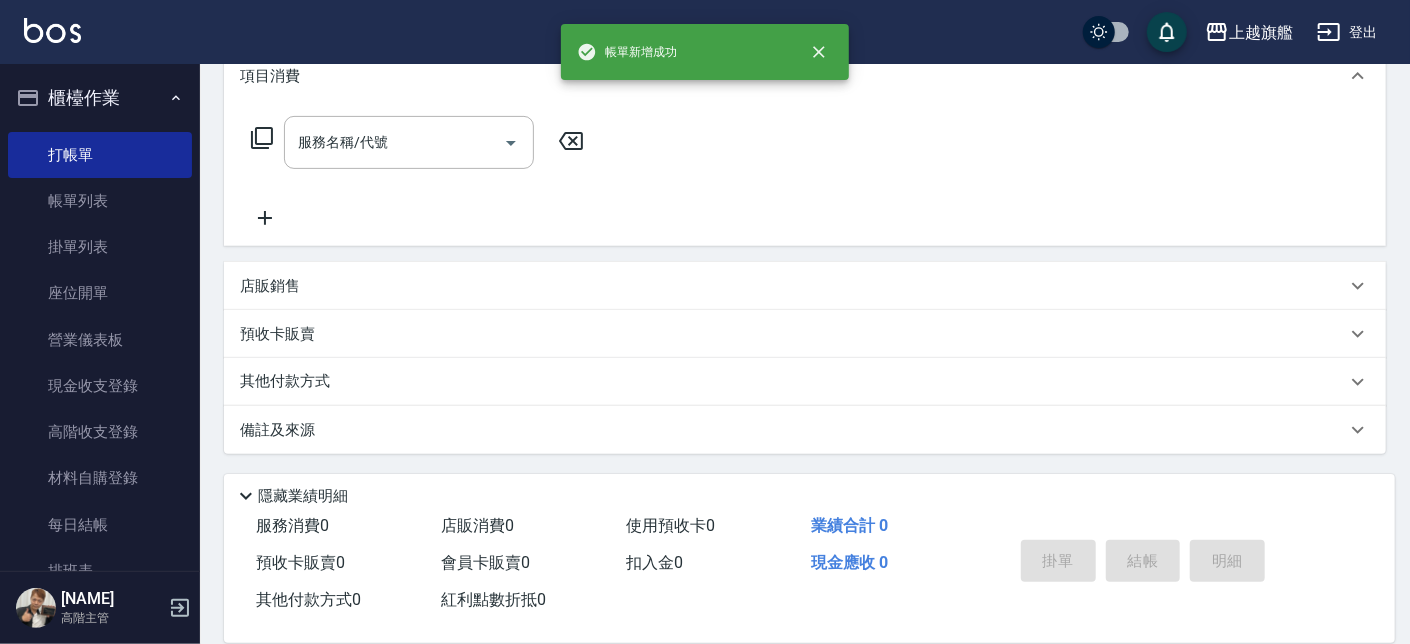 scroll, scrollTop: 0, scrollLeft: 0, axis: both 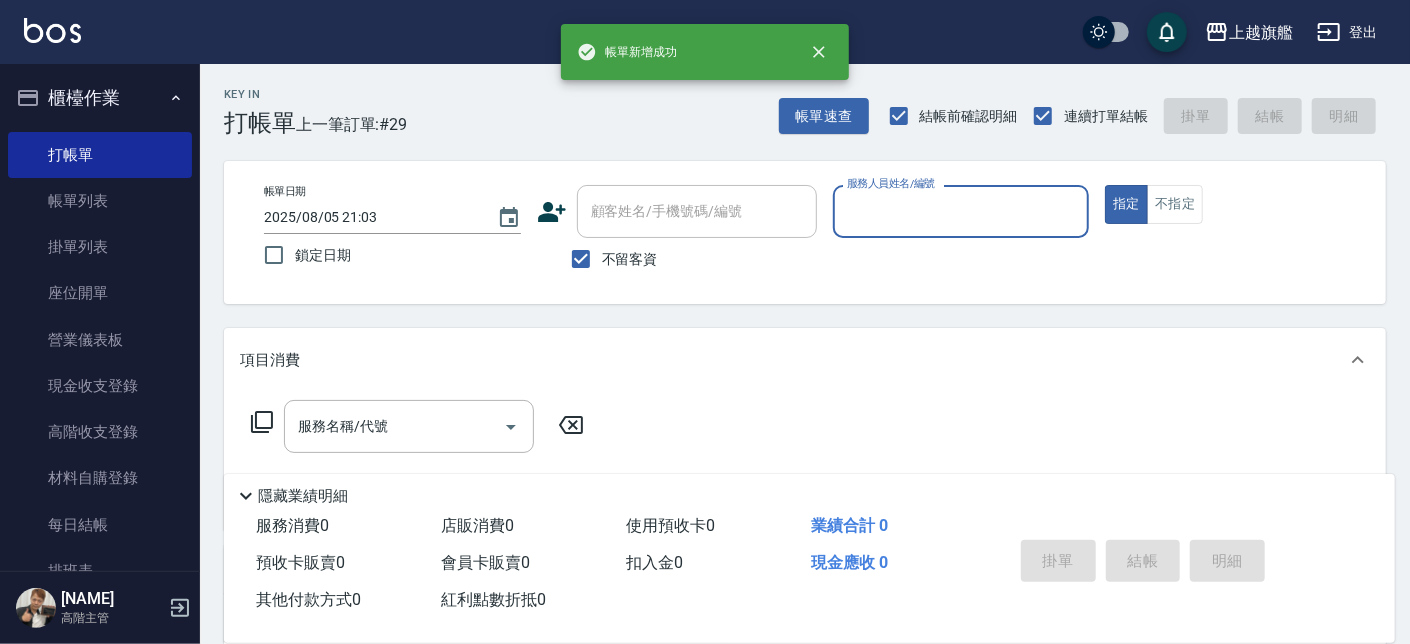 click on "櫃檯作業" at bounding box center (100, 98) 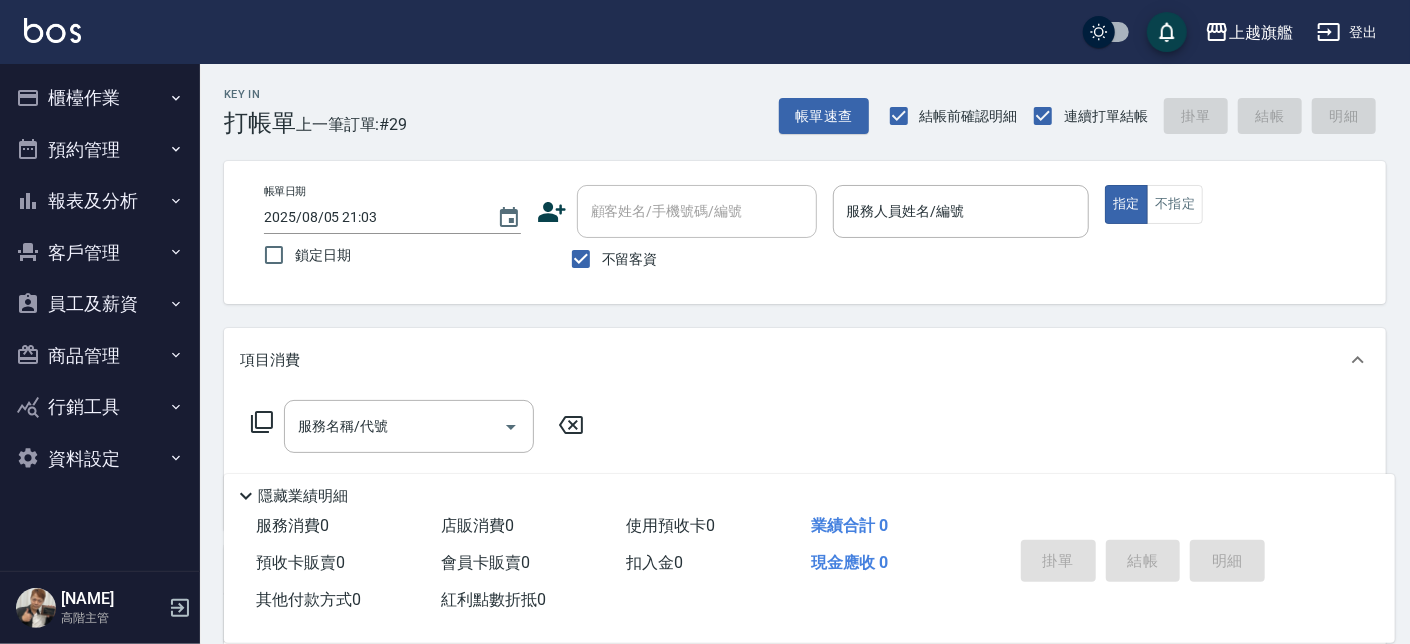 click on "報表及分析" at bounding box center (100, 201) 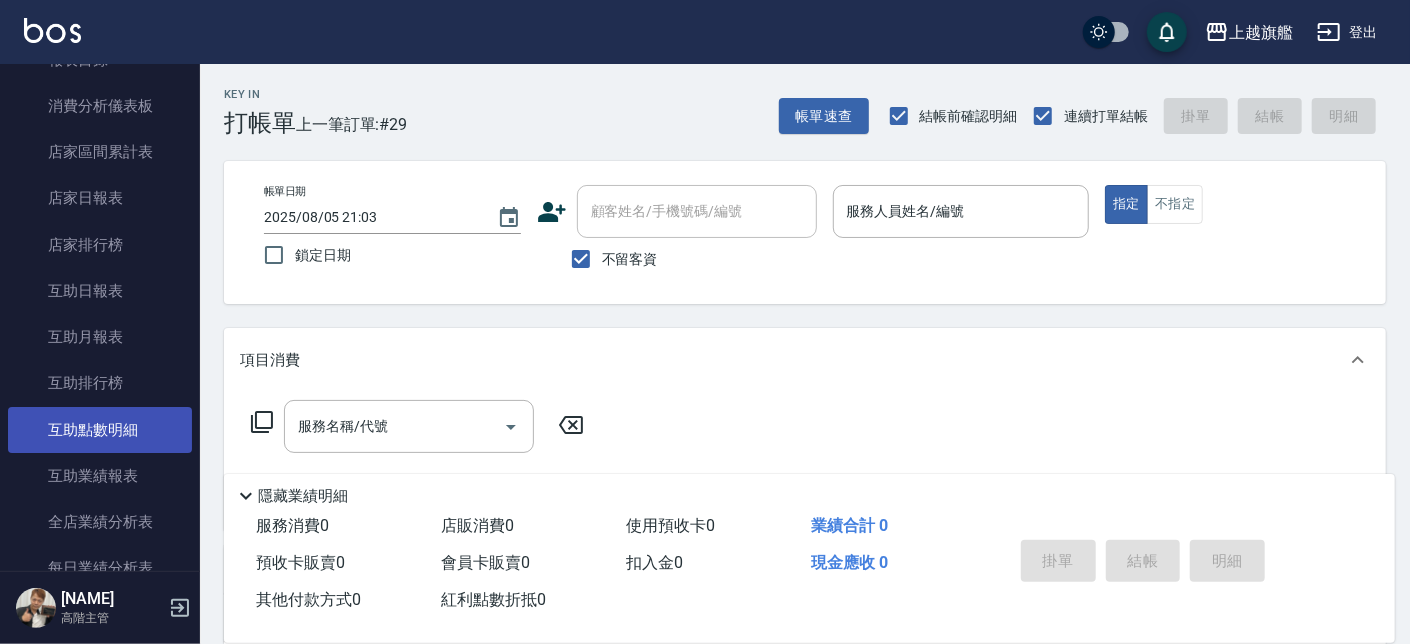 scroll, scrollTop: 241, scrollLeft: 0, axis: vertical 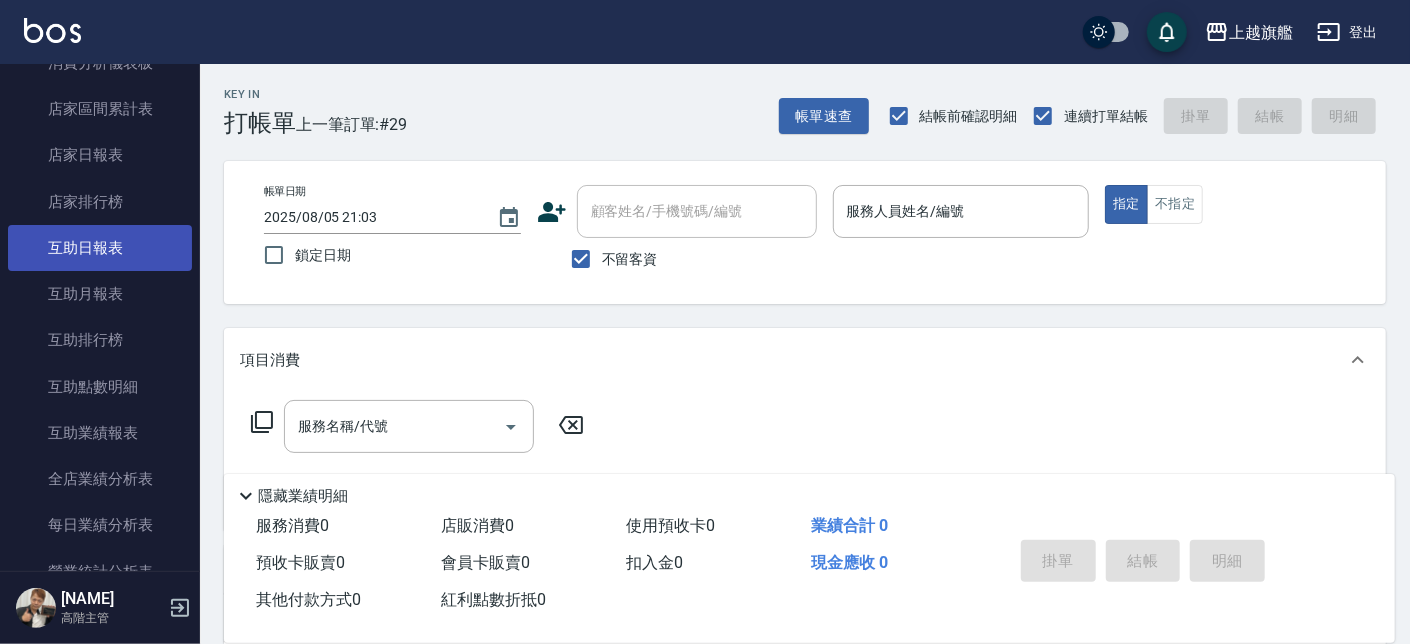 click on "互助日報表" at bounding box center (100, 248) 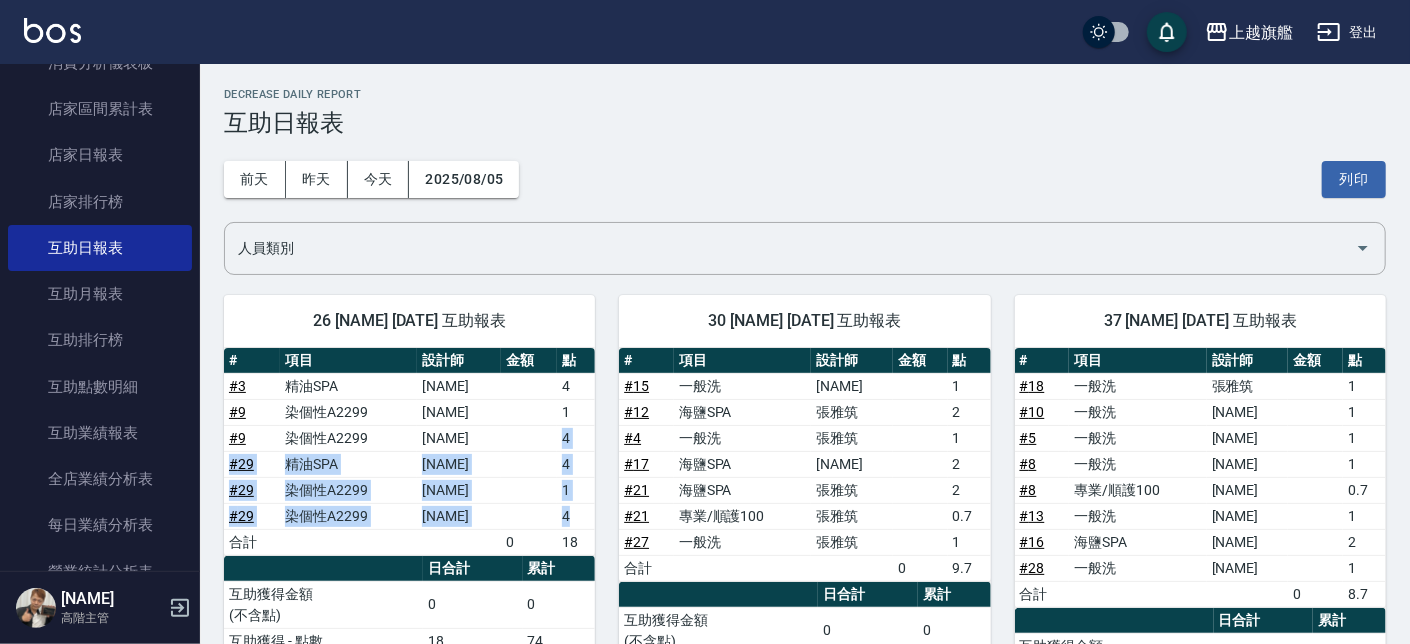 drag, startPoint x: 546, startPoint y: 451, endPoint x: 580, endPoint y: 514, distance: 71.5891 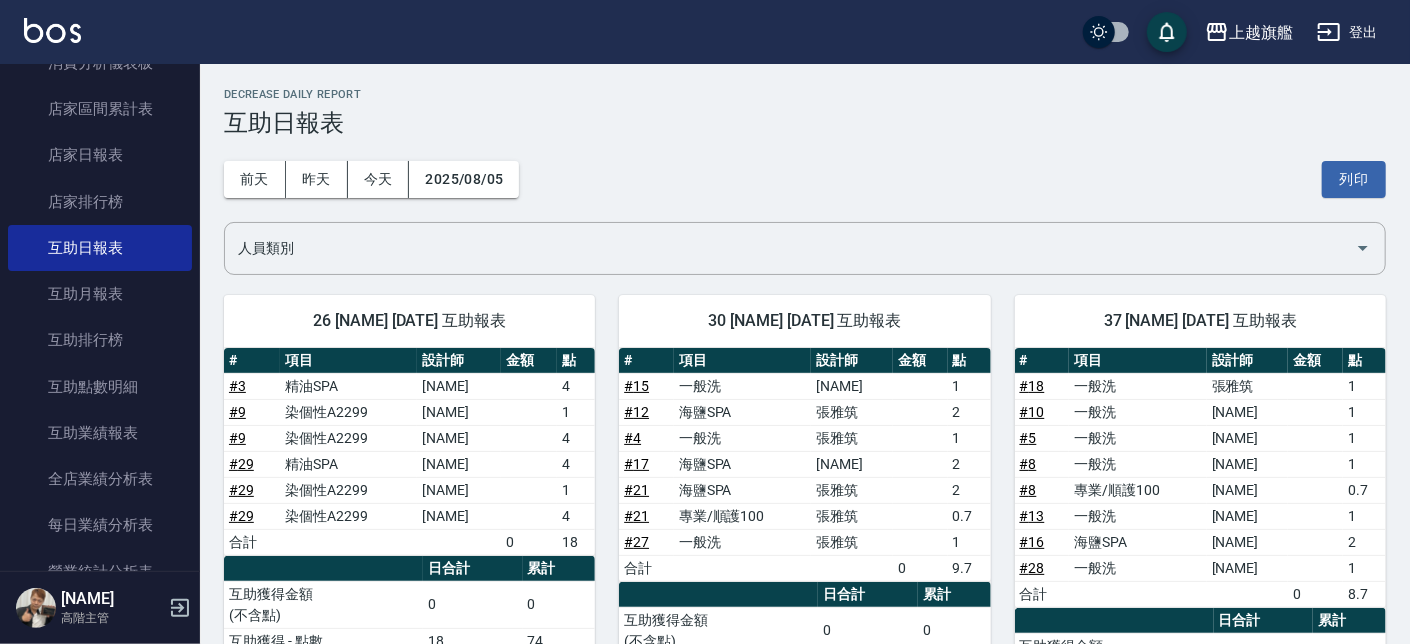 scroll, scrollTop: 0, scrollLeft: 0, axis: both 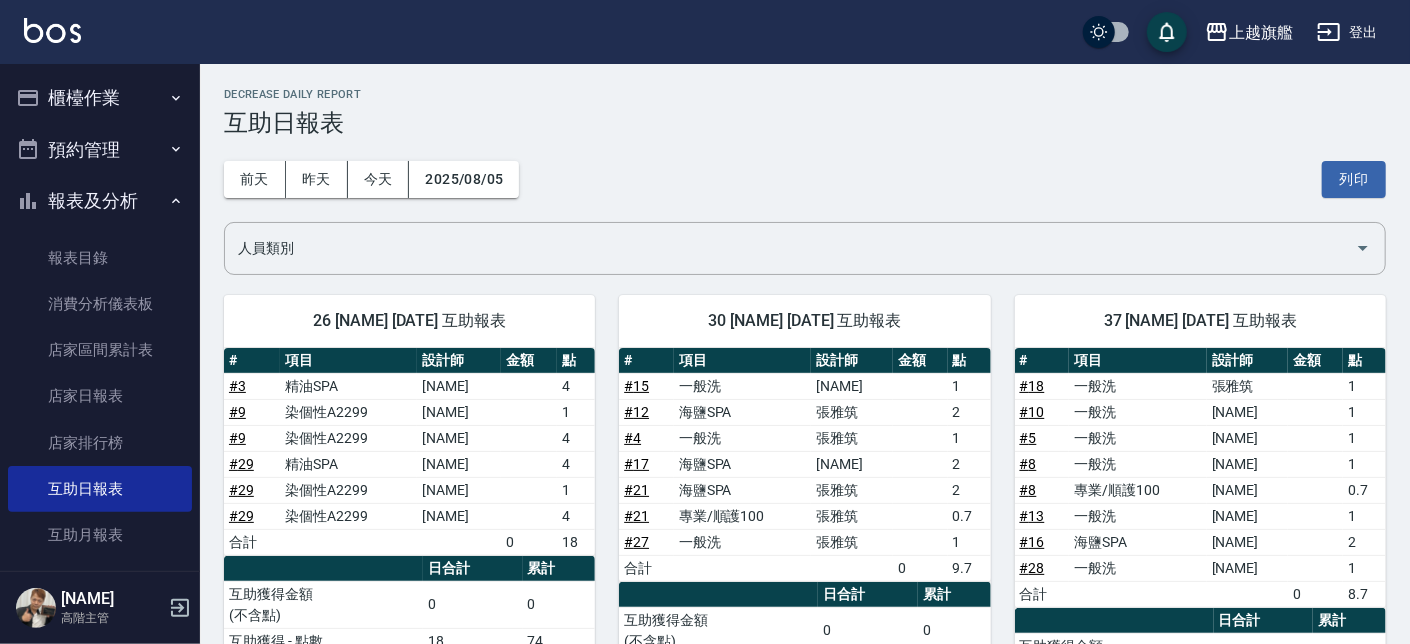 click on "櫃檯作業" at bounding box center [100, 98] 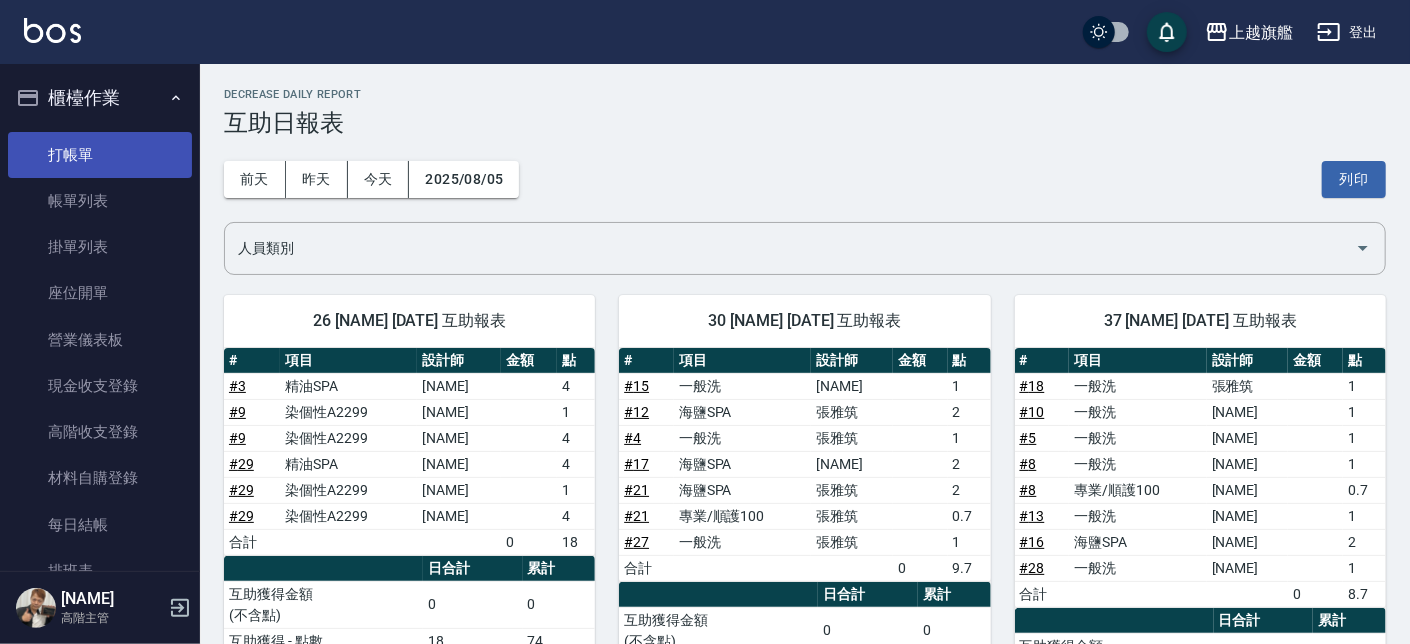 drag, startPoint x: 95, startPoint y: 184, endPoint x: 90, endPoint y: 151, distance: 33.37664 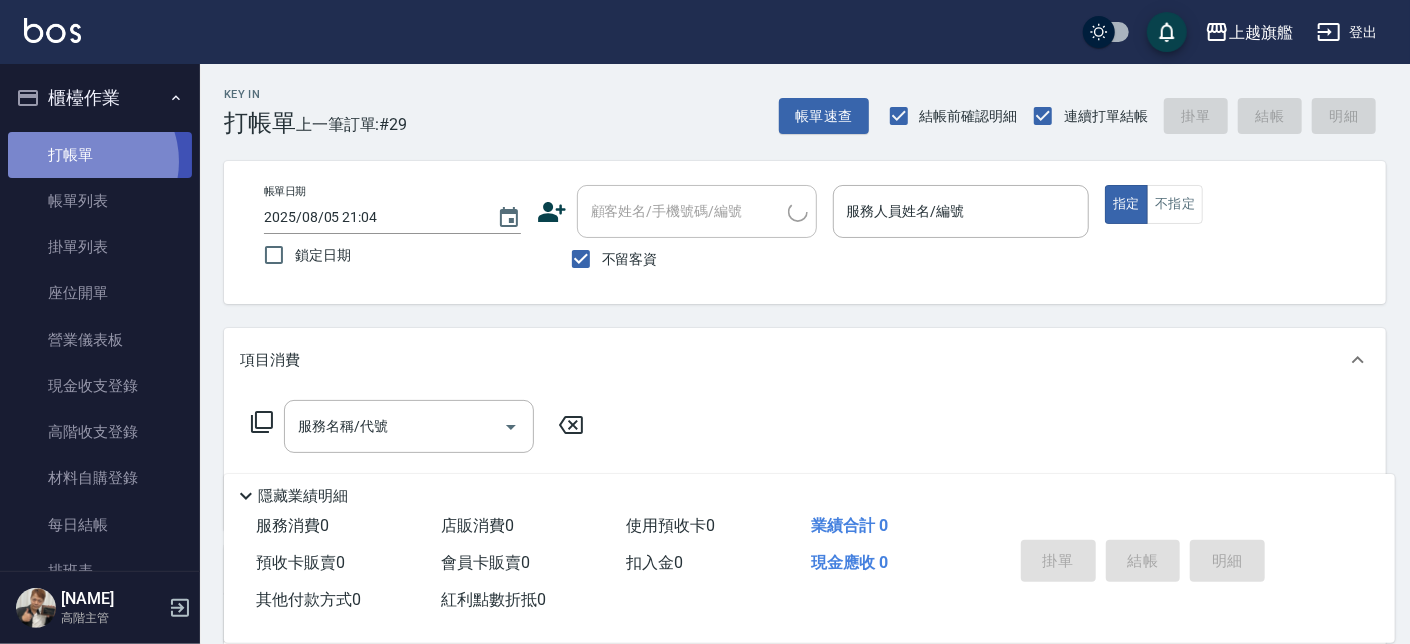 click on "打帳單" at bounding box center (100, 155) 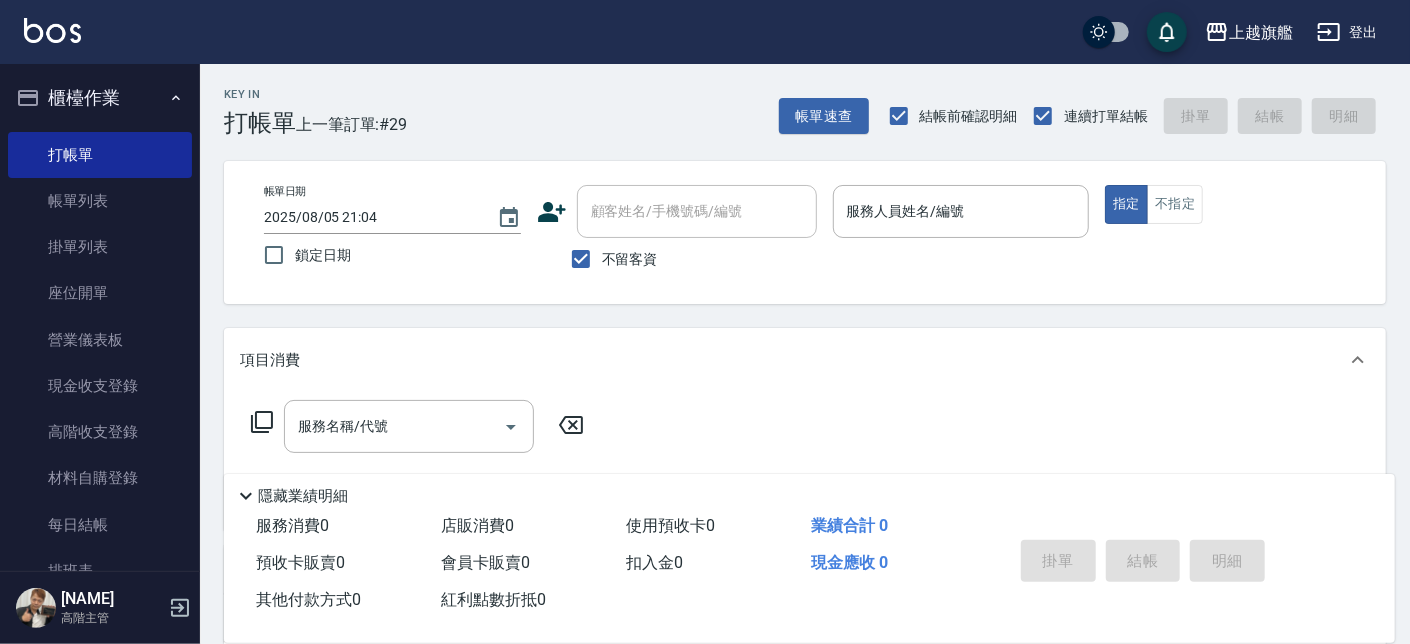 click on "打帳單" at bounding box center (100, 155) 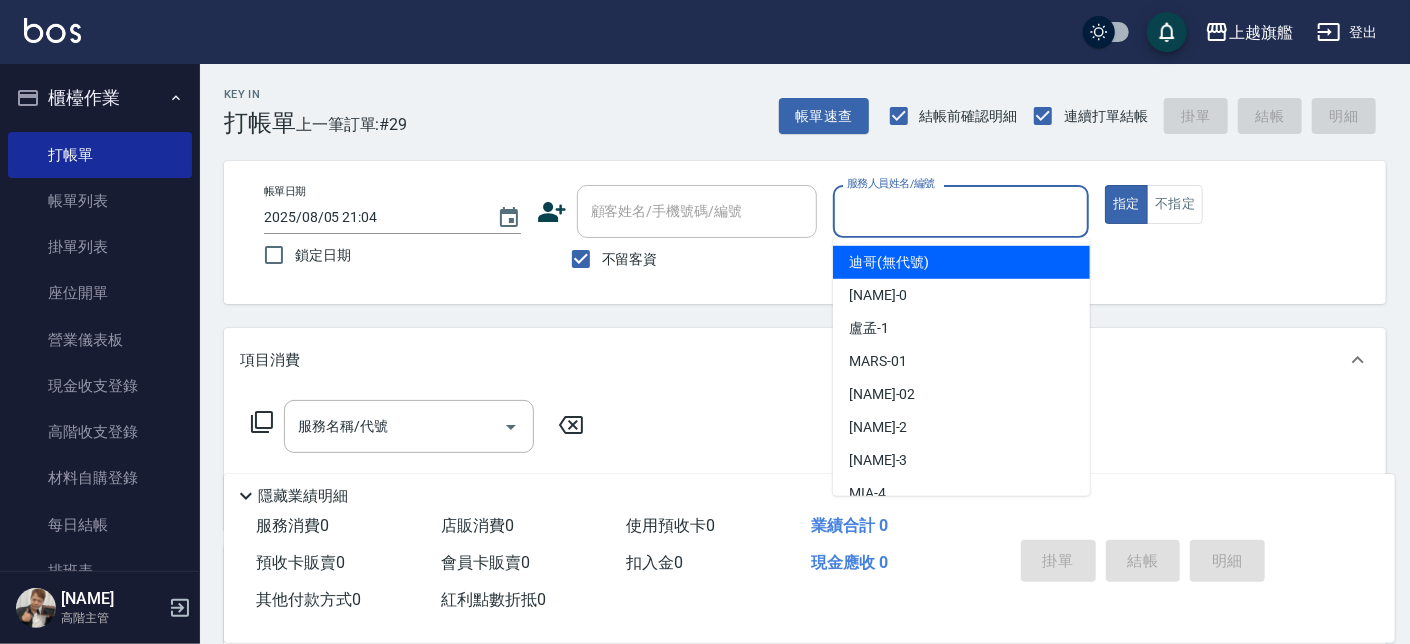 click on "服務人員姓名/編號" at bounding box center (961, 211) 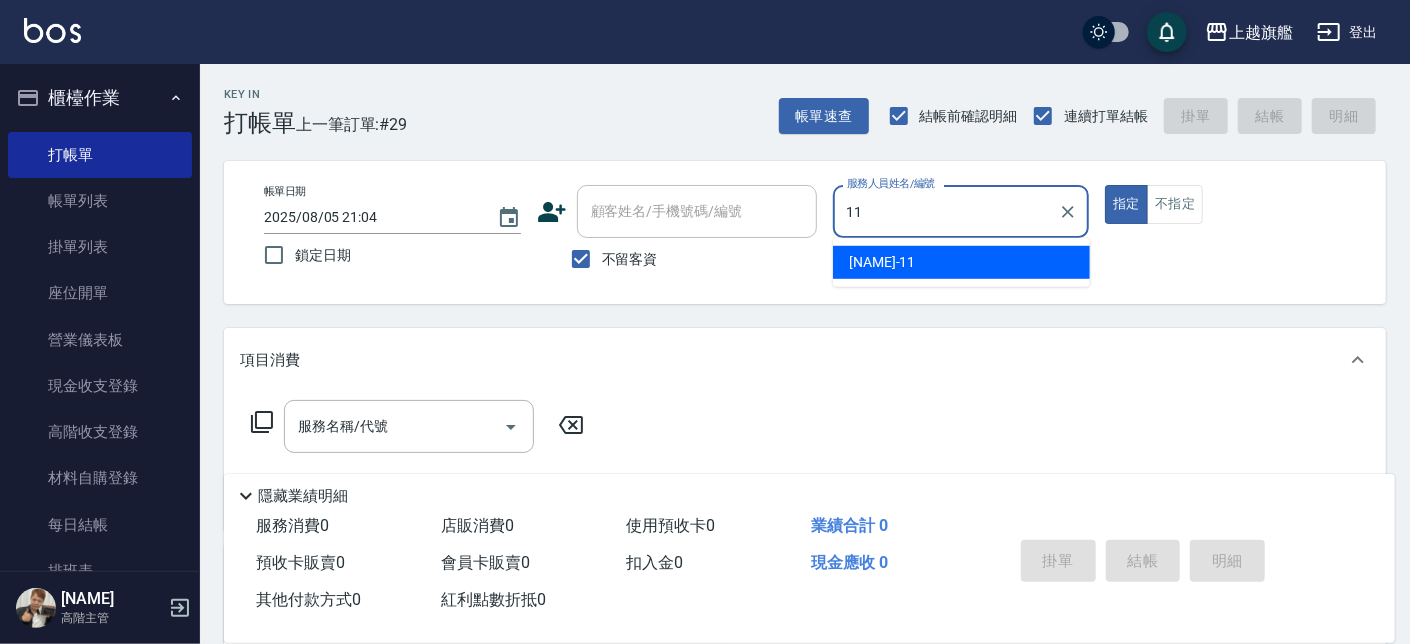 type on "蔡美秀-11" 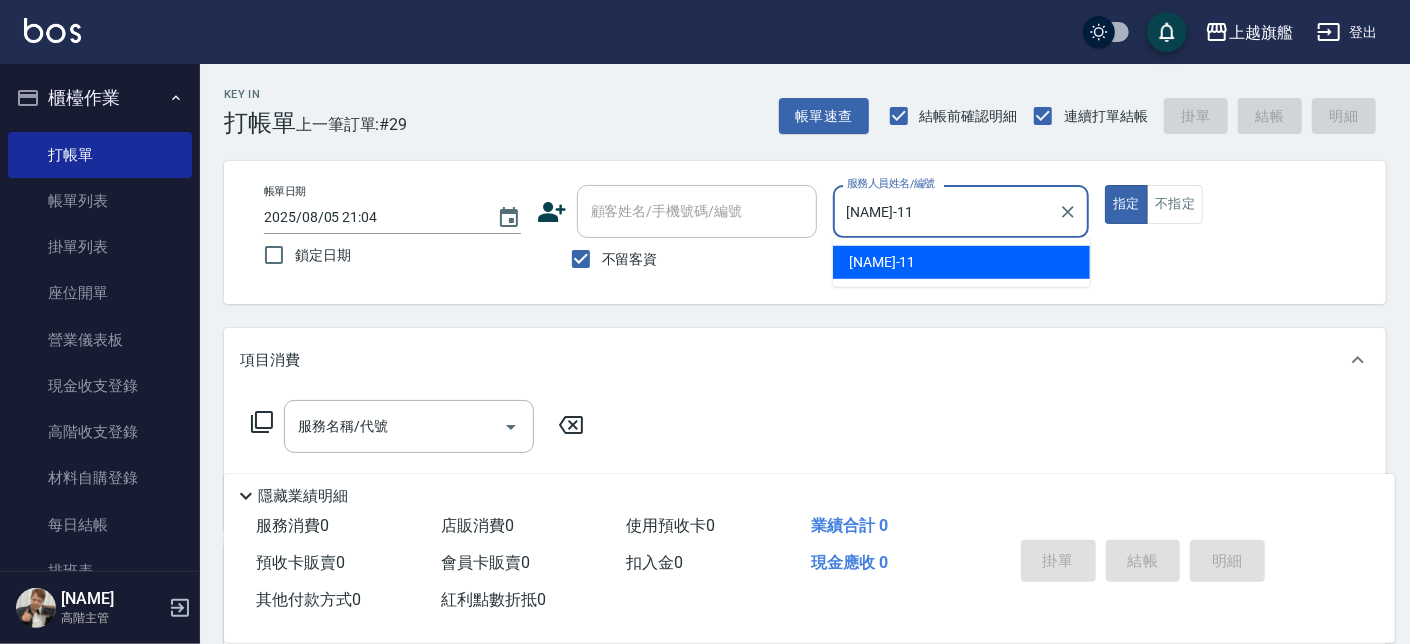 type on "true" 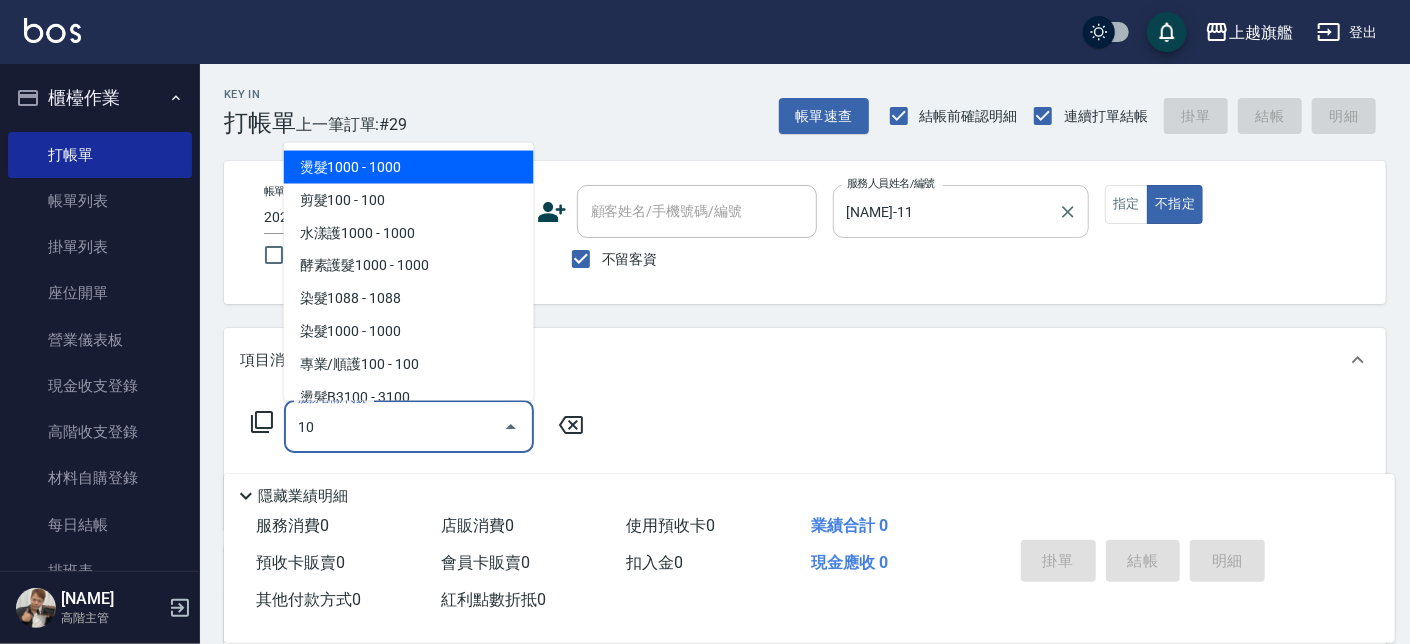 type on "1" 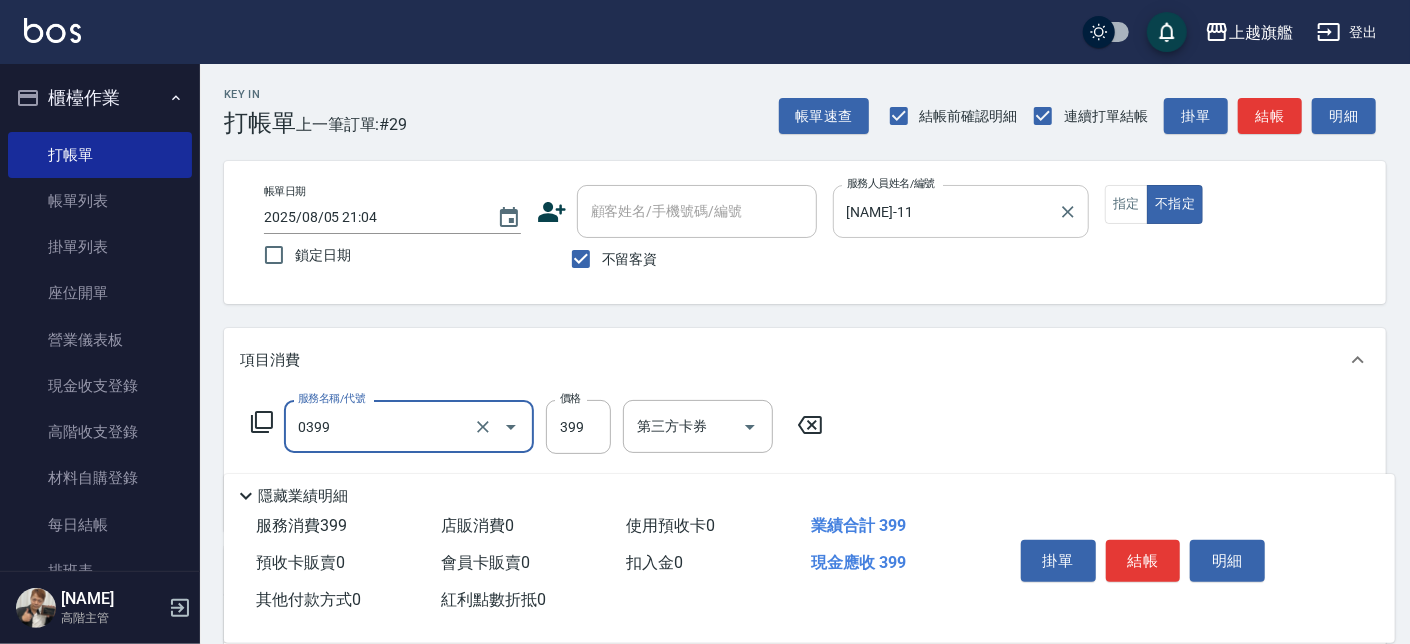 type on "海鹽SPA(0399)" 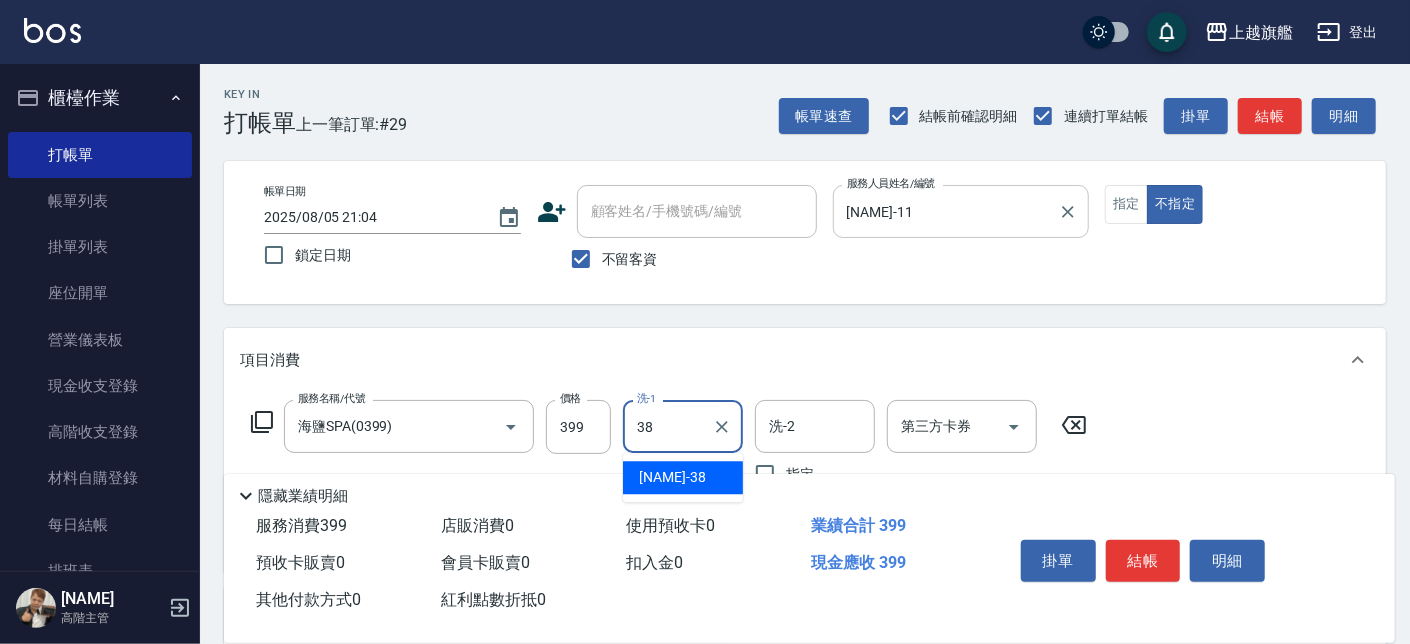 type on "邱靖婷-38" 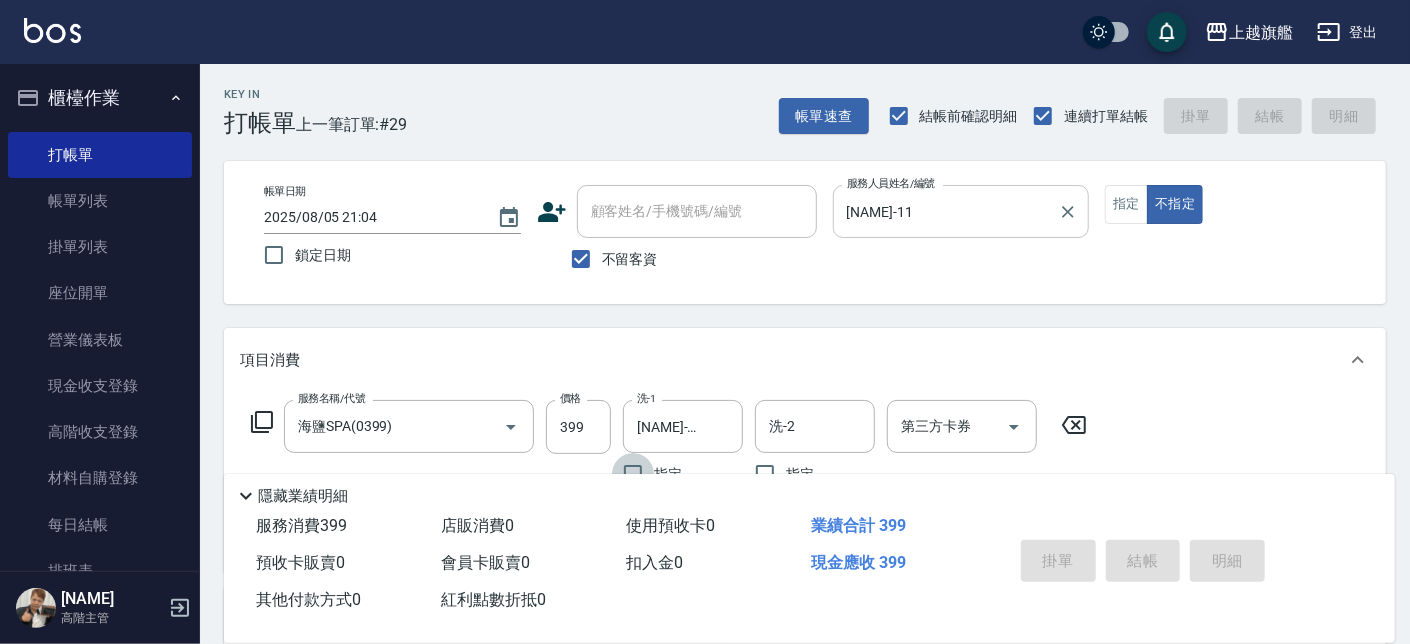 type 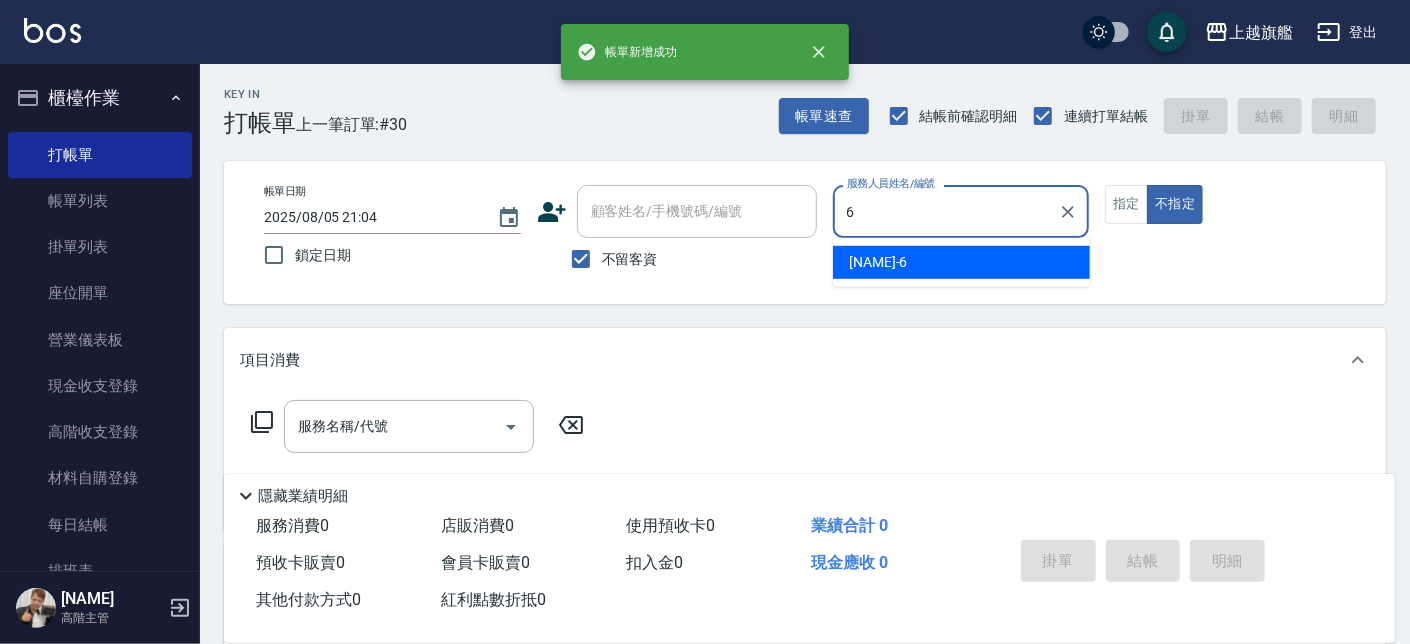 type on "張佳琳-6" 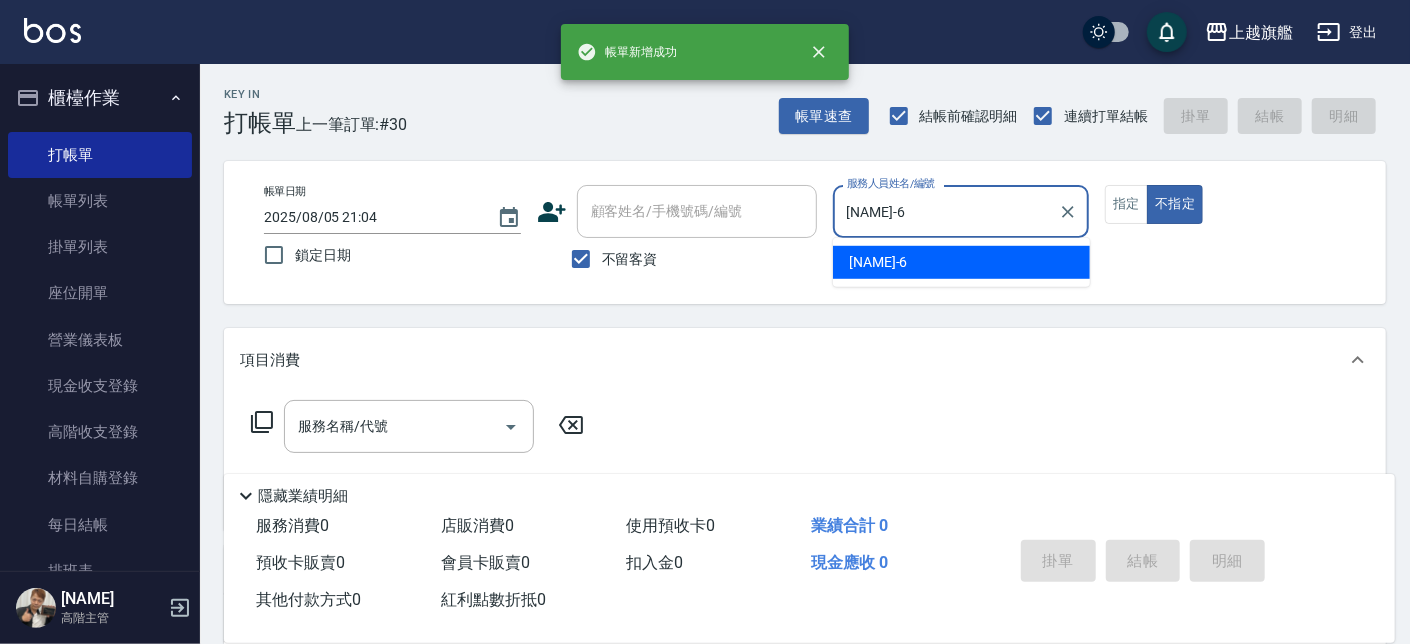 type on "false" 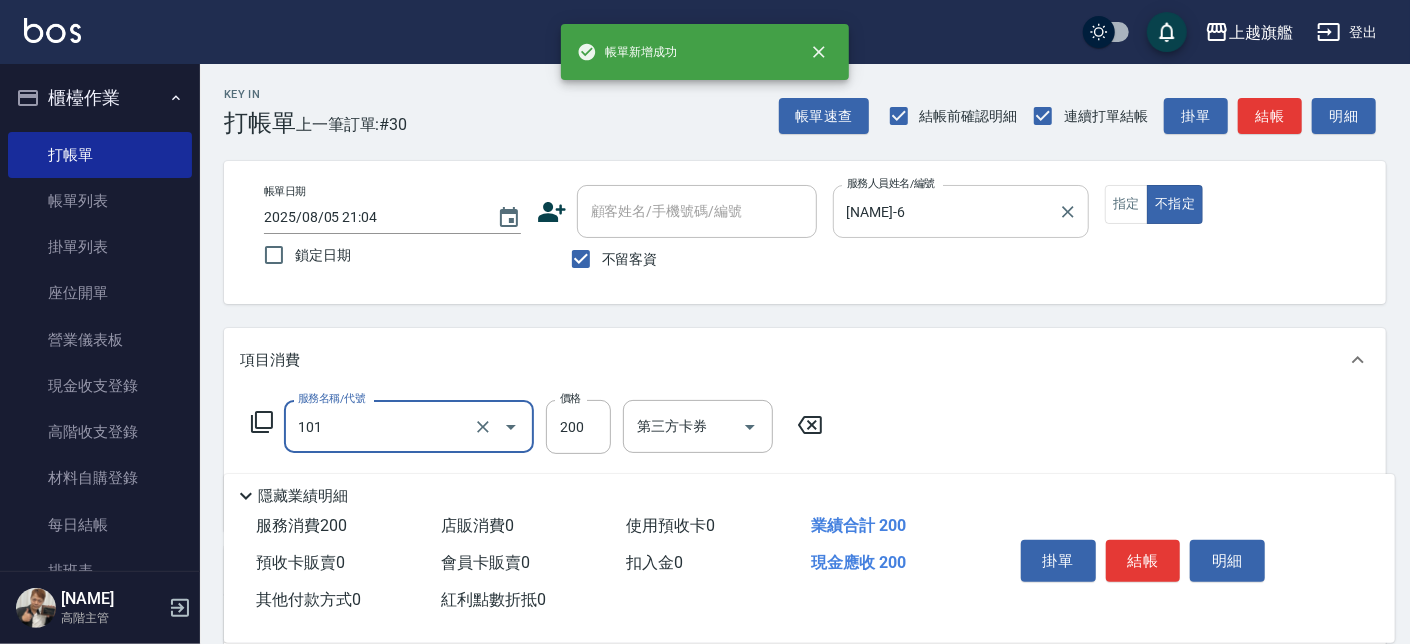 type on "一般洗(101)" 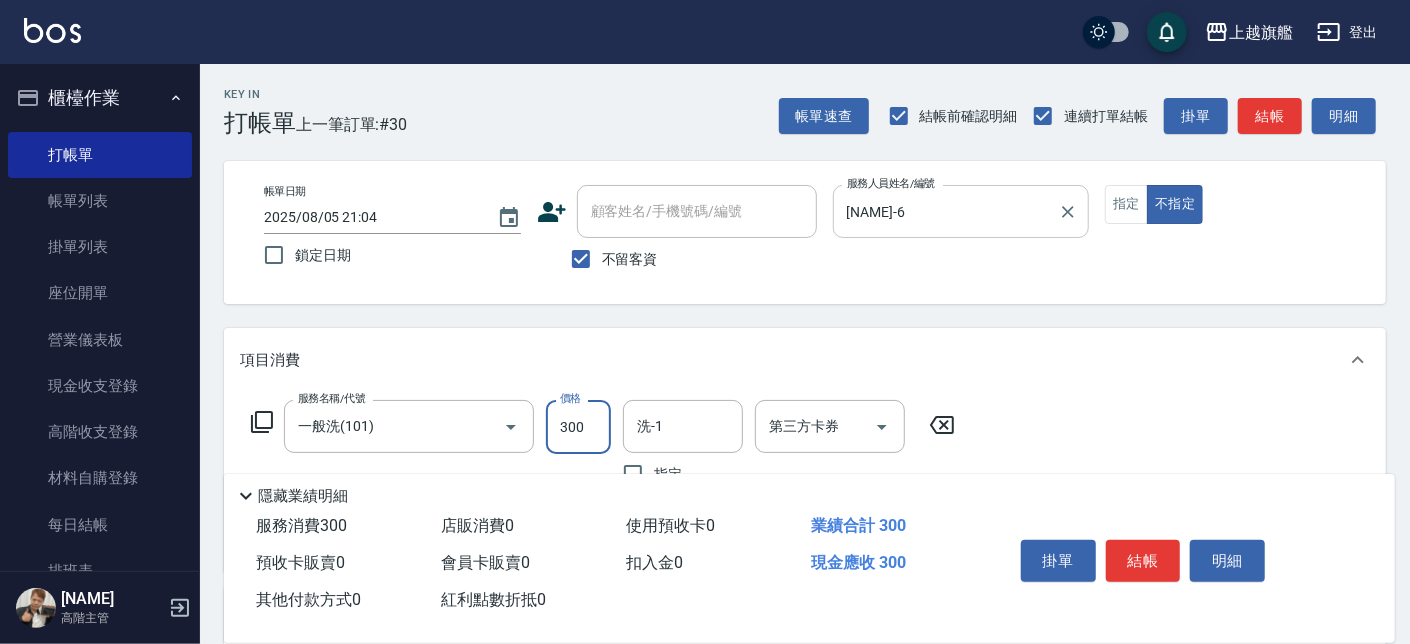 type on "300" 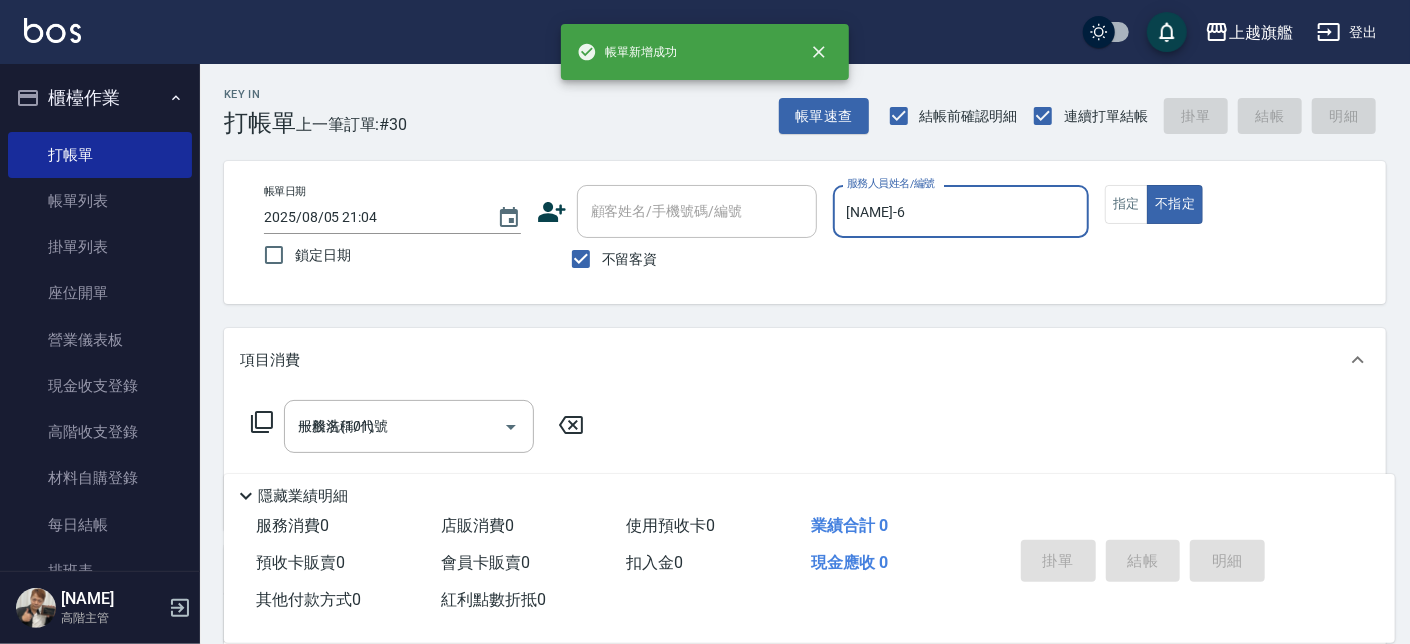 type 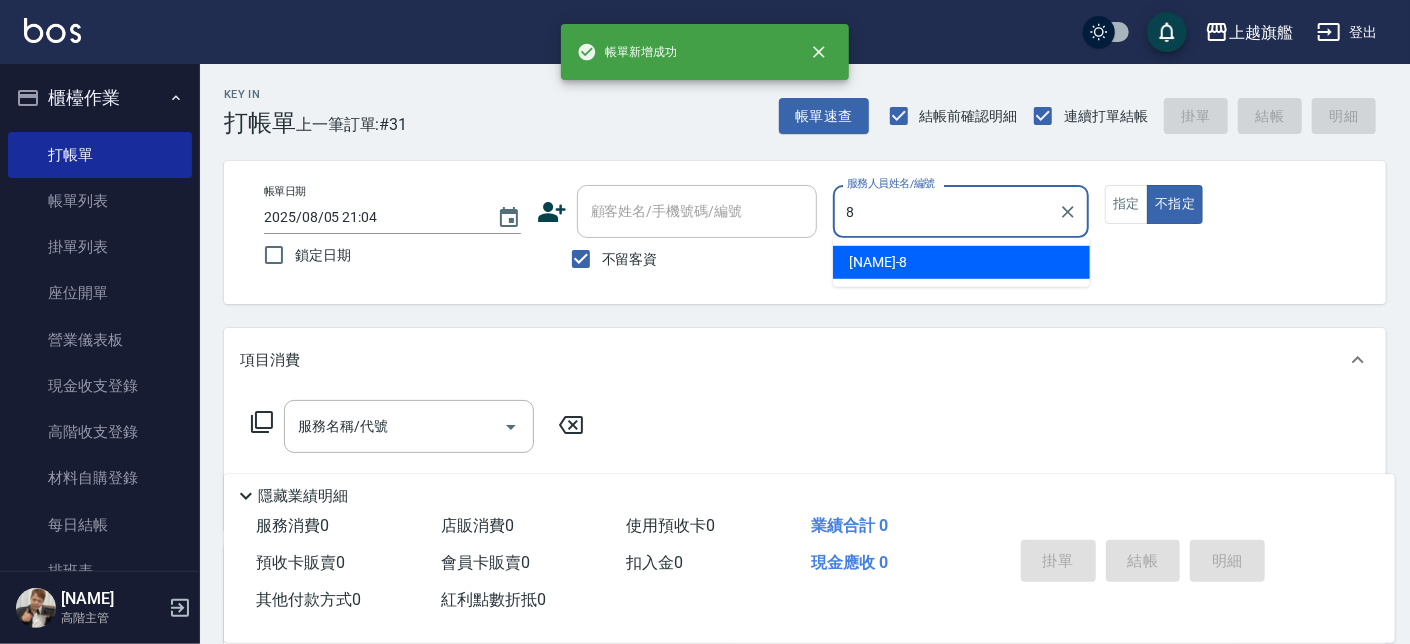 type on "周秀娟-8" 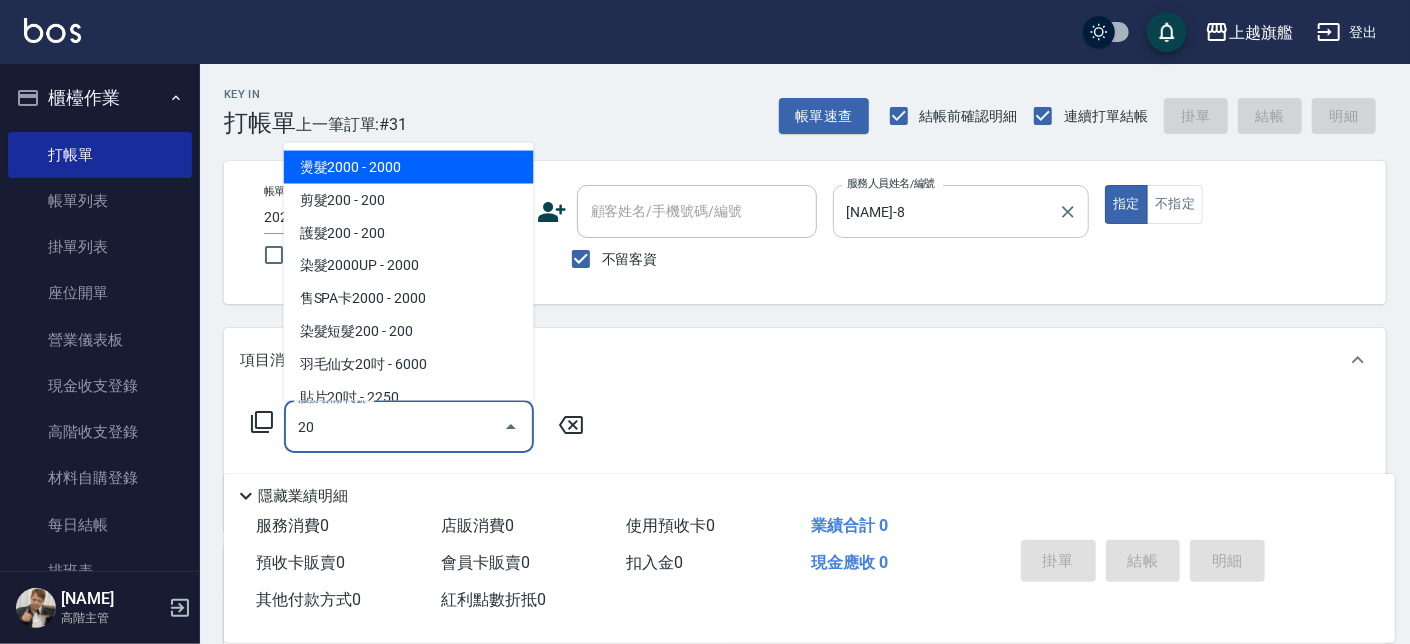 type on "2" 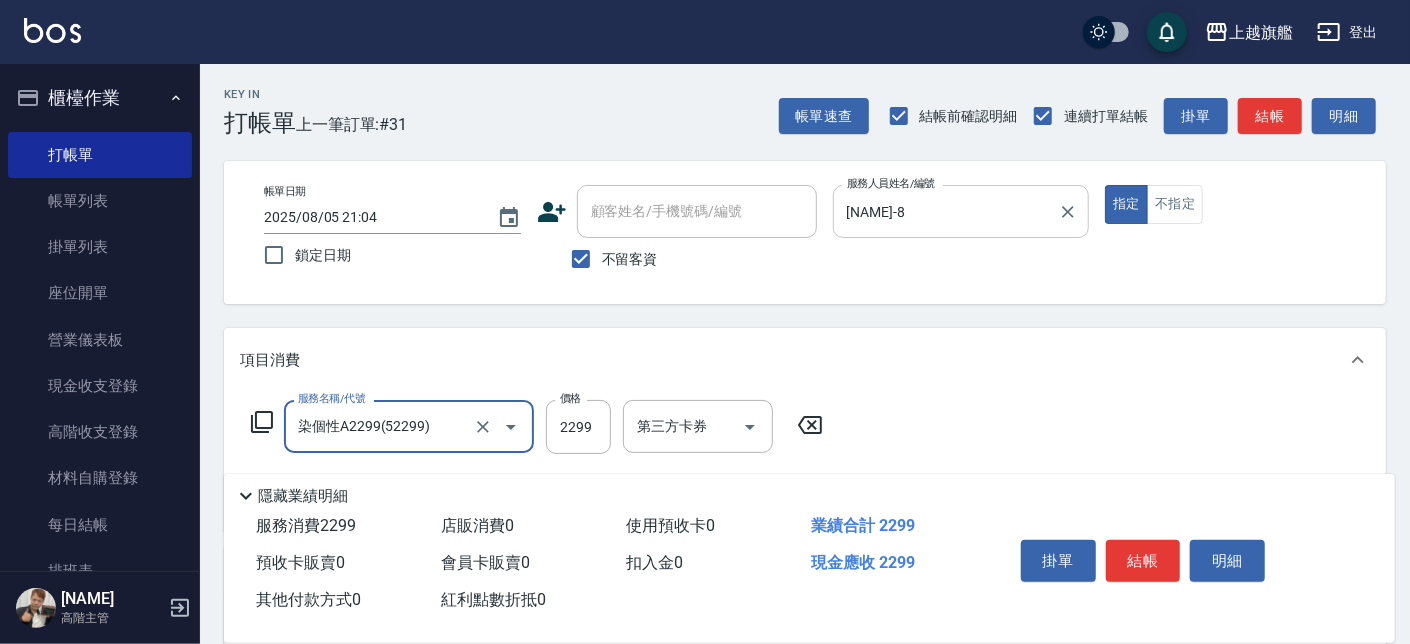 type on "染個性A2299(52299)" 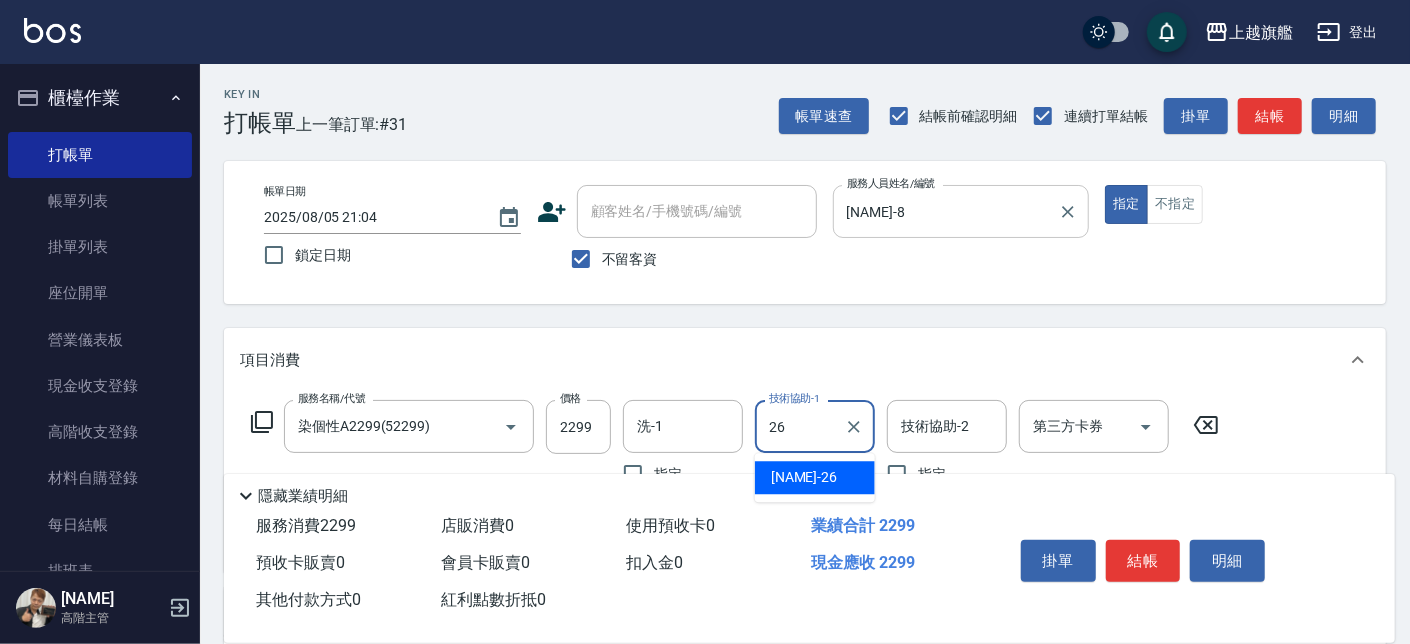 type on "陳祈聿-26" 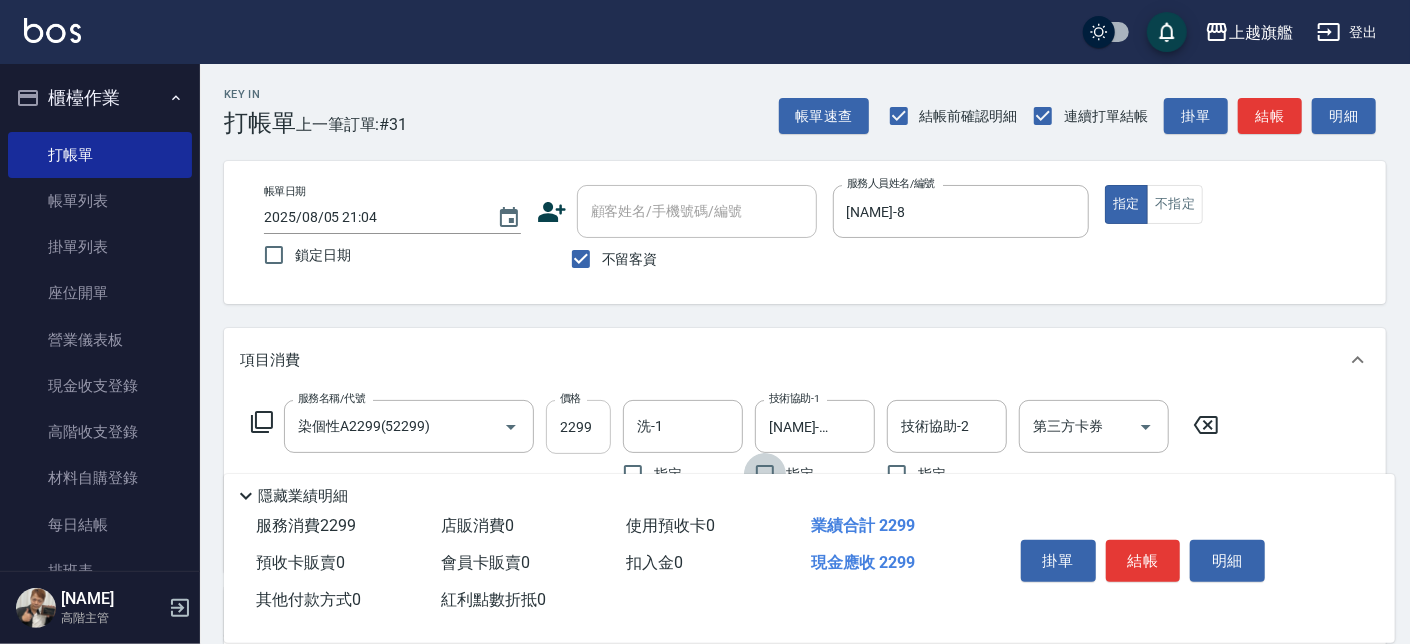 click on "2299" at bounding box center (578, 427) 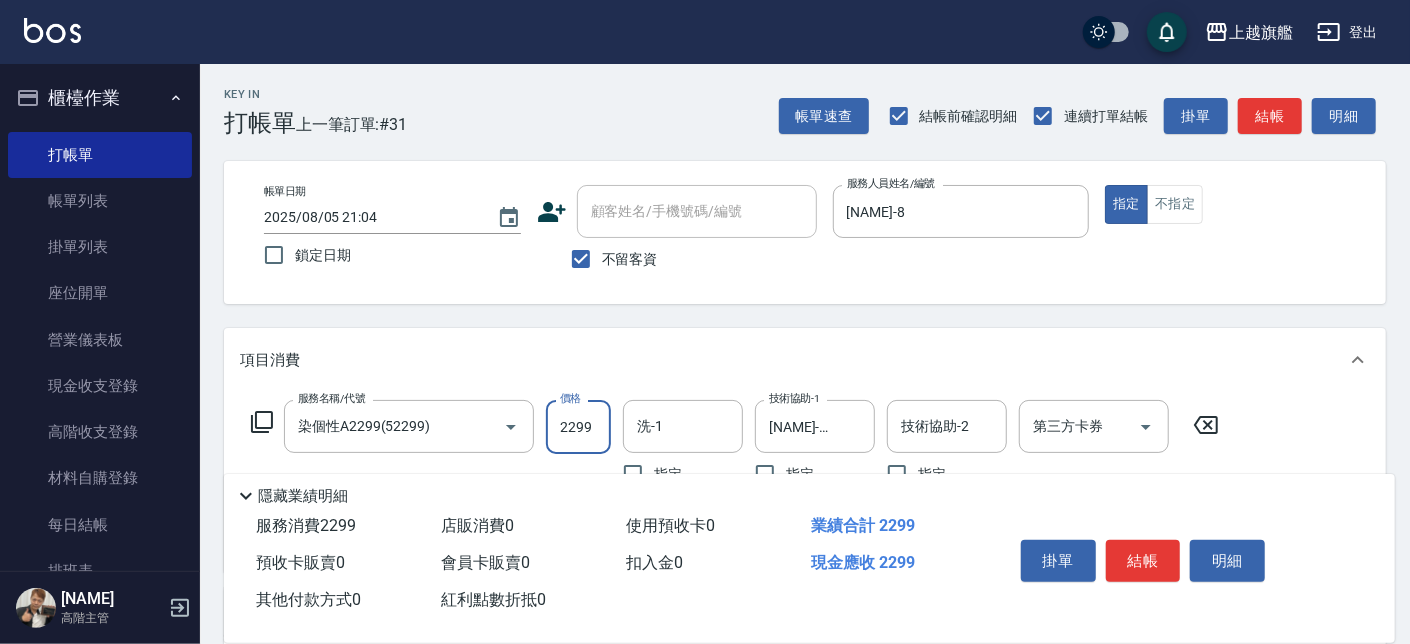 click on "2299" at bounding box center [578, 427] 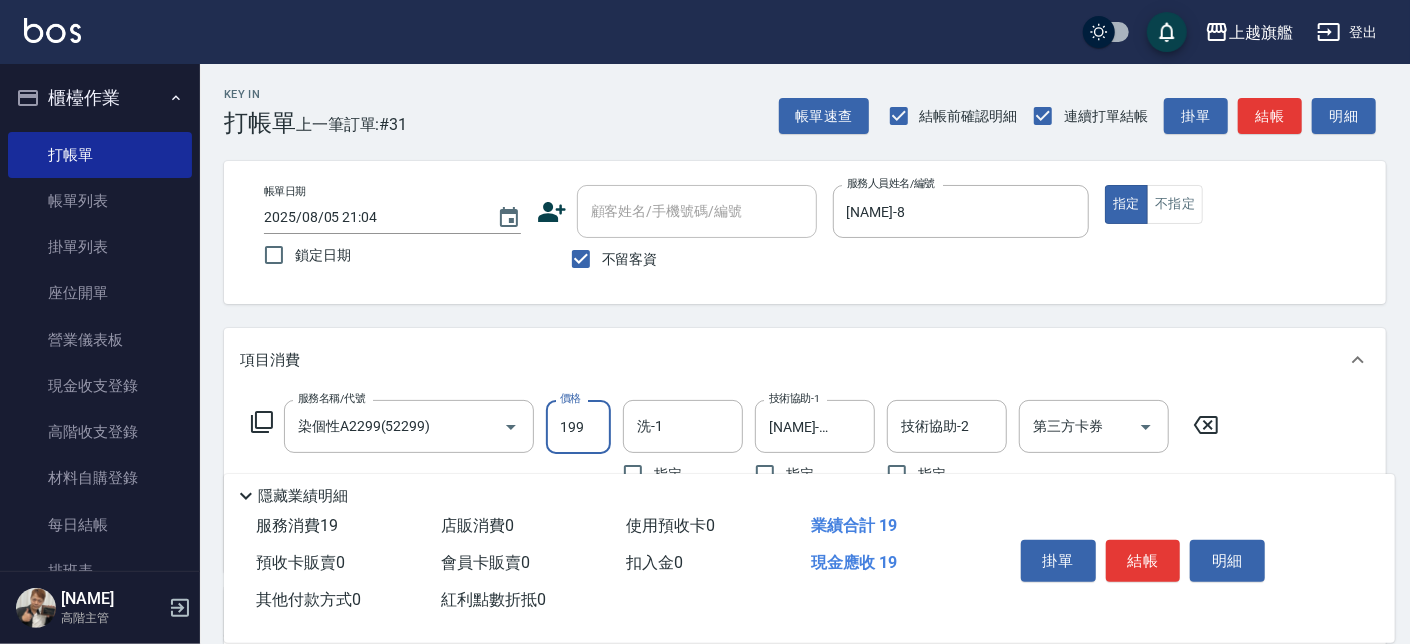 type on "1999" 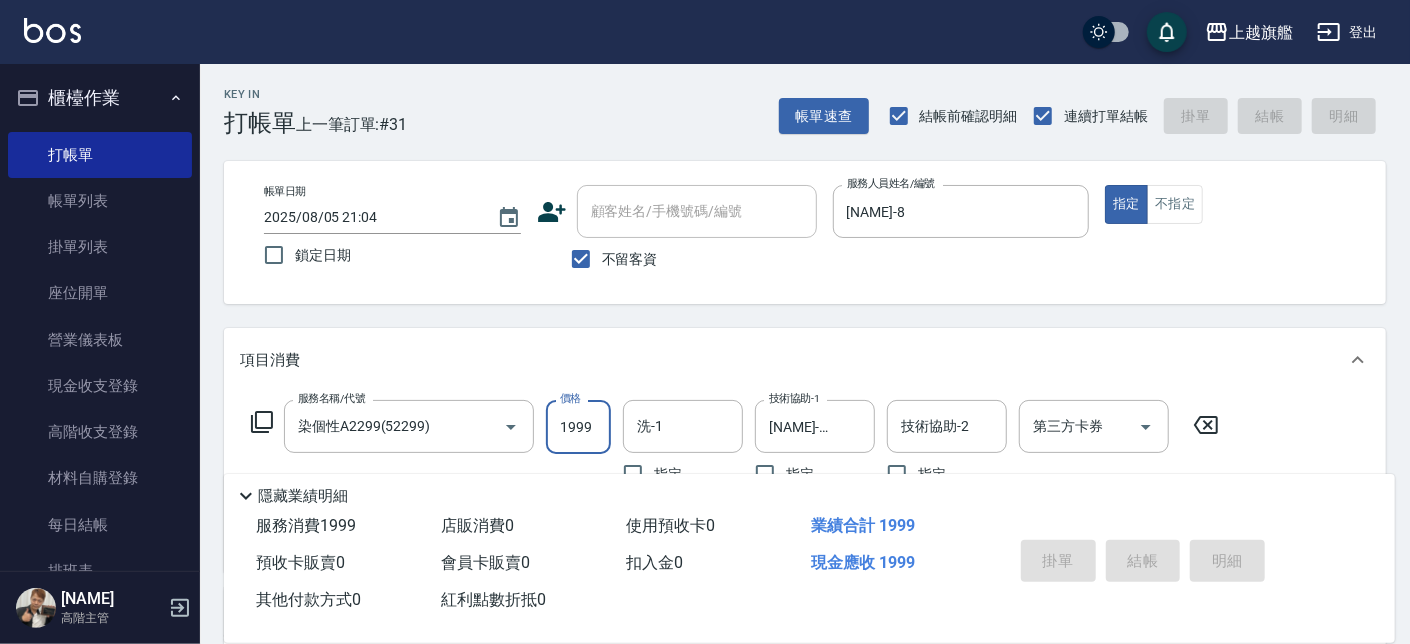 type 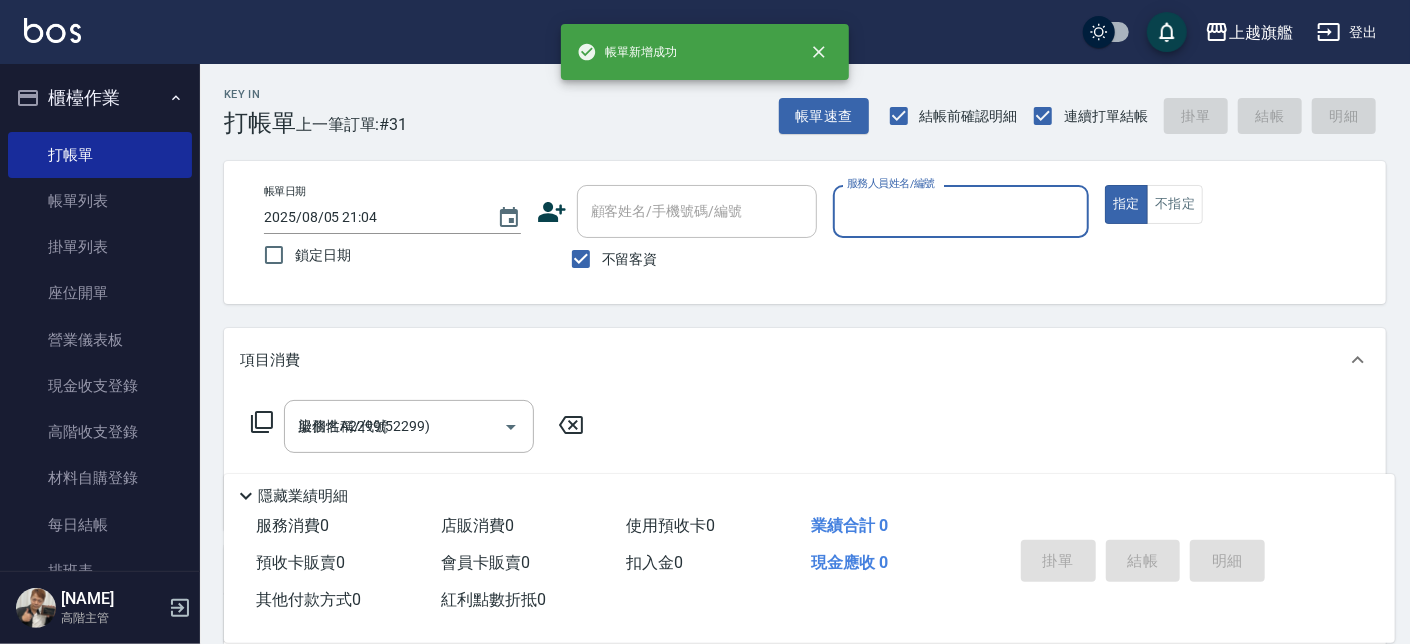 type 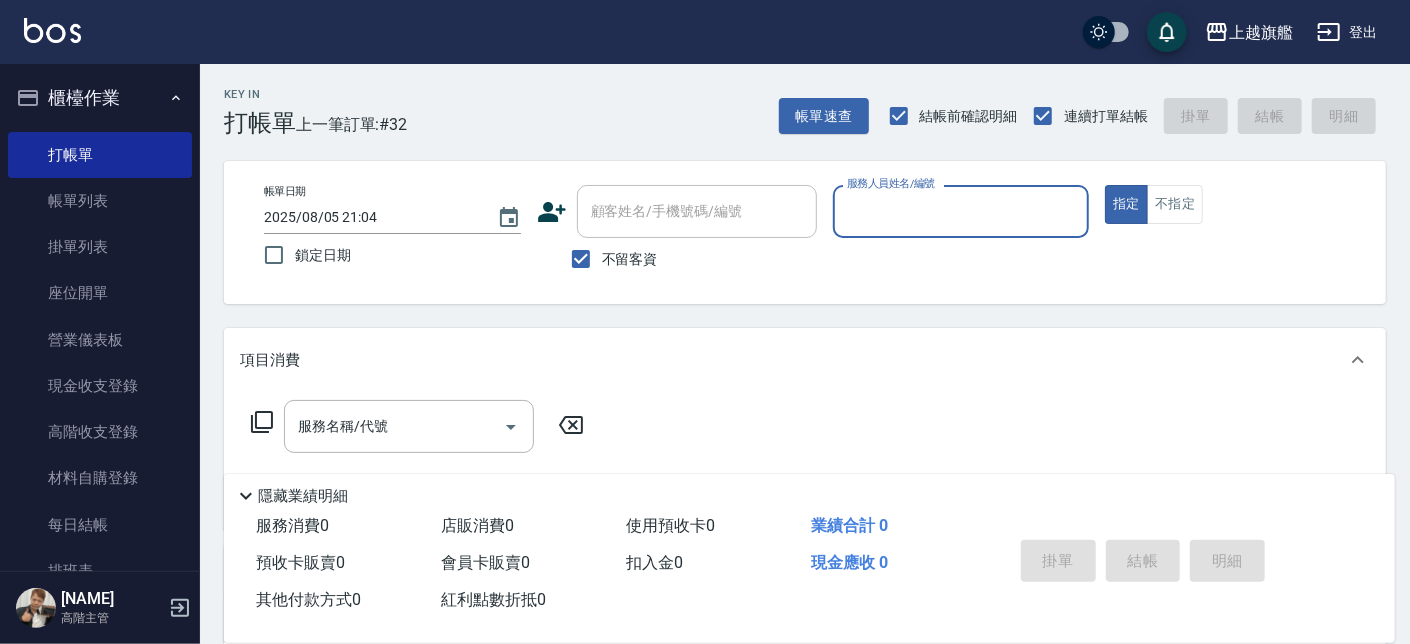 click on "不留客資" at bounding box center (630, 259) 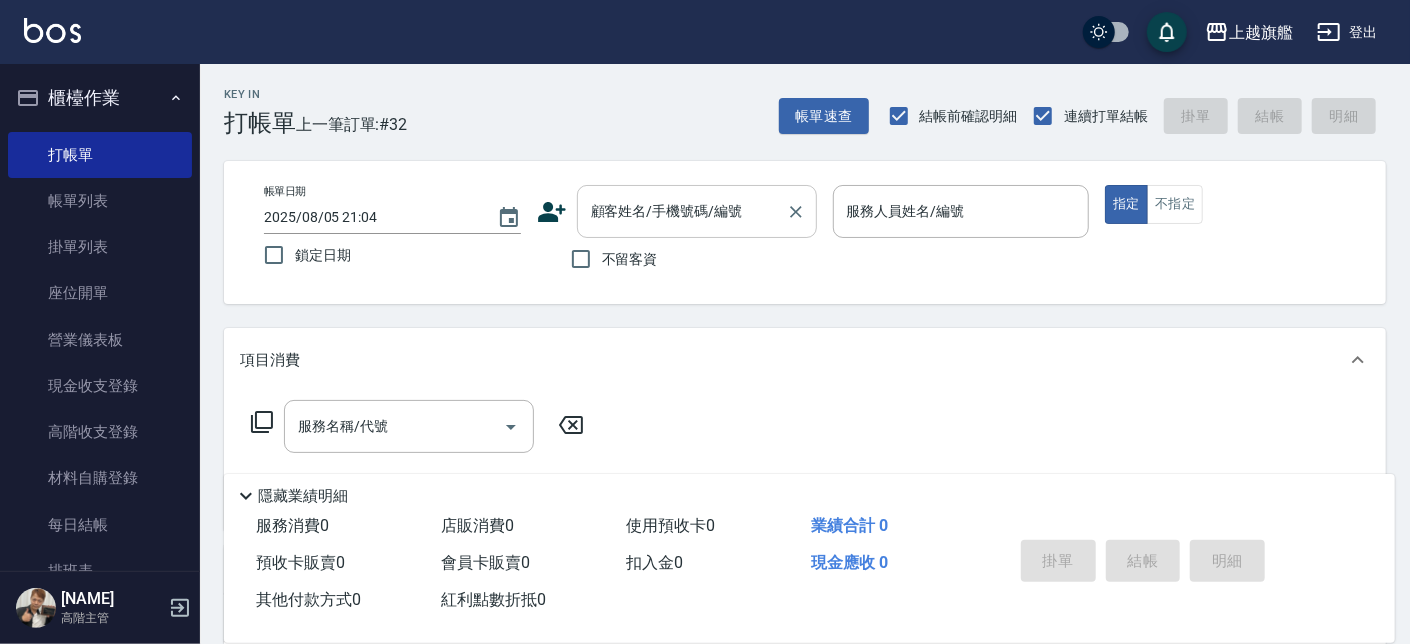 click on "顧客姓名/手機號碼/編號" at bounding box center [682, 211] 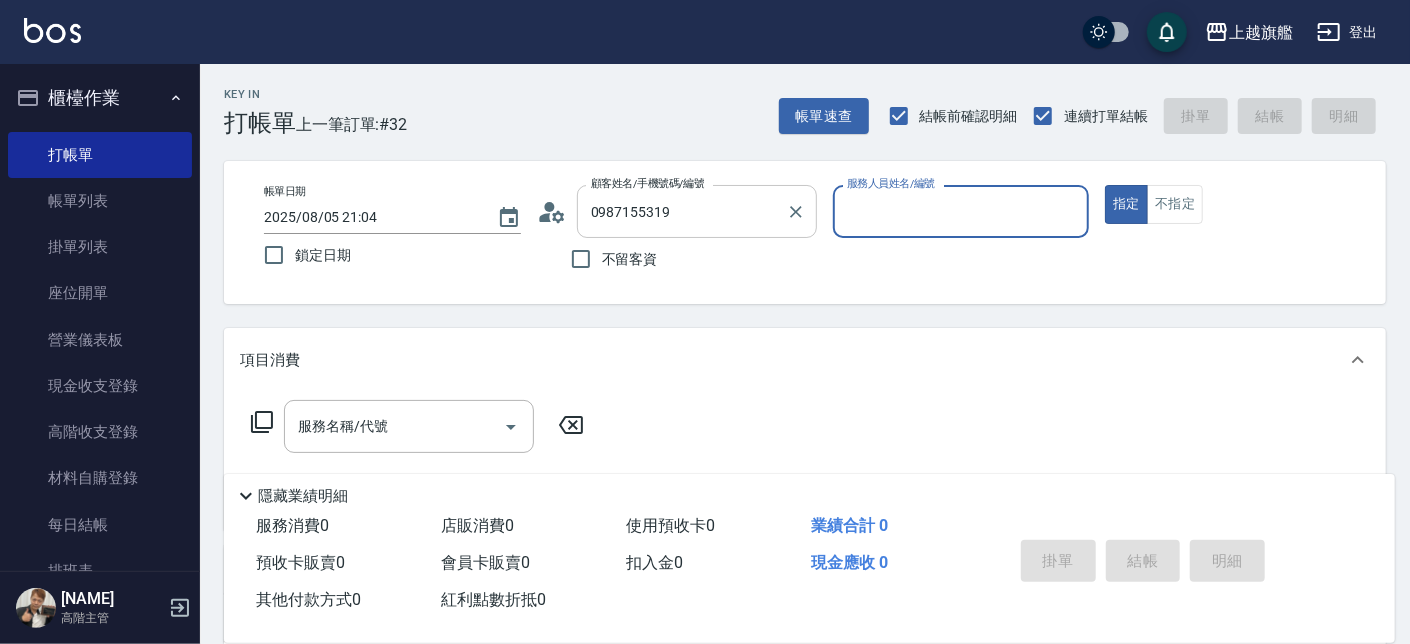 type on "紀凱翔/0987155319/null" 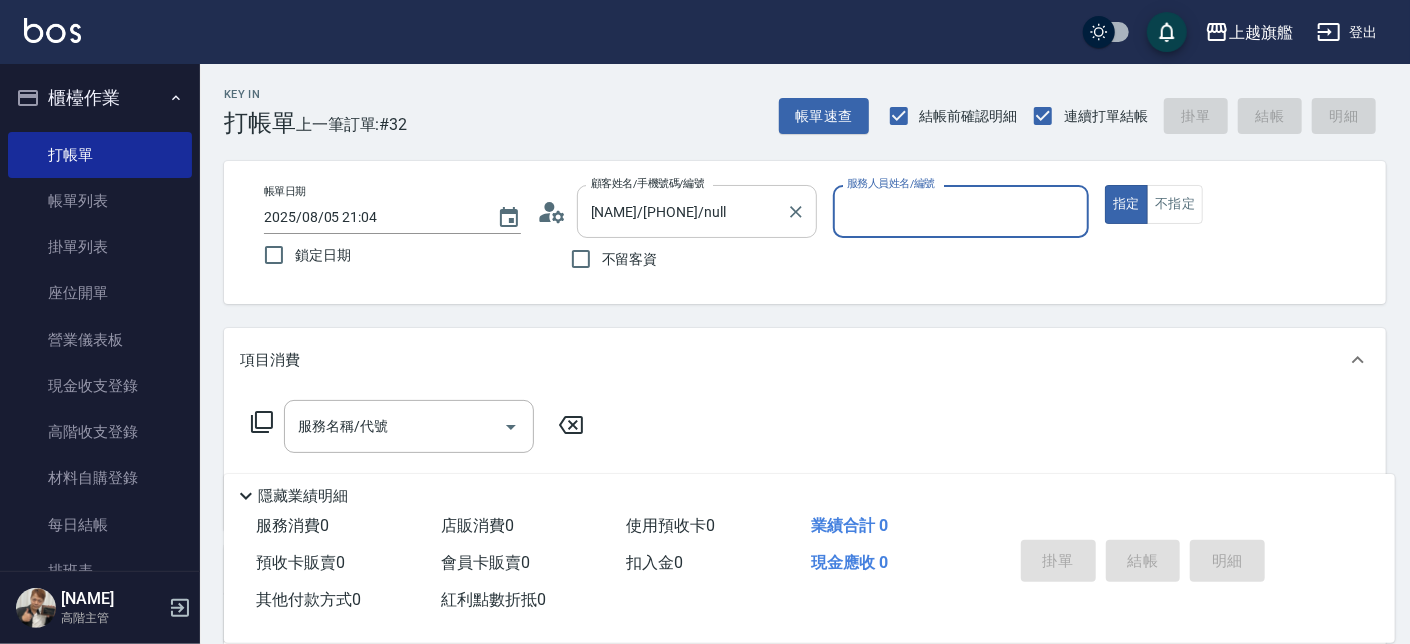 type on "張雅筑-13" 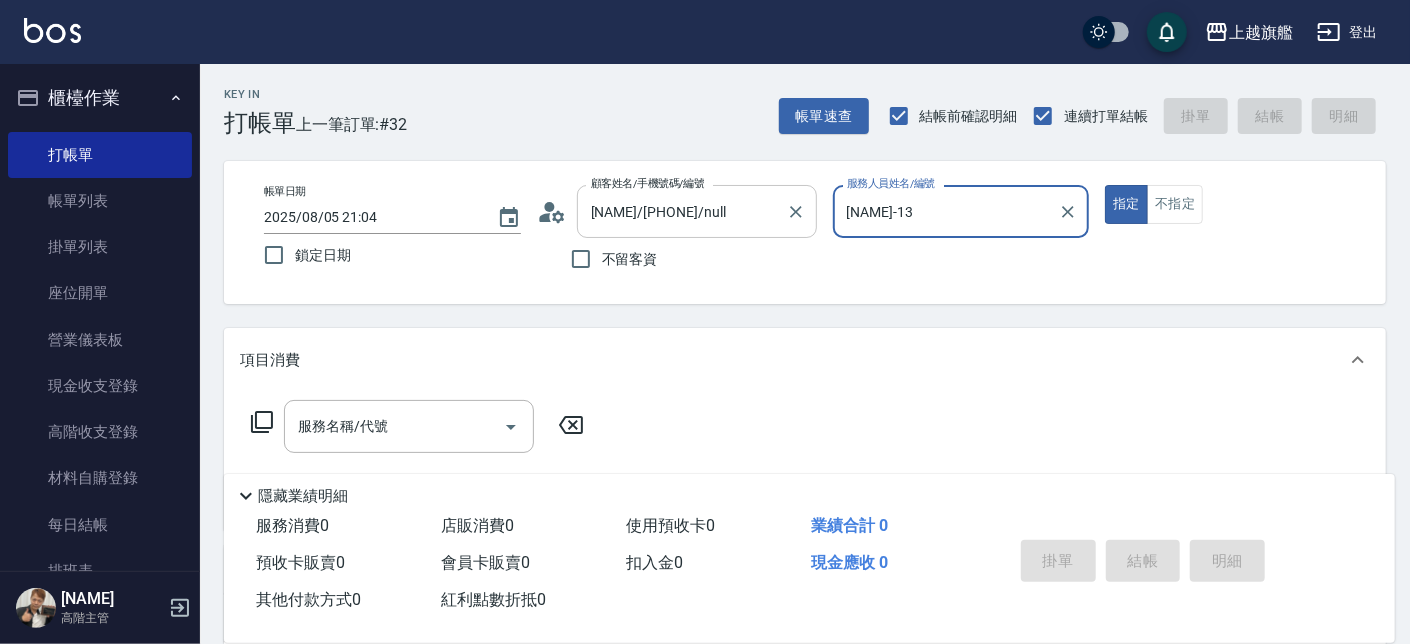click on "指定" at bounding box center [1126, 204] 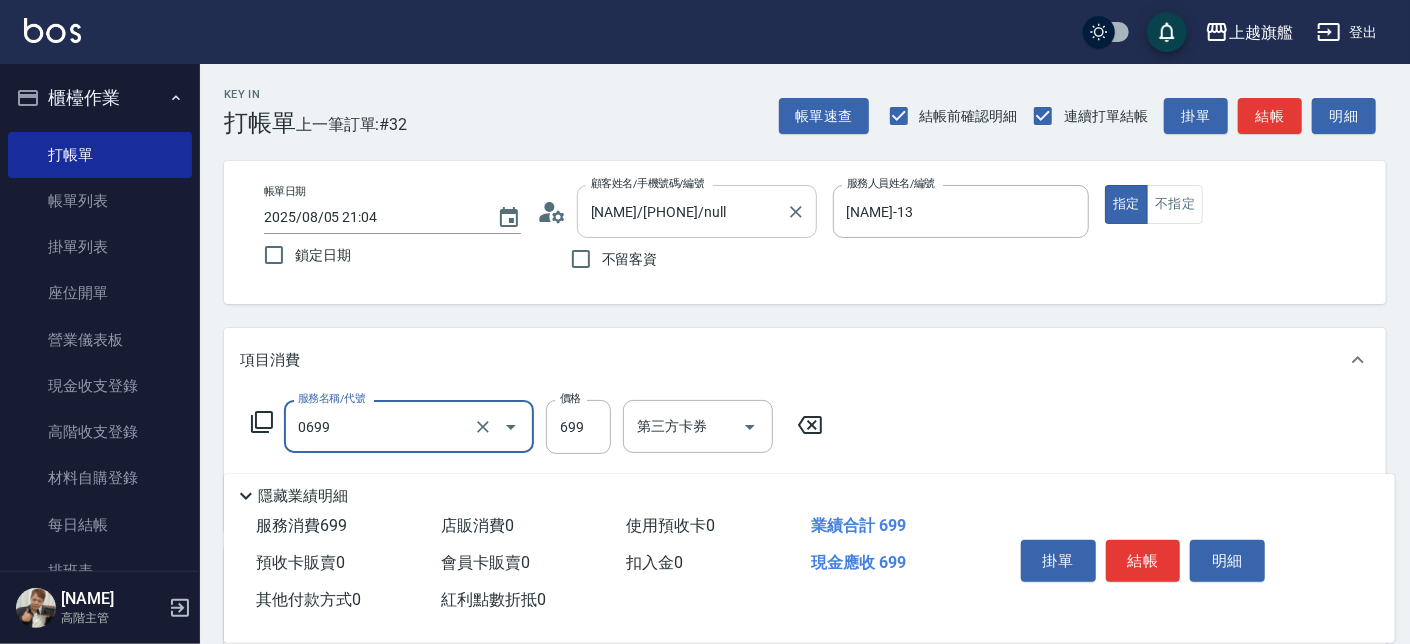 type on "精油SPA(0699)" 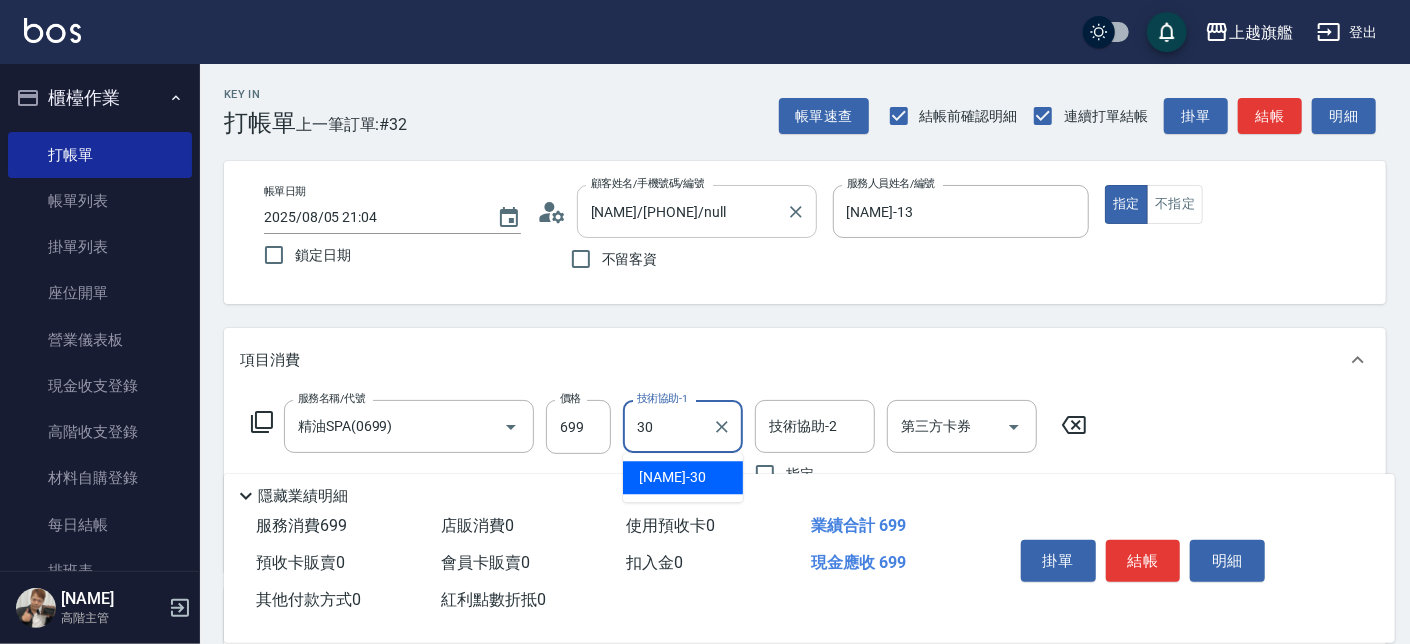type on "劉羿君-30" 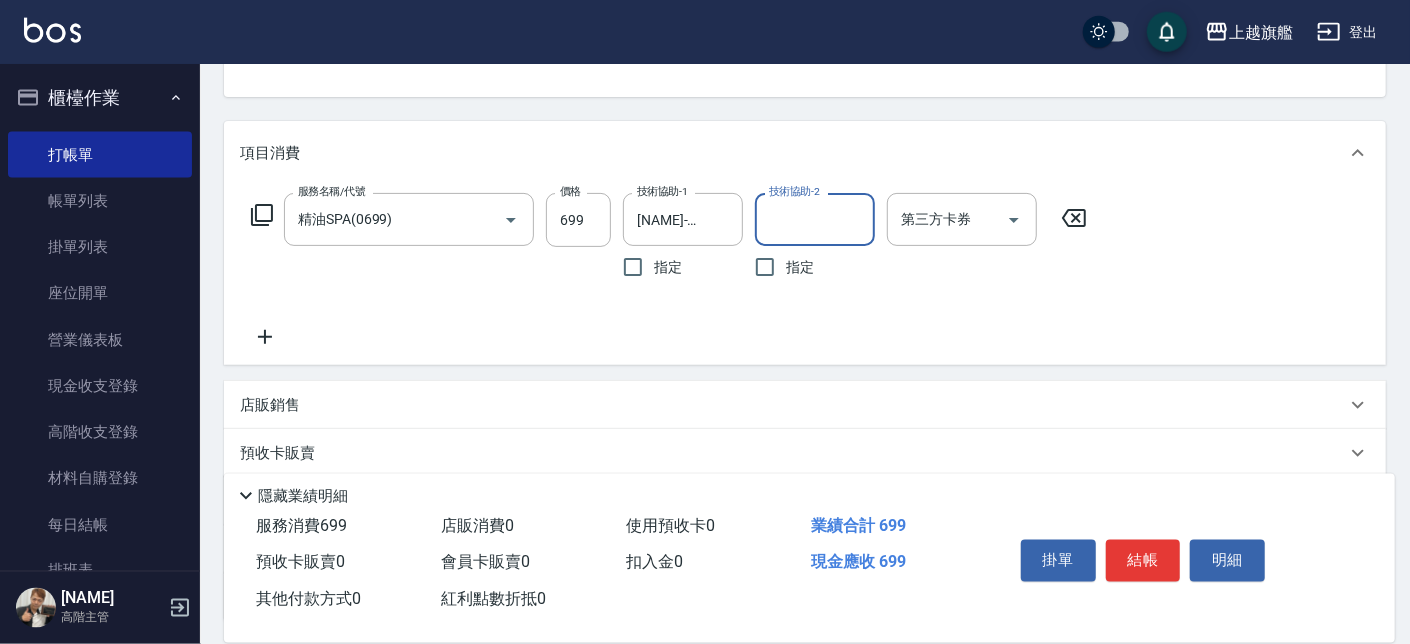 scroll, scrollTop: 227, scrollLeft: 0, axis: vertical 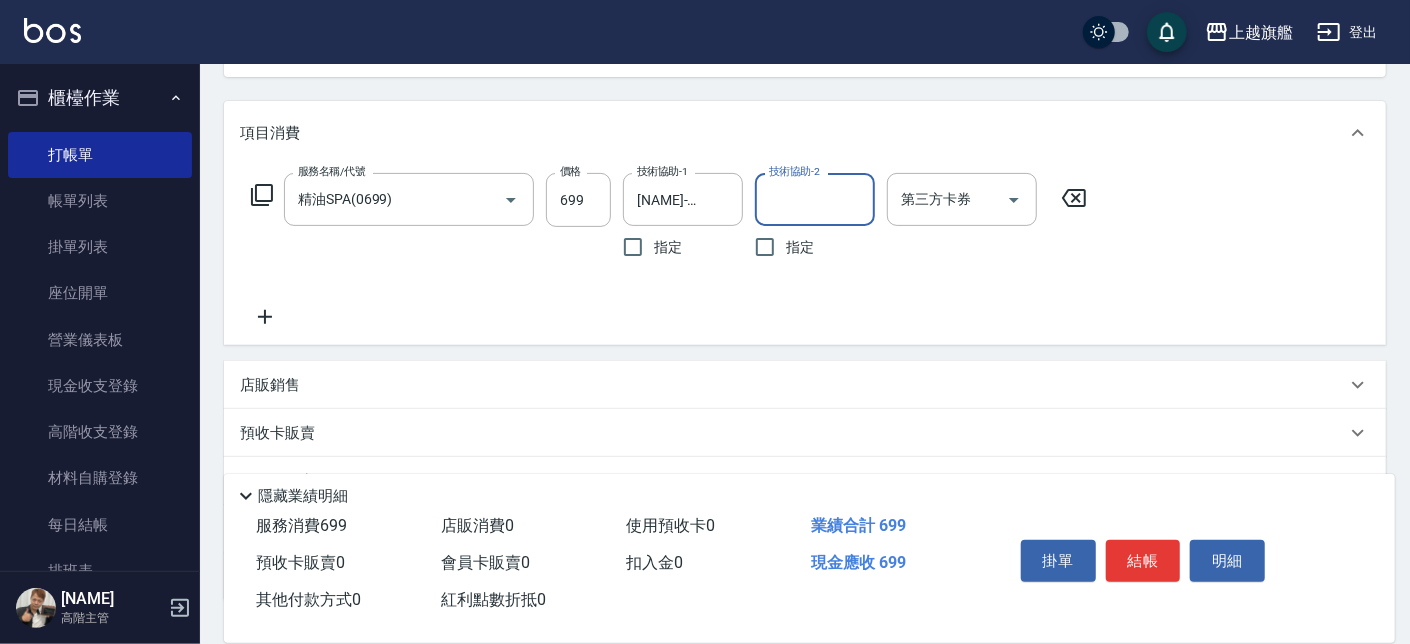 click on "服務名稱/代號 精油SPA(0699) 服務名稱/代號 價格 699 價格 技術協助-1 劉羿君-30 技術協助-1 指定 技術協助-2 技術協助-2 指定 第三方卡券 第三方卡券" at bounding box center [805, 255] 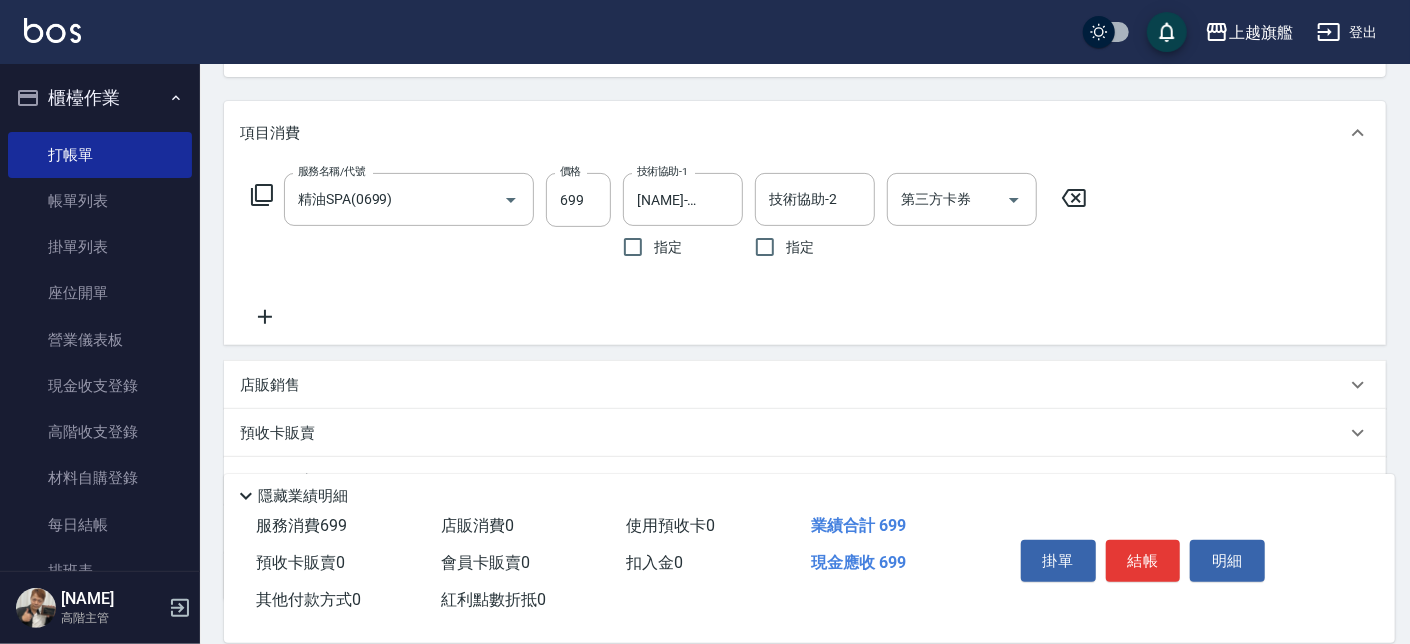 click on "服務名稱/代號 精油SPA(0699) 服務名稱/代號 價格 699 價格 技術協助-1 劉羿君-30 技術協助-1 指定 技術協助-2 技術協助-2 指定 第三方卡券 第三方卡券" at bounding box center (669, 251) 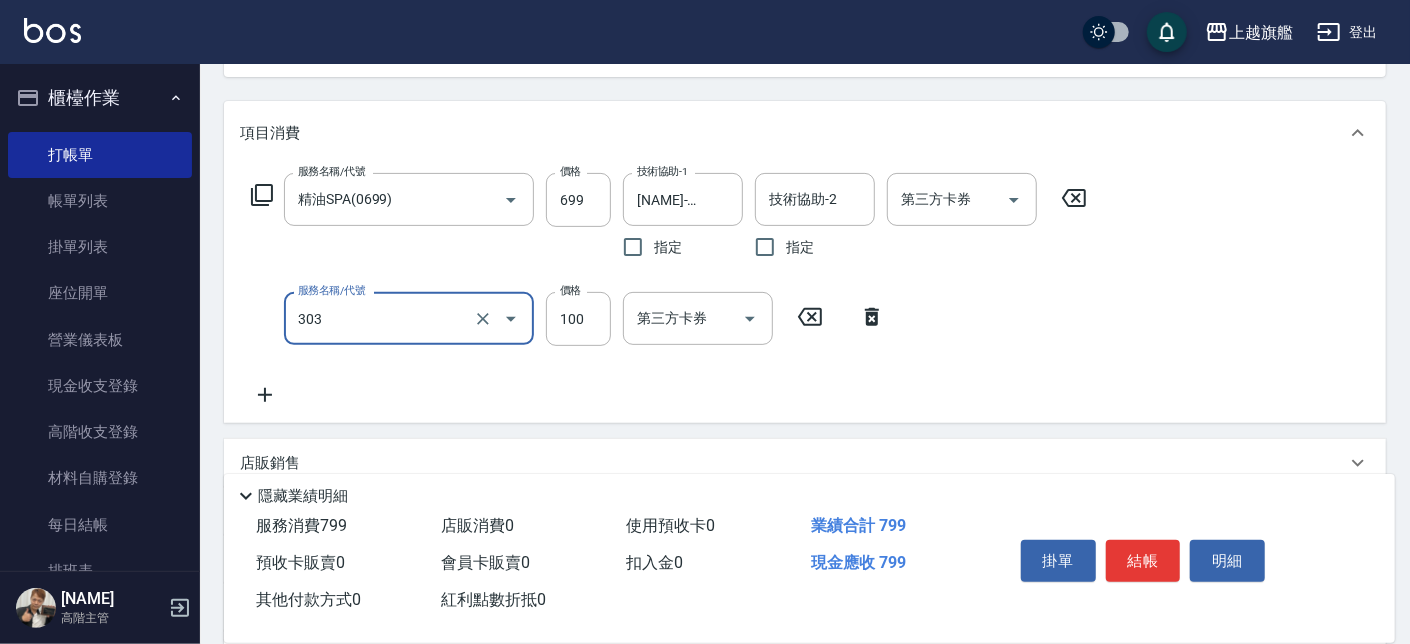 type on "剪髮100(303)" 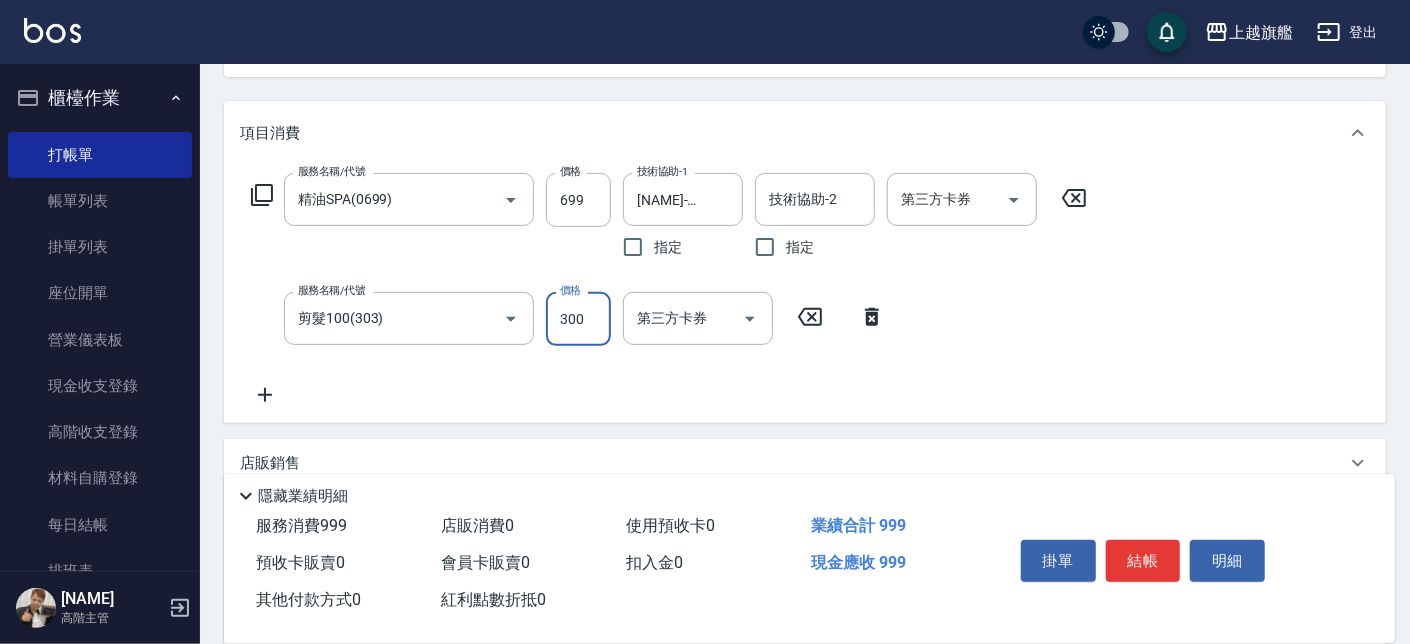 type on "300" 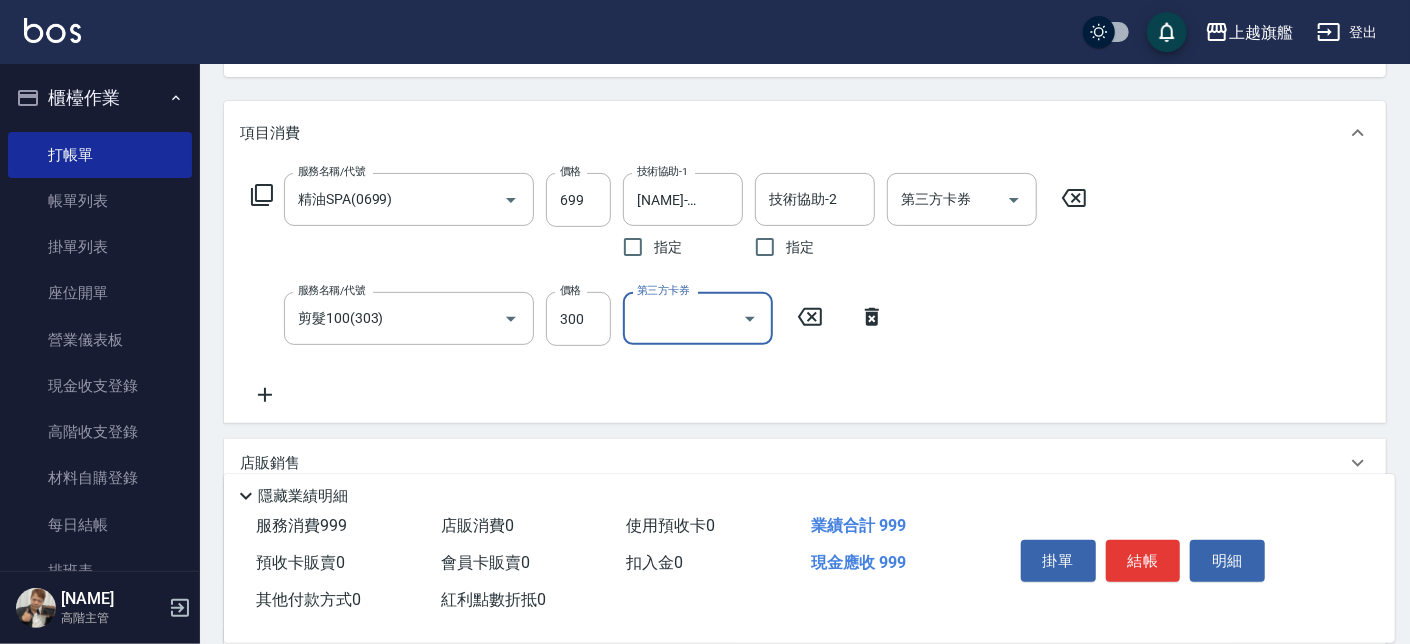 scroll, scrollTop: 452, scrollLeft: 0, axis: vertical 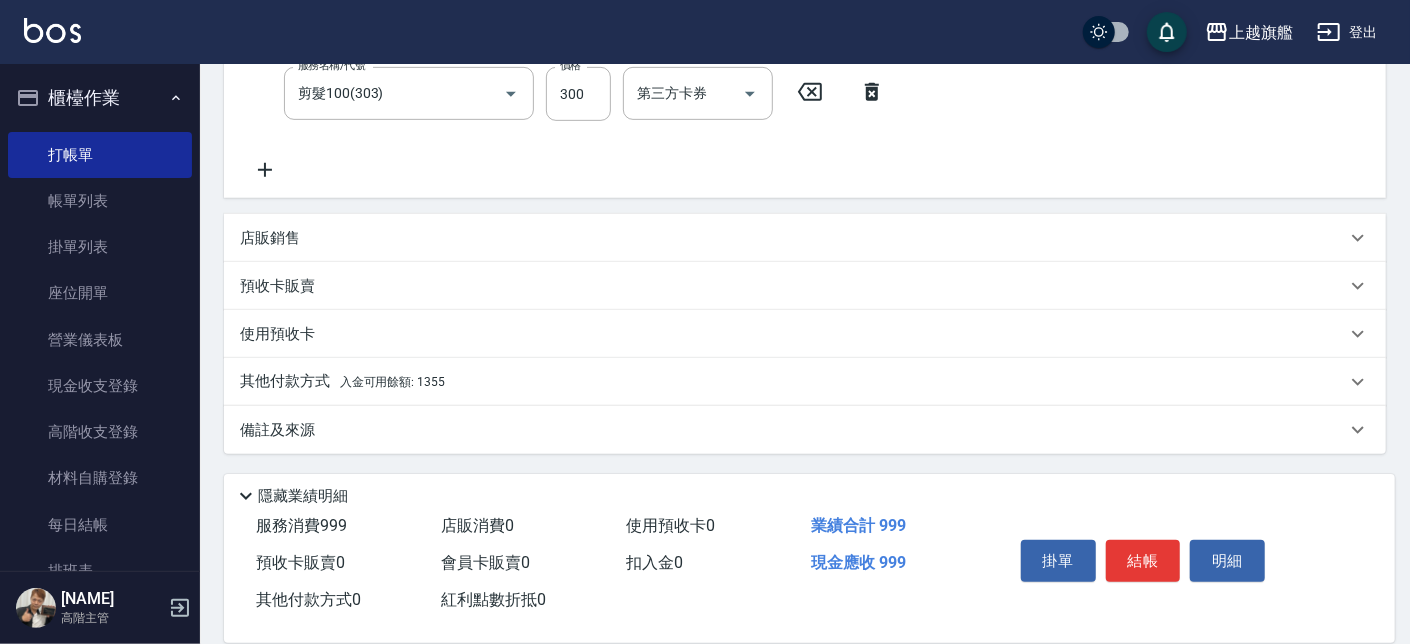 click on "入金可用餘額: 1355" at bounding box center (392, 382) 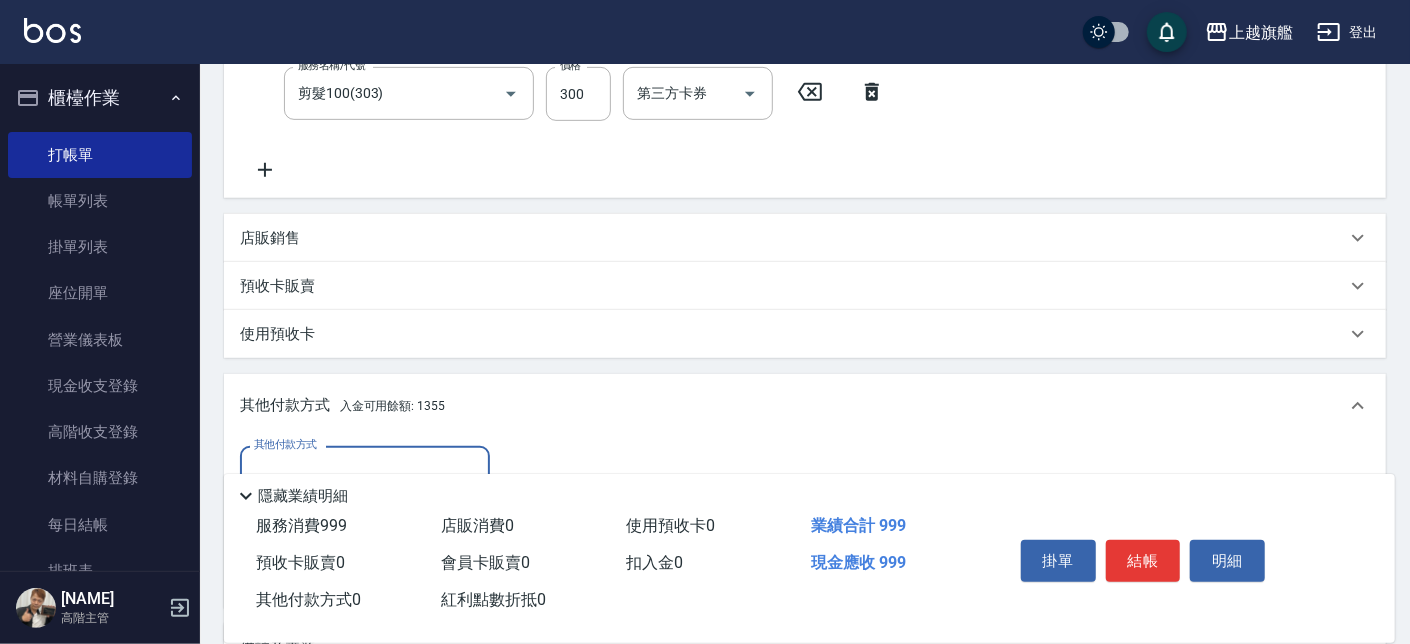scroll, scrollTop: 0, scrollLeft: 0, axis: both 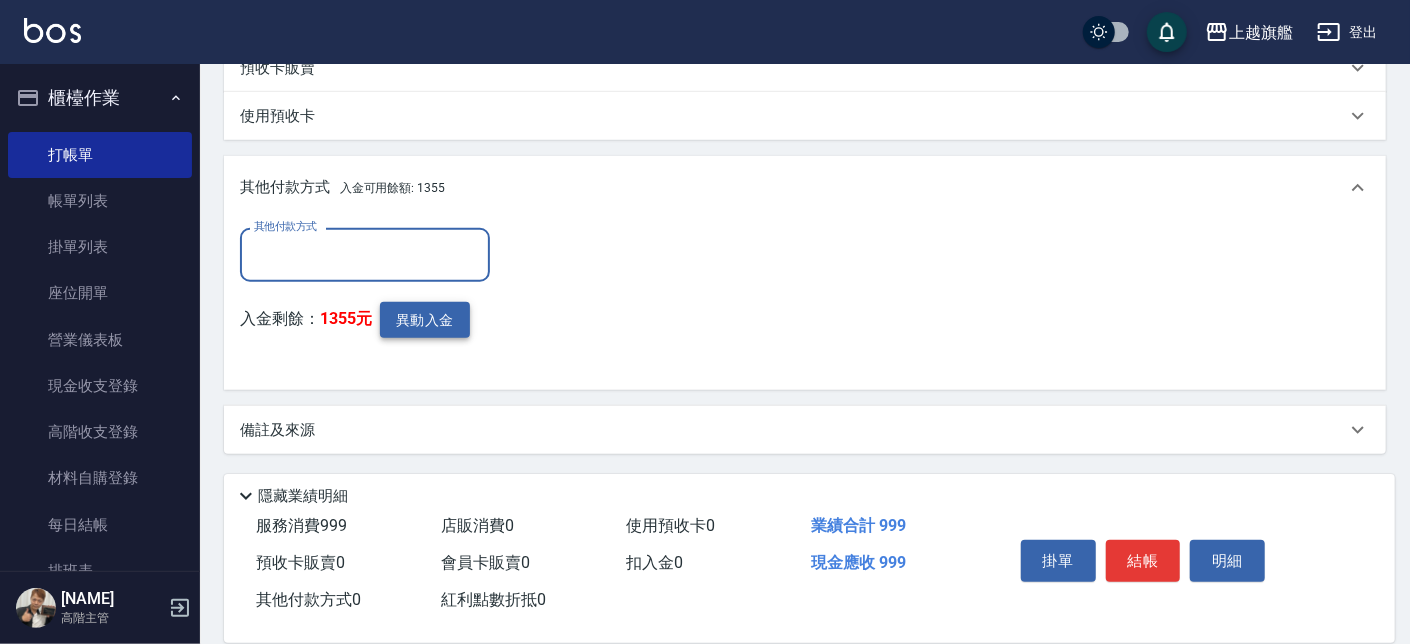 click on "異動入金" at bounding box center [425, 320] 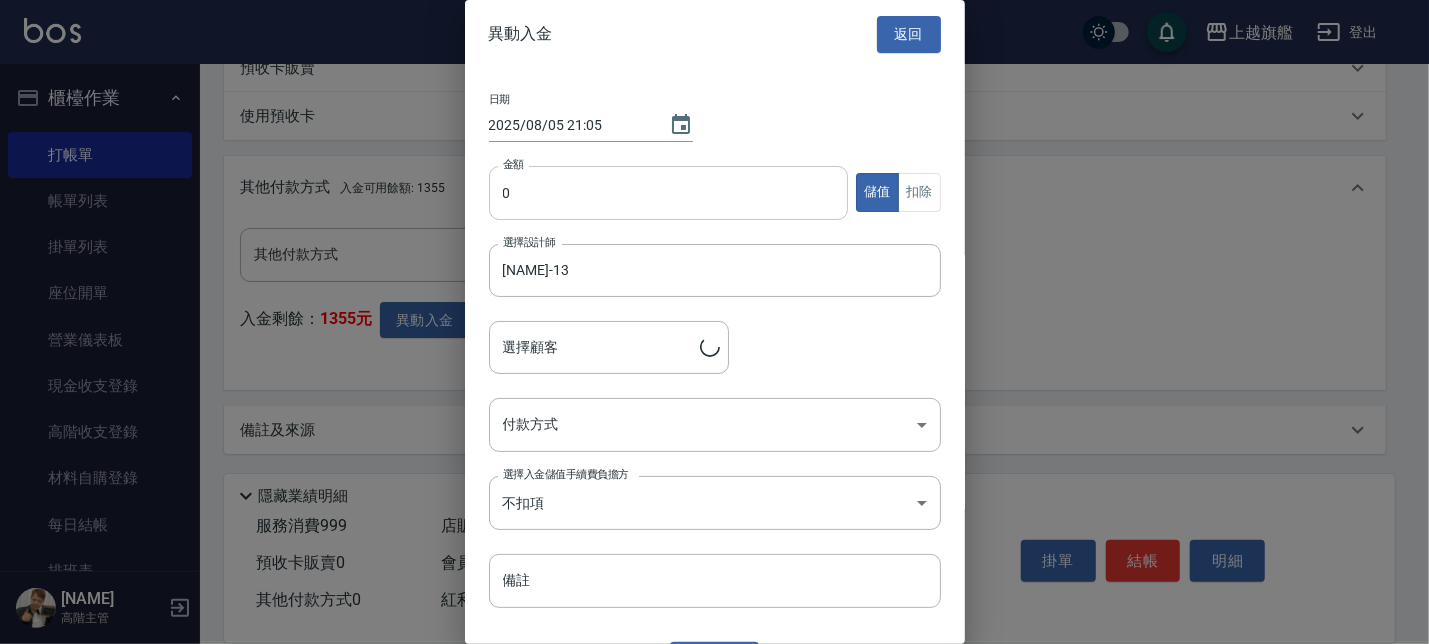 type on "紀凱翔/0987155319" 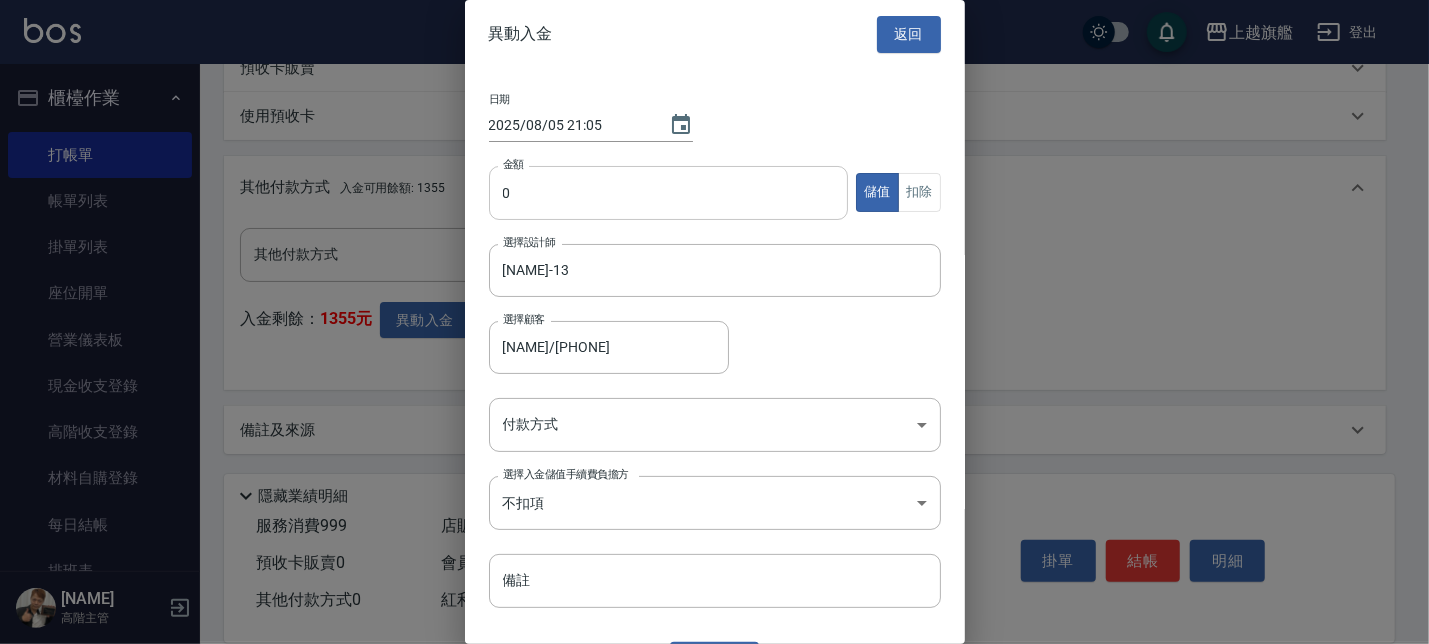 click on "0" at bounding box center [669, 193] 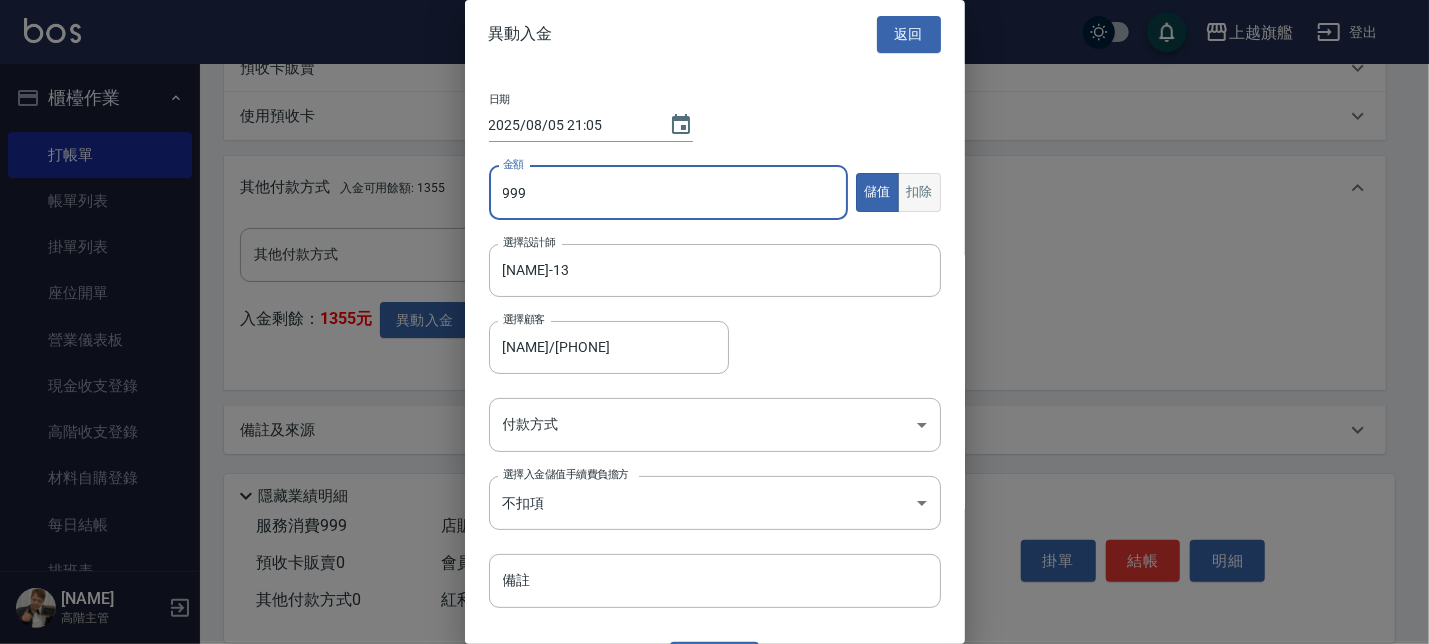 type on "999" 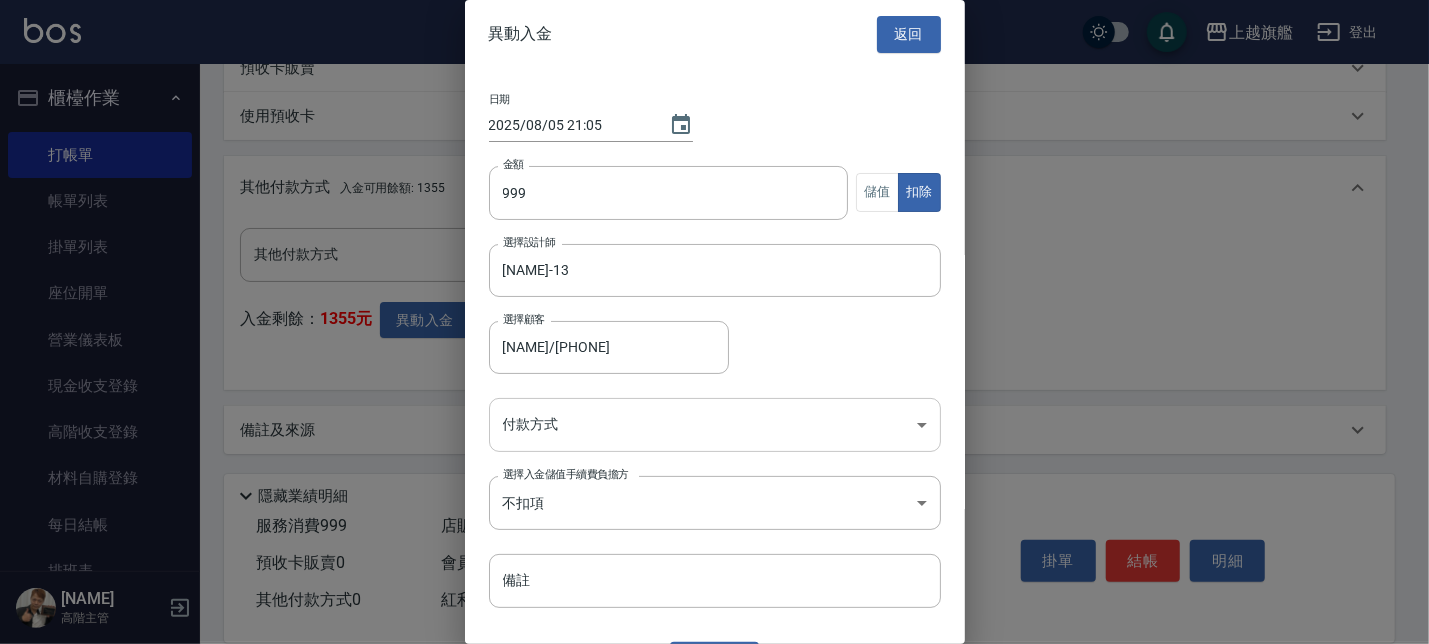click on "上越旗艦 登出 櫃檯作業 打帳單 帳單列表 掛單列表 座位開單 營業儀表板 現金收支登錄 高階收支登錄 材料自購登錄 每日結帳 排班表 現場電腦打卡 掃碼打卡 預約管理 預約管理 單日預約紀錄 單週預約紀錄 報表及分析 報表目錄 消費分析儀表板 店家區間累計表 店家日報表 店家排行榜 互助日報表 互助月報表 互助排行榜 互助點數明細 互助業績報表 全店業績分析表 每日業績分析表 營業統計分析表 營業項目月分析表 設計師業績表 設計師日報表 設計師業績分析表 設計師業績月報表 設計師抽成報表 設計師排行榜 商品銷售排行榜 商品消耗明細 商品進銷貨報表 商品庫存表 商品庫存盤點表 會員卡銷售報表 服務扣項明細表 單一服務項目查詢 店販抽成明細 店販分類抽成明細 顧客入金餘額表 顧客卡券餘額表 每日非現金明細 每日收支明細 收支分類明細表 收支匯款表 0" at bounding box center (714, -13) 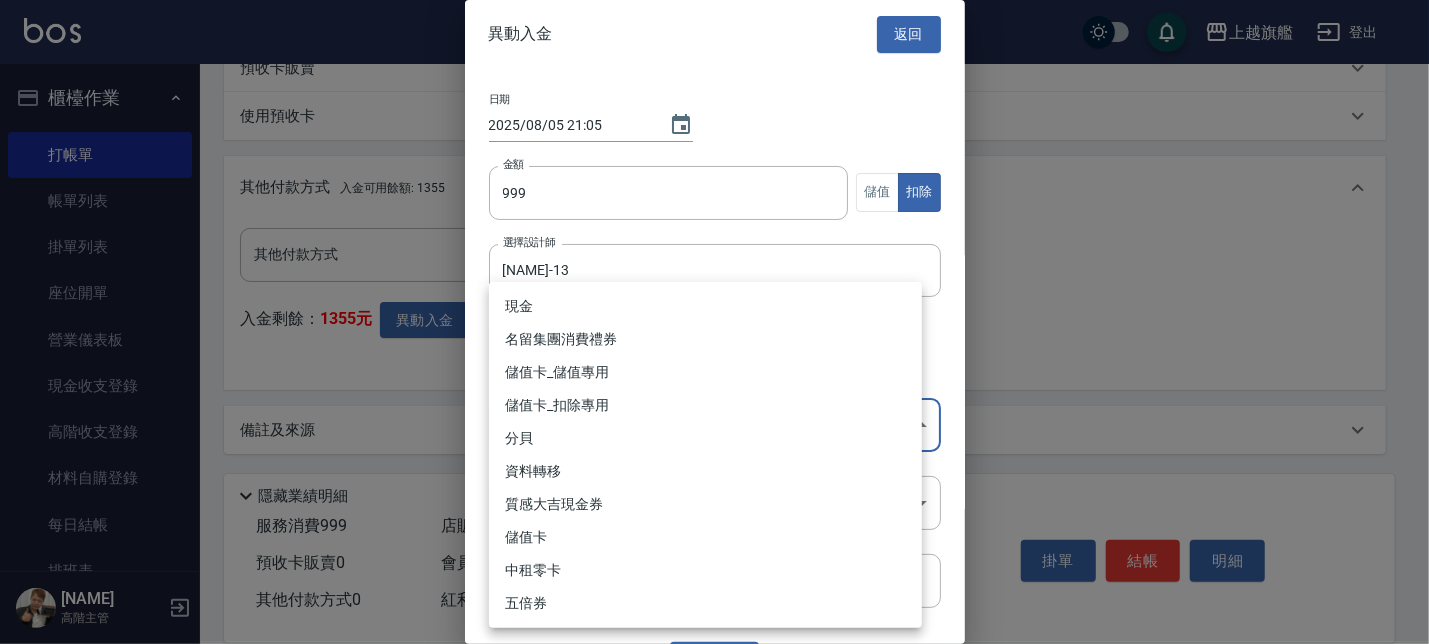 click on "儲值卡_扣除專用" at bounding box center (705, 405) 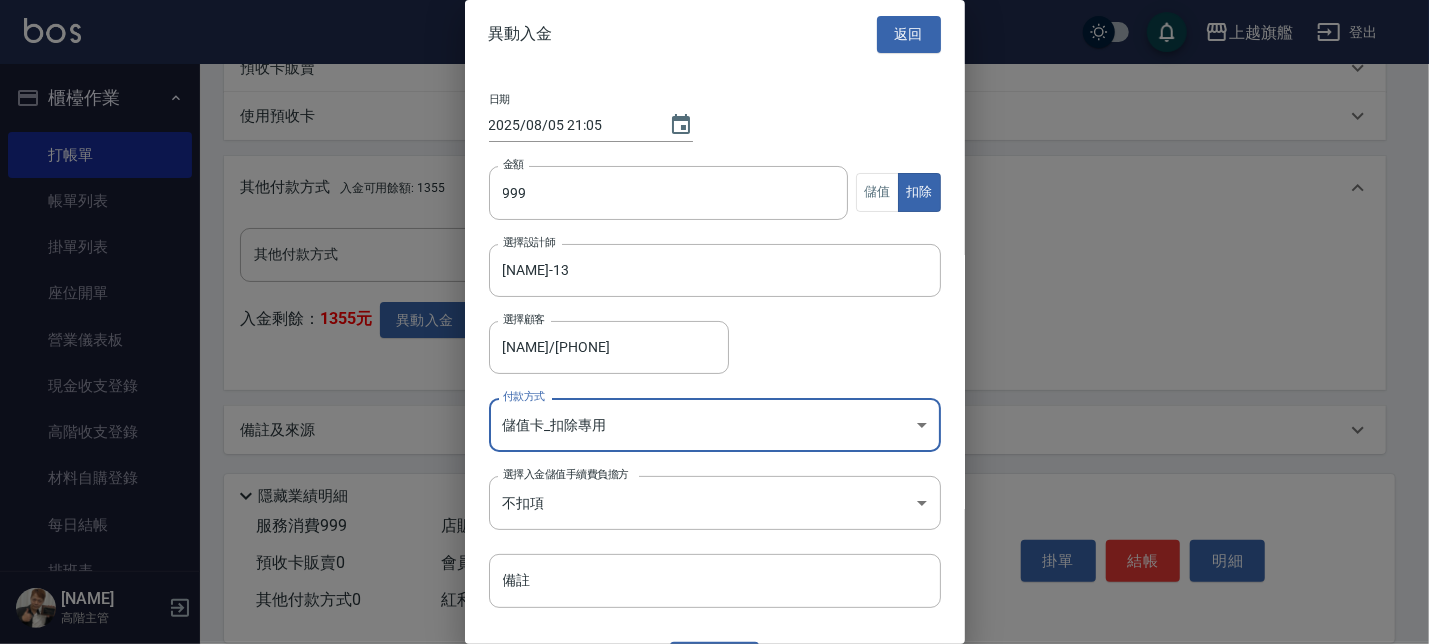 scroll, scrollTop: 44, scrollLeft: 0, axis: vertical 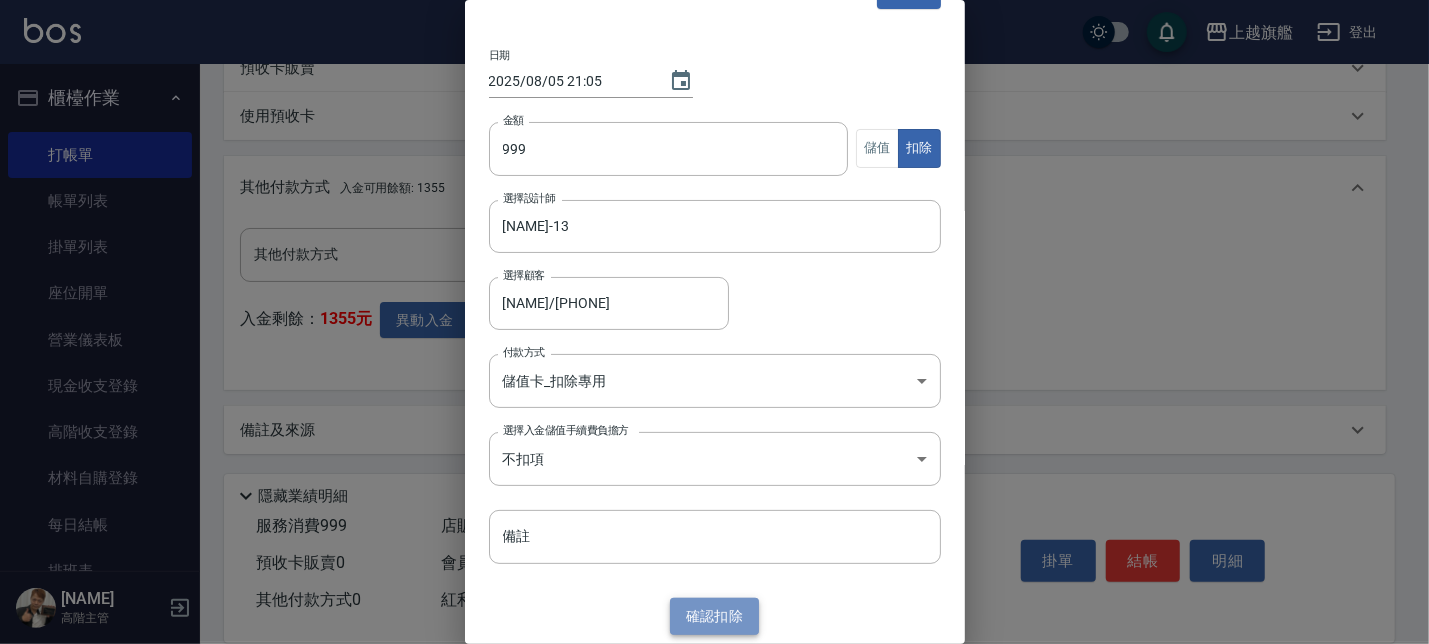 click on "確認 扣除" at bounding box center [715, 616] 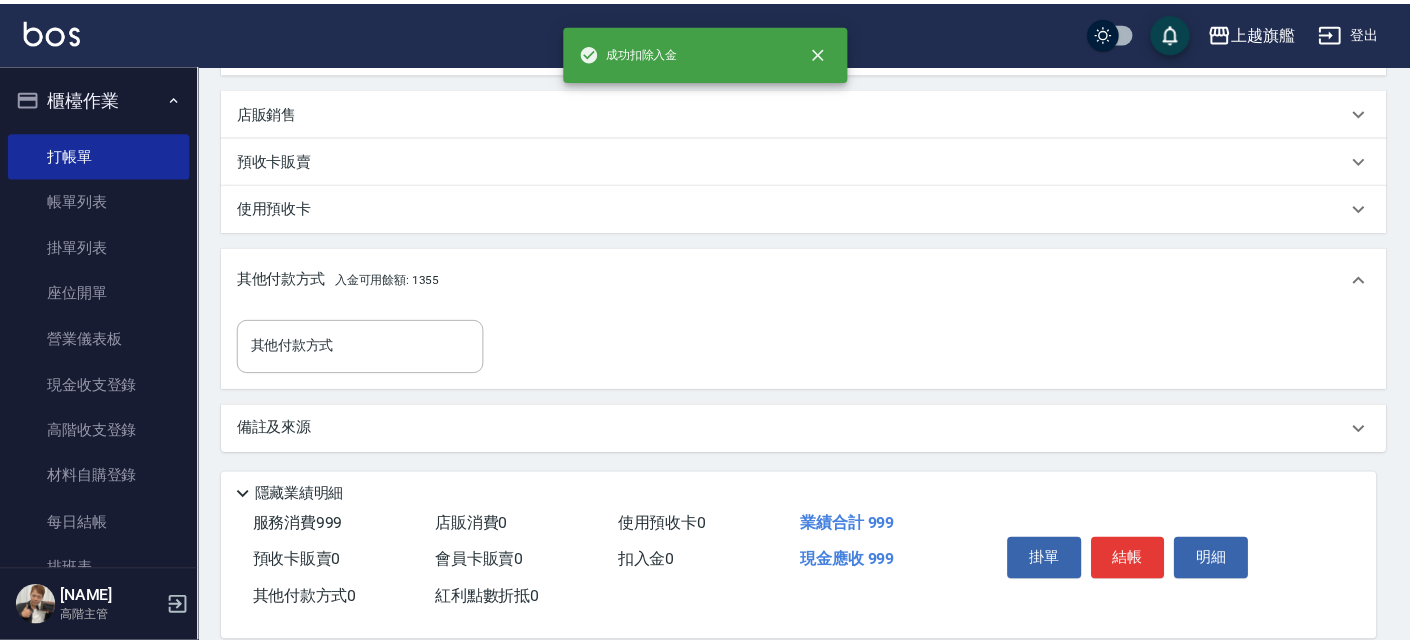 scroll, scrollTop: 577, scrollLeft: 0, axis: vertical 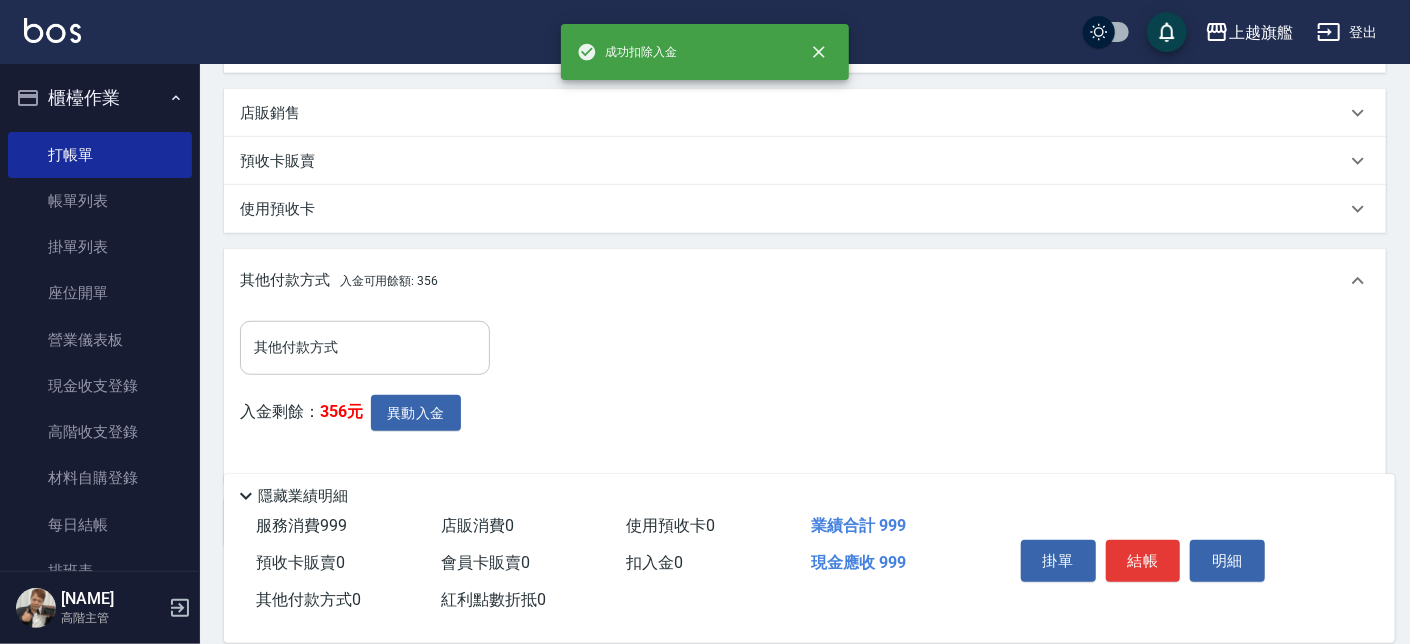 click on "其他付款方式" at bounding box center [365, 347] 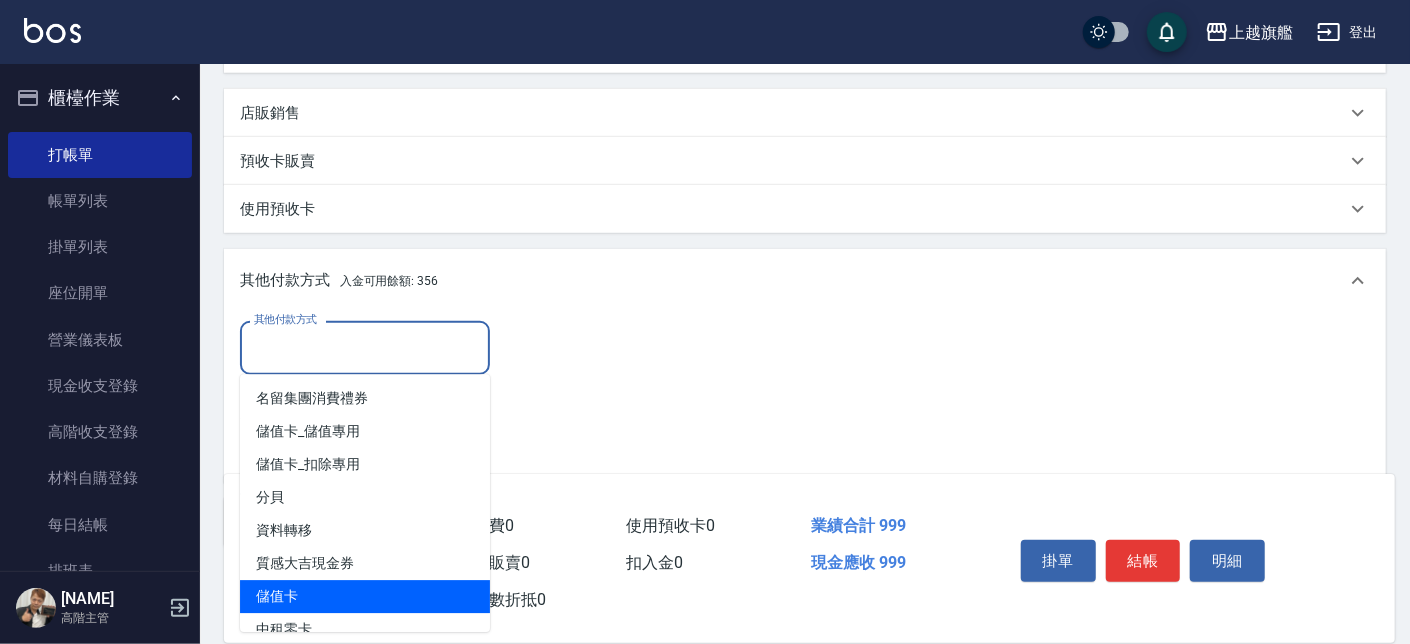 click on "儲值卡" at bounding box center [365, 596] 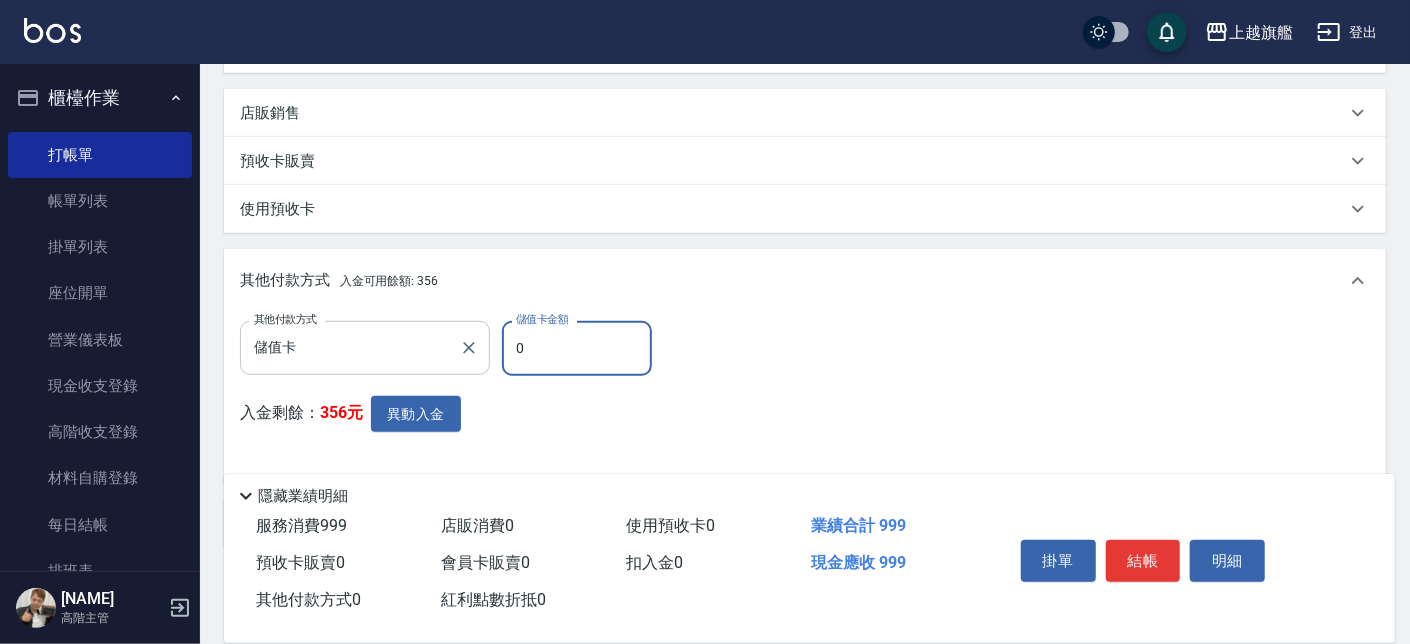 drag, startPoint x: 536, startPoint y: 347, endPoint x: 444, endPoint y: 338, distance: 92.43917 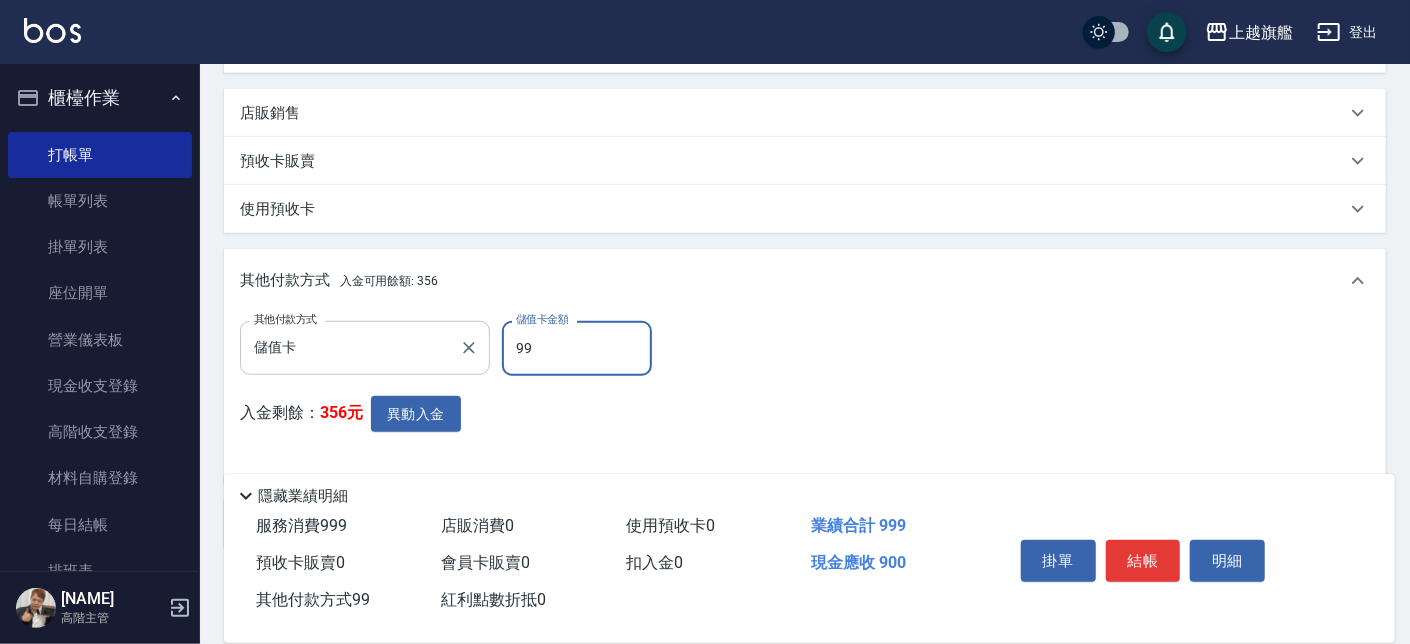 type on "999" 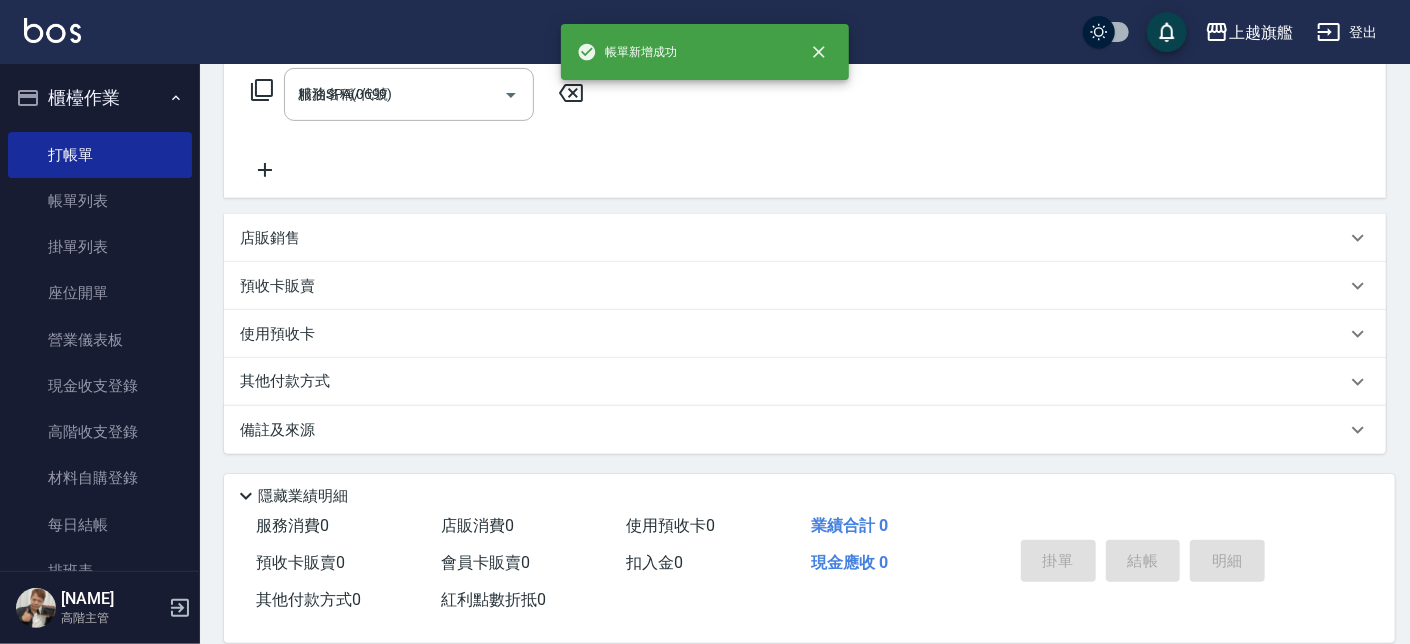 type on "2025/08/05 21:05" 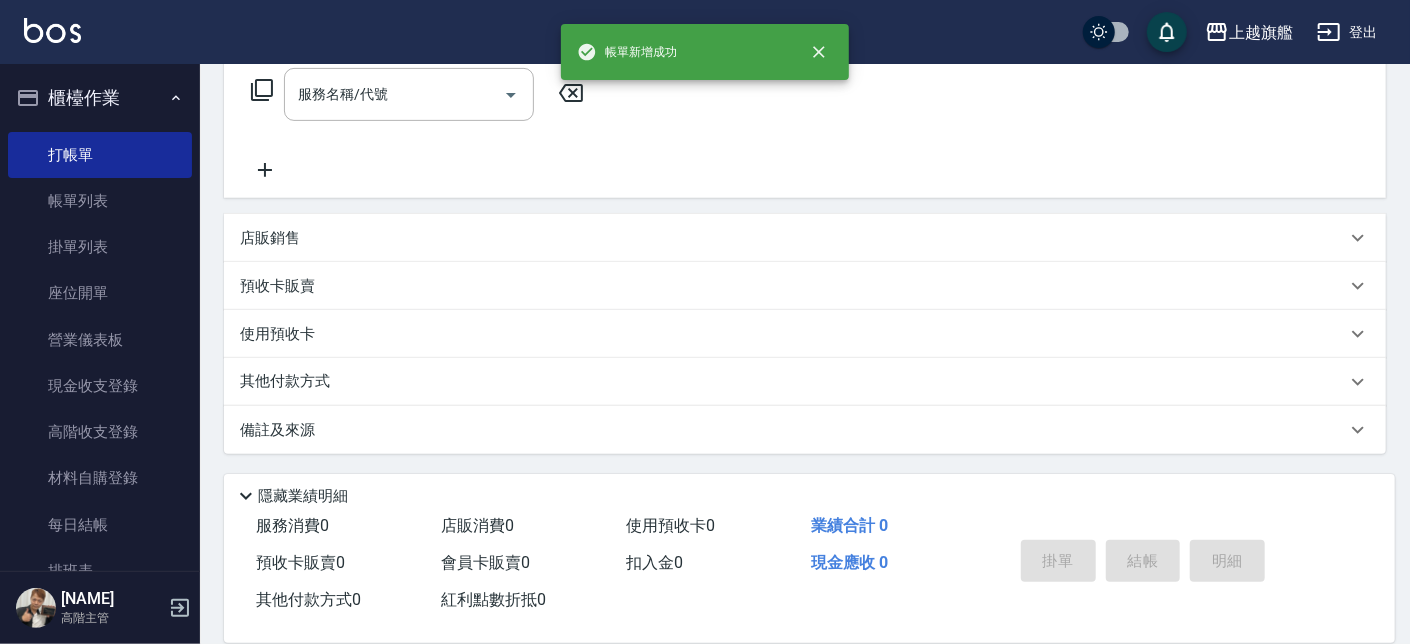 scroll, scrollTop: 0, scrollLeft: 0, axis: both 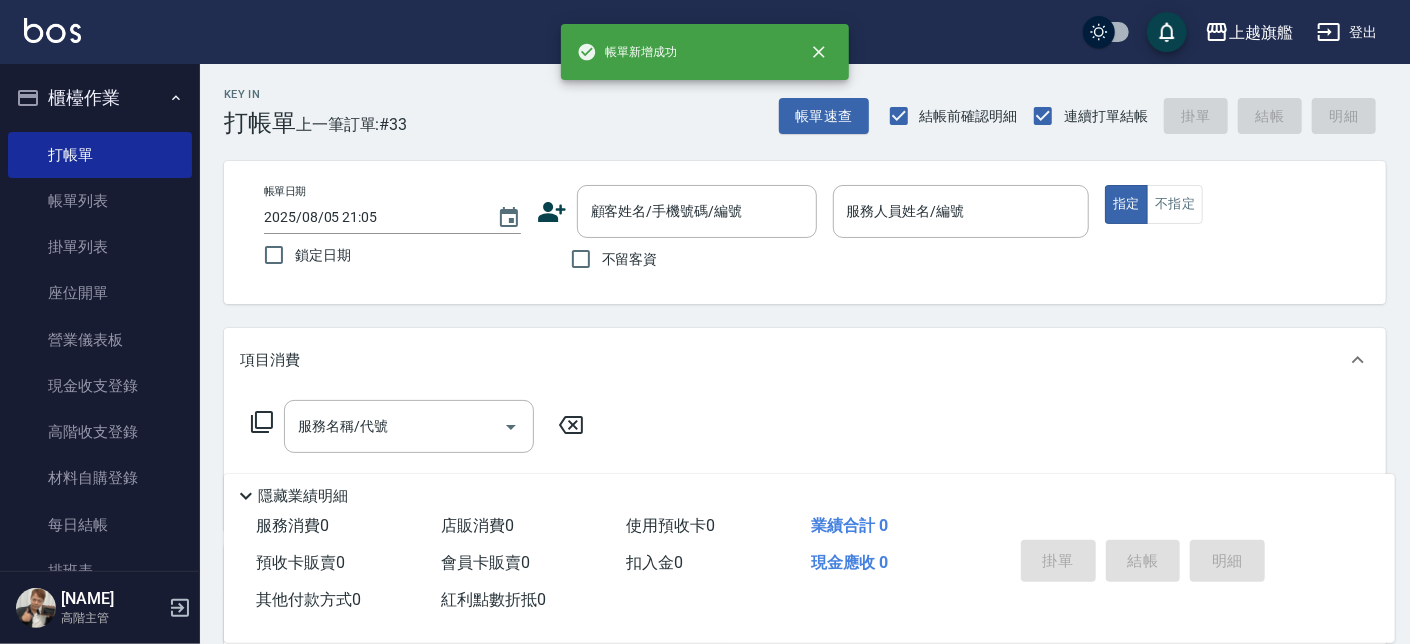 click on "不留客資" at bounding box center (630, 259) 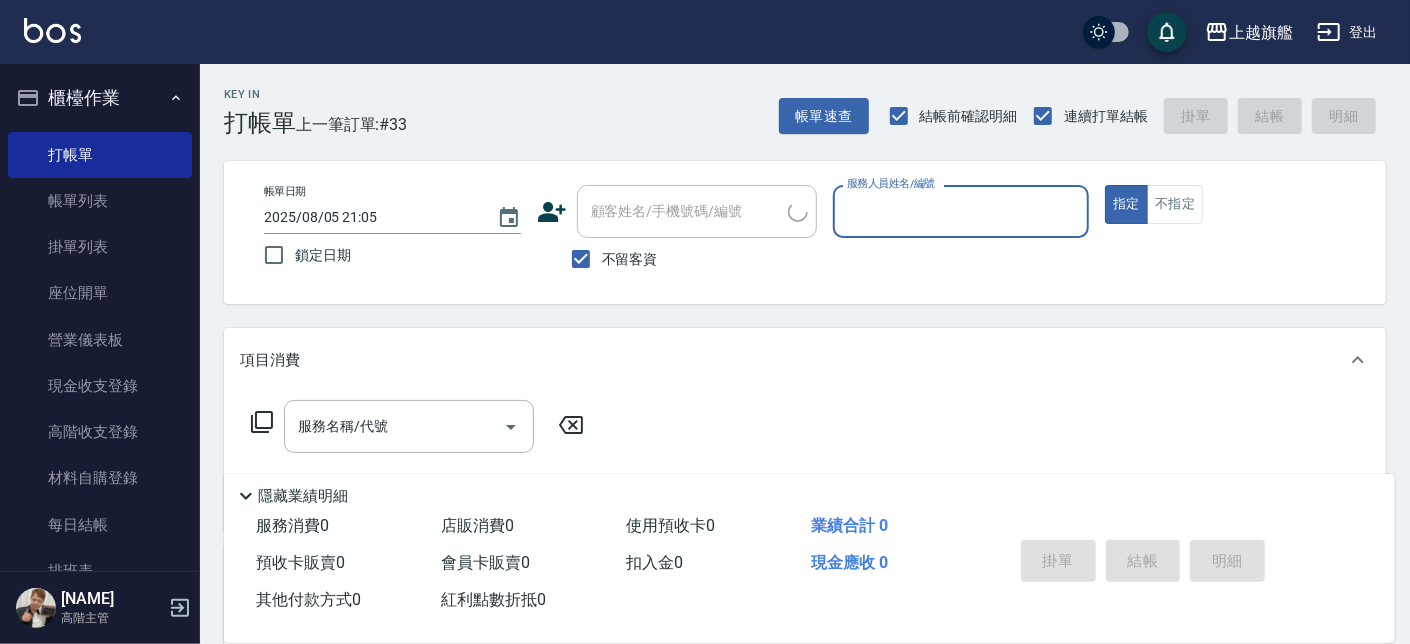 type on "楊荏斐/0978261697/" 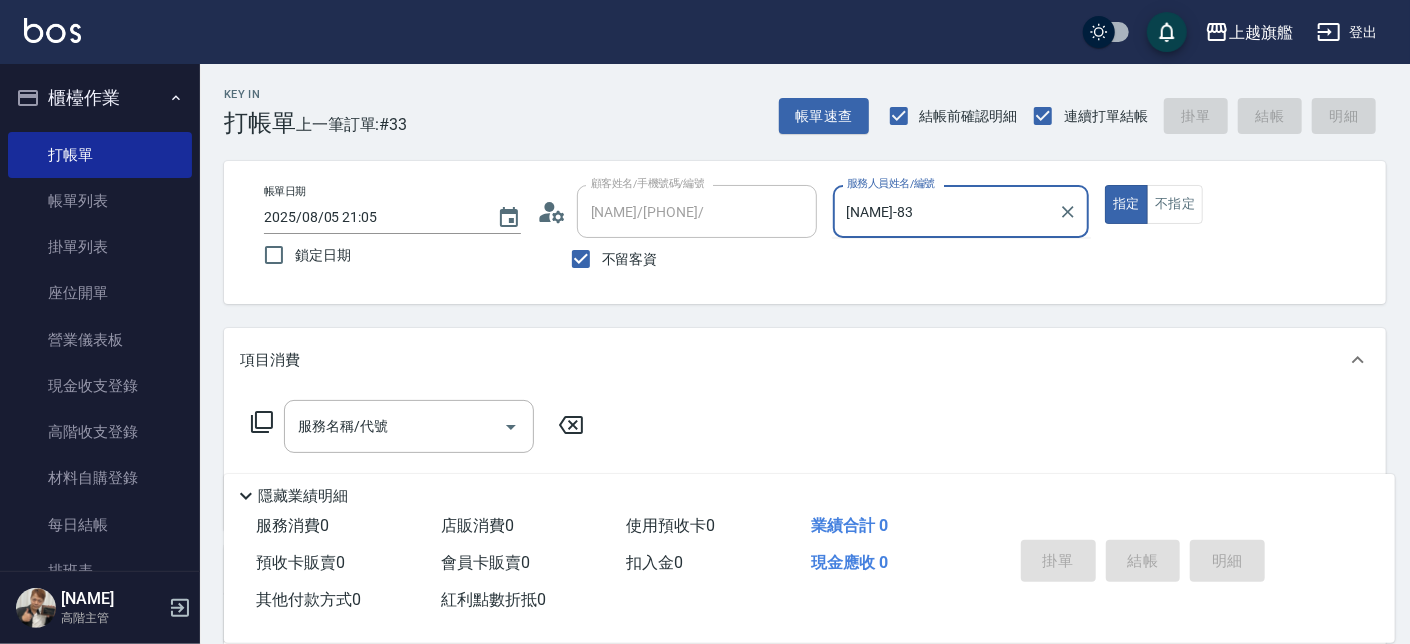click on "指定" at bounding box center (1126, 204) 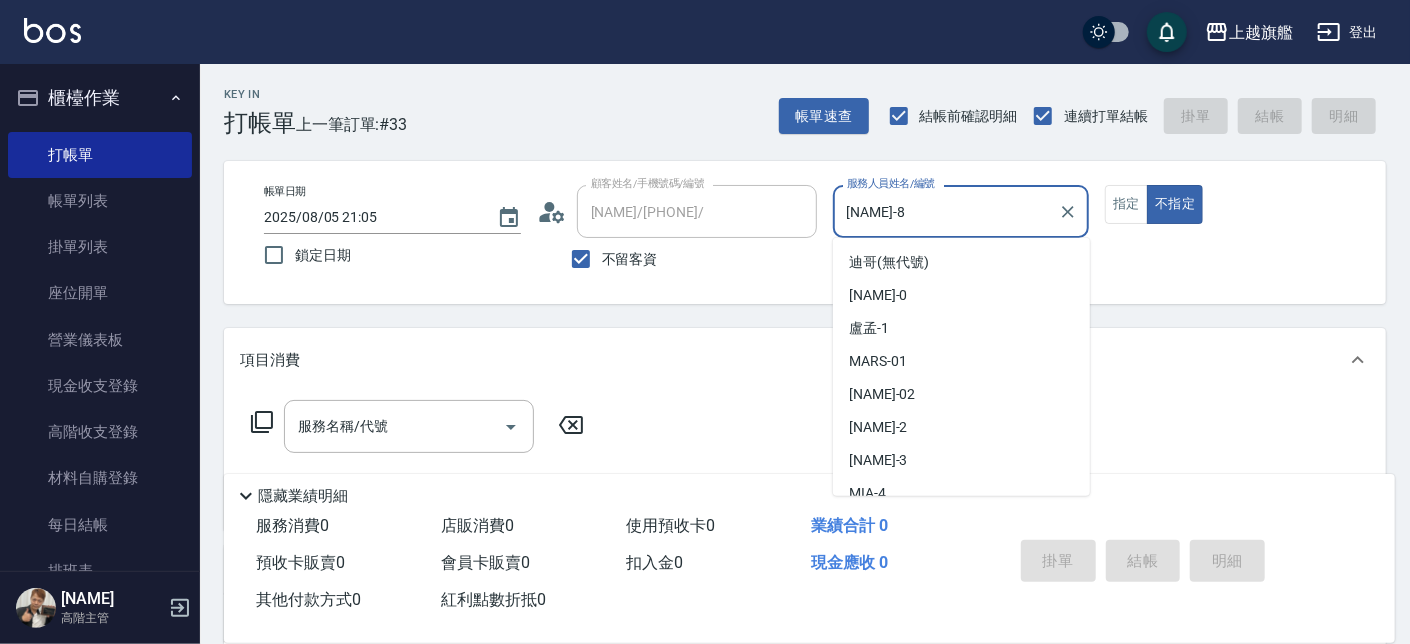 scroll, scrollTop: 146, scrollLeft: 0, axis: vertical 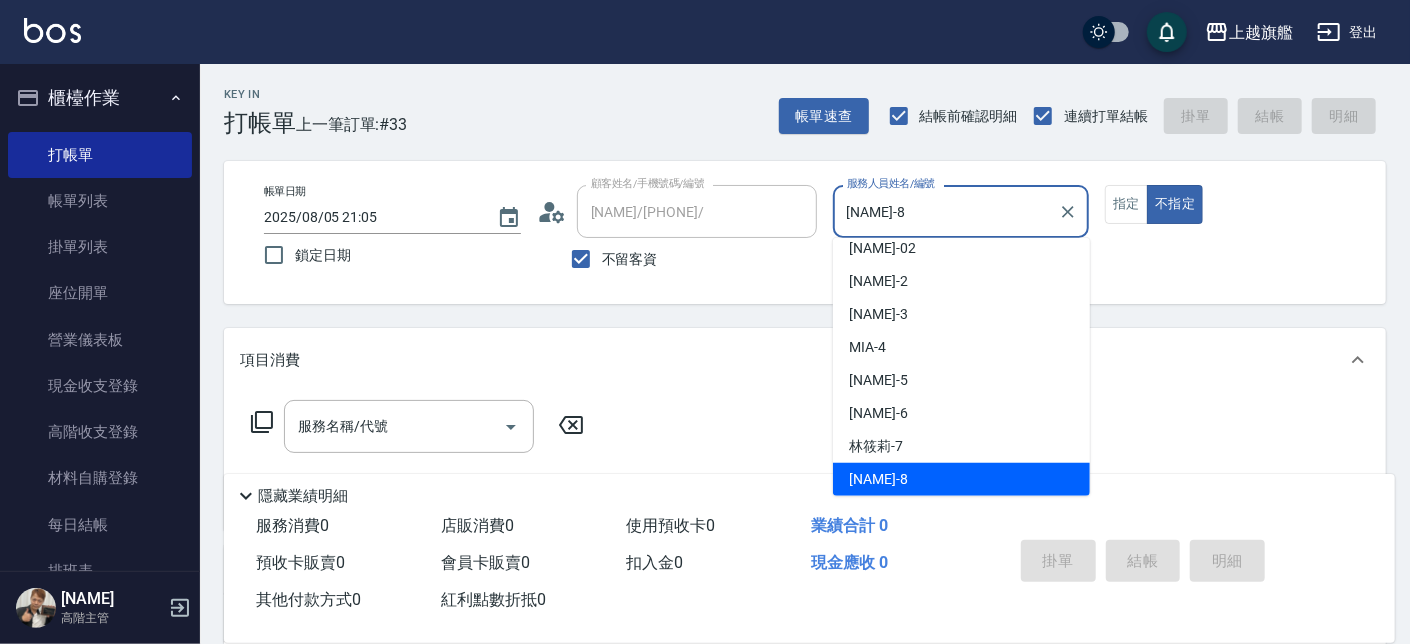 drag, startPoint x: 966, startPoint y: 203, endPoint x: 749, endPoint y: 172, distance: 219.20311 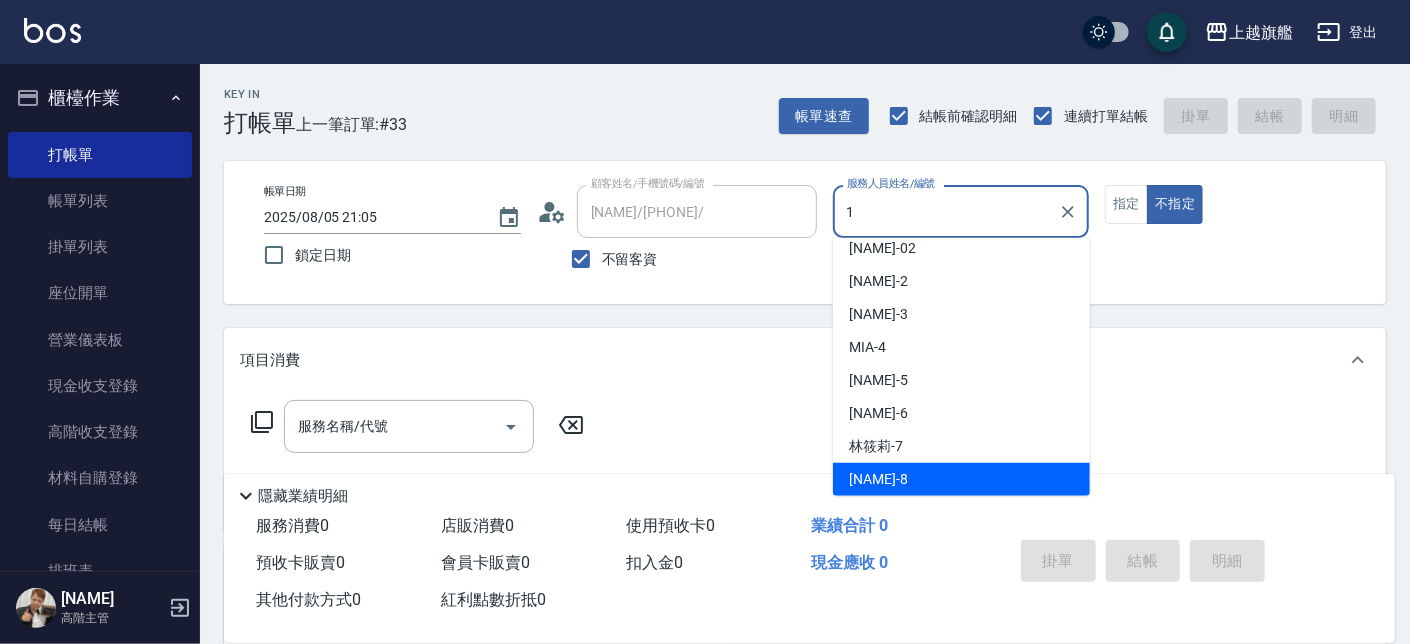 scroll, scrollTop: 0, scrollLeft: 0, axis: both 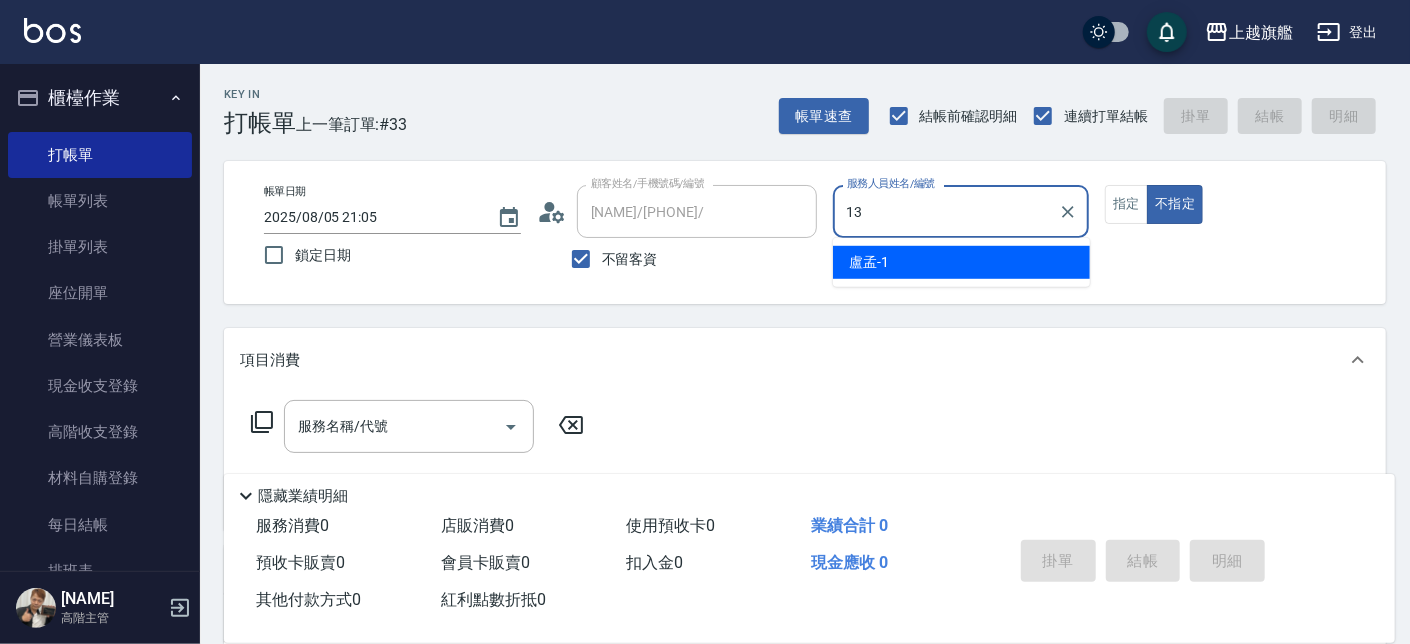 type on "張雅筑-13" 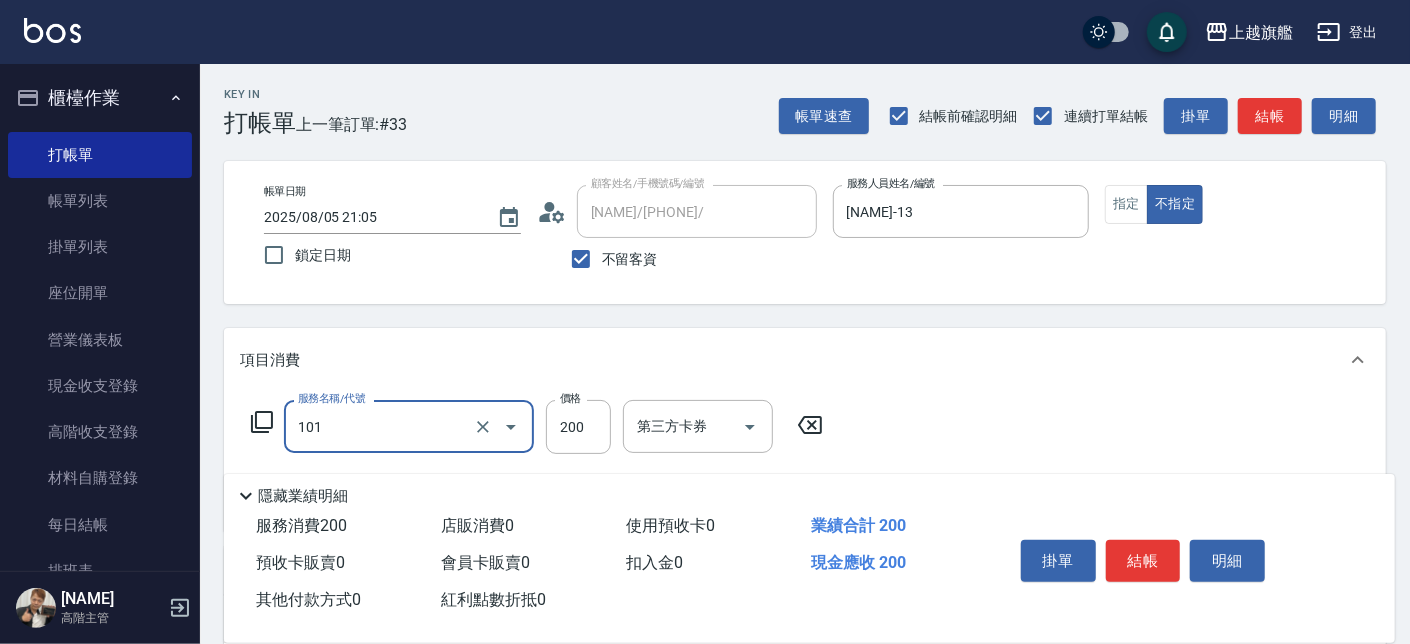 type on "一般洗(101)" 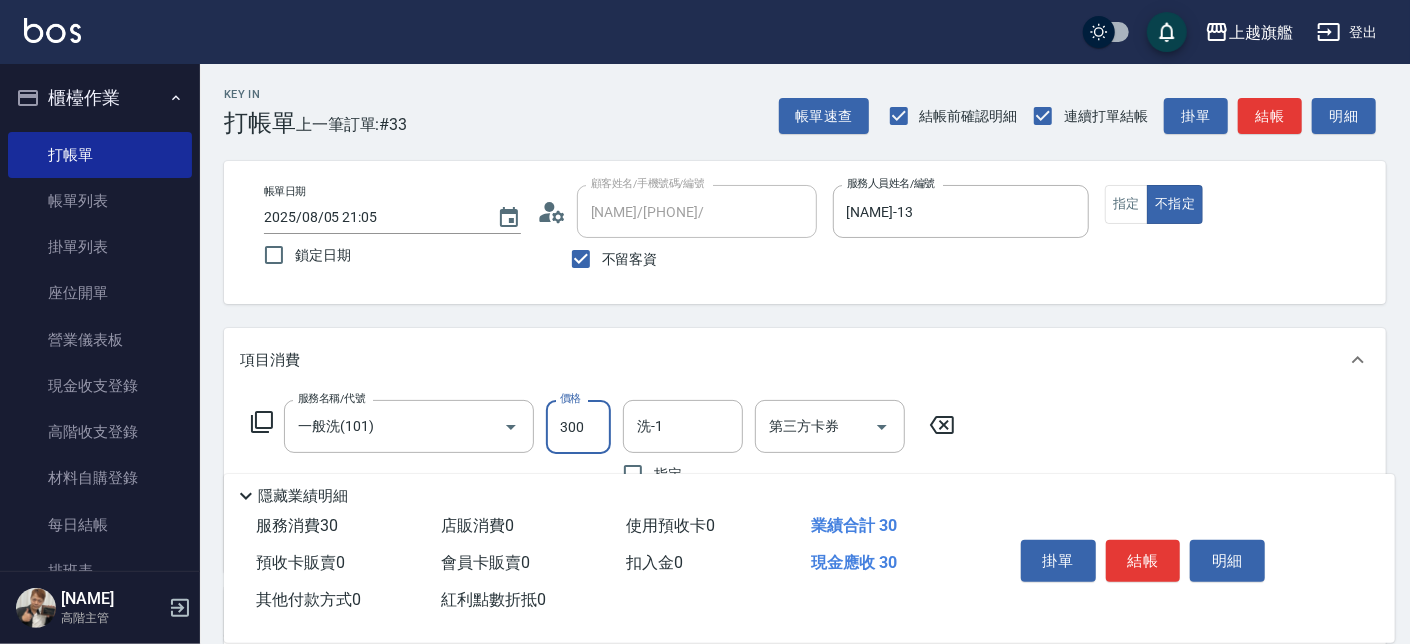 type on "300" 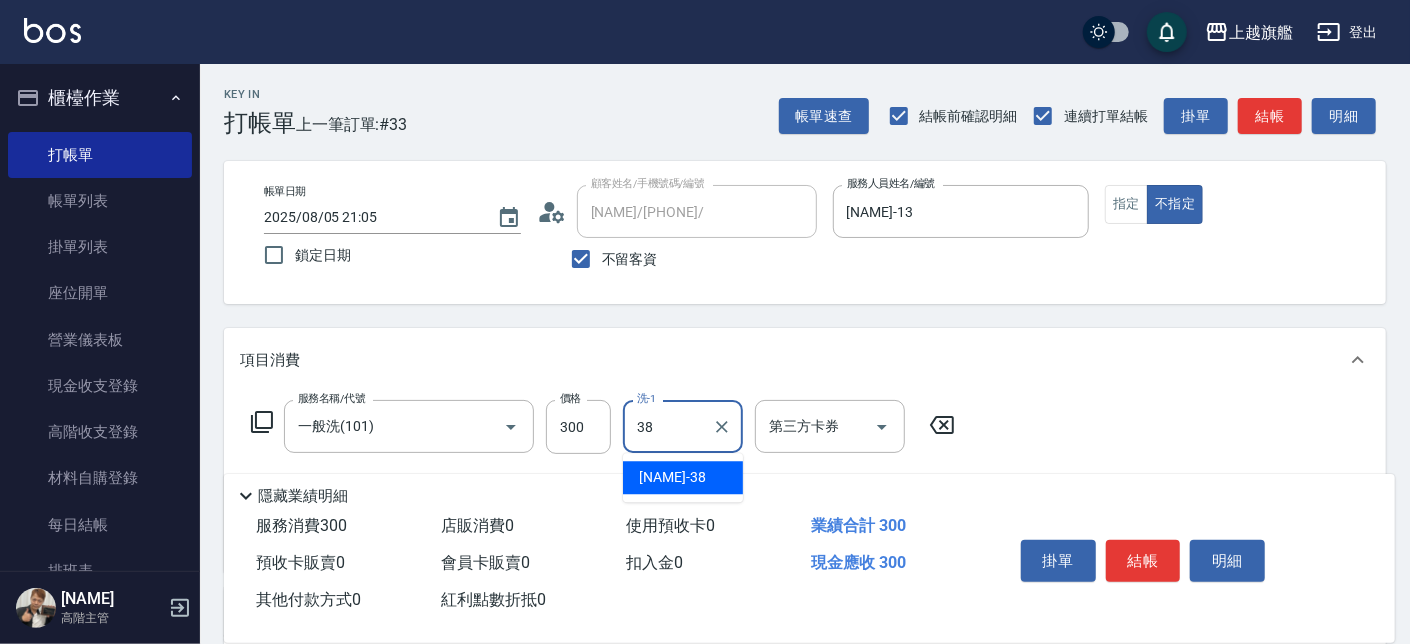 type on "邱靖婷-38" 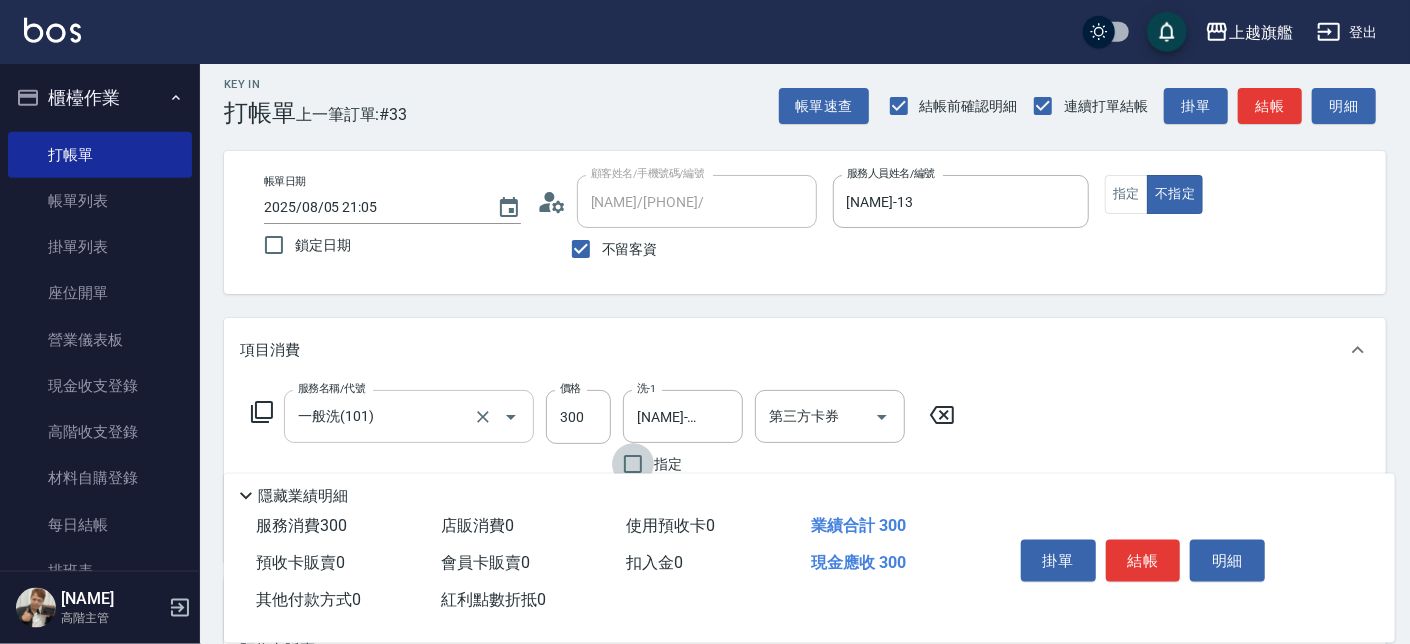 scroll, scrollTop: 113, scrollLeft: 0, axis: vertical 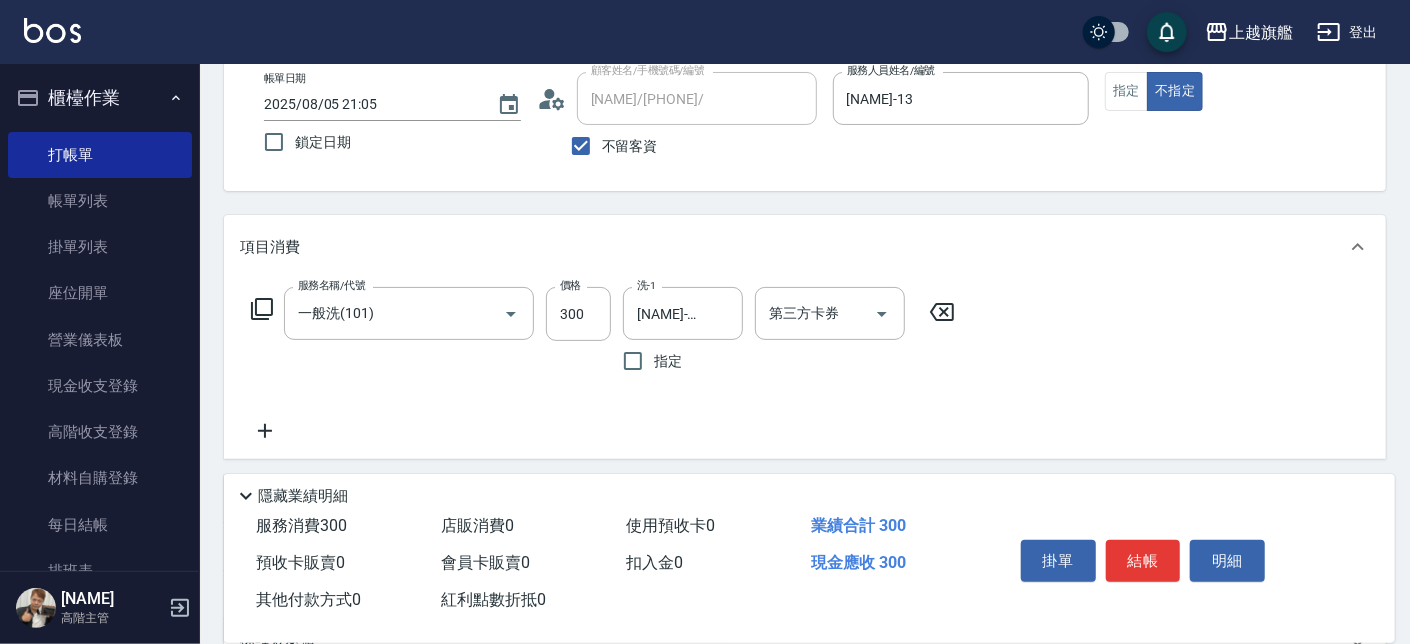 click 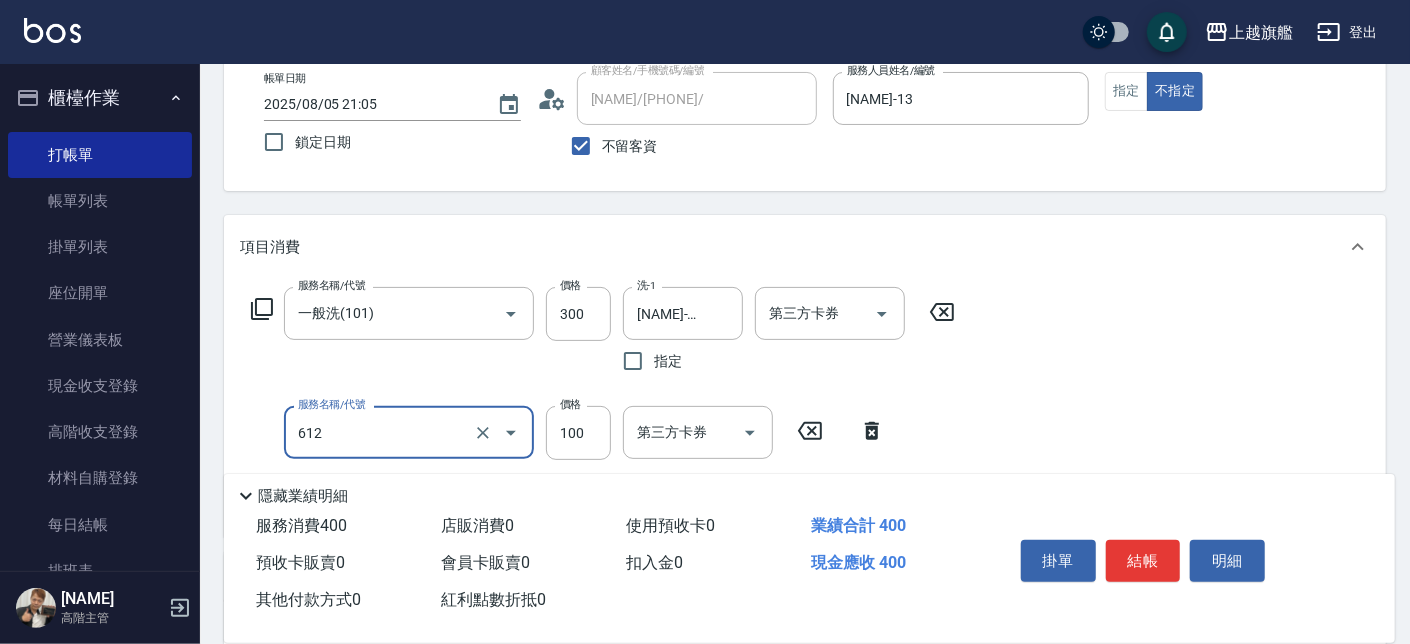 type on "造型(612)" 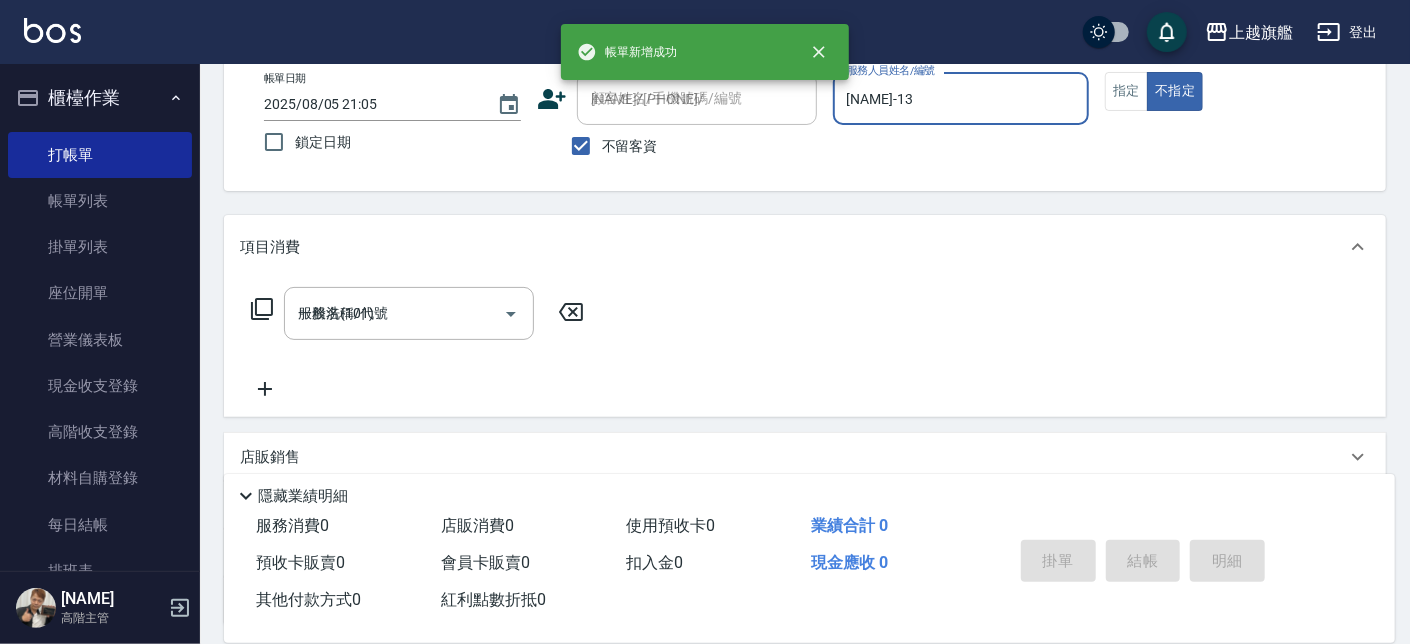 type on "2025/08/05 21:06" 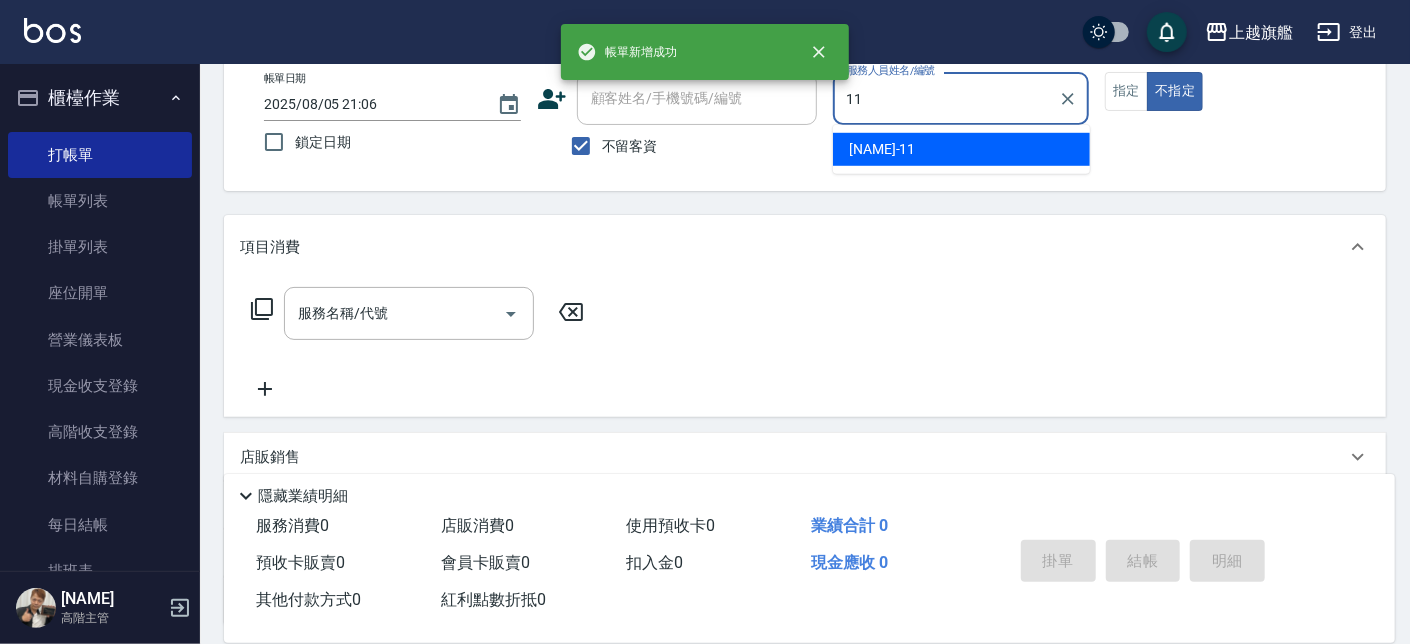 type on "蔡美秀-11" 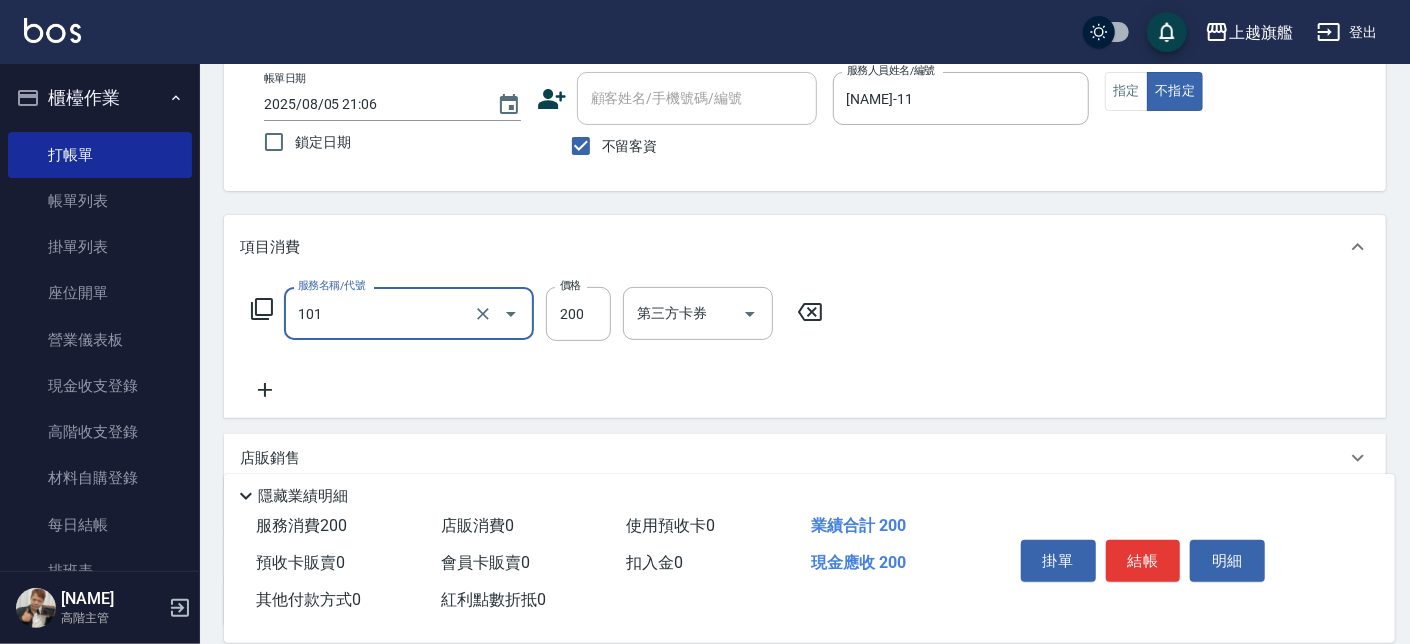 type on "一般洗(101)" 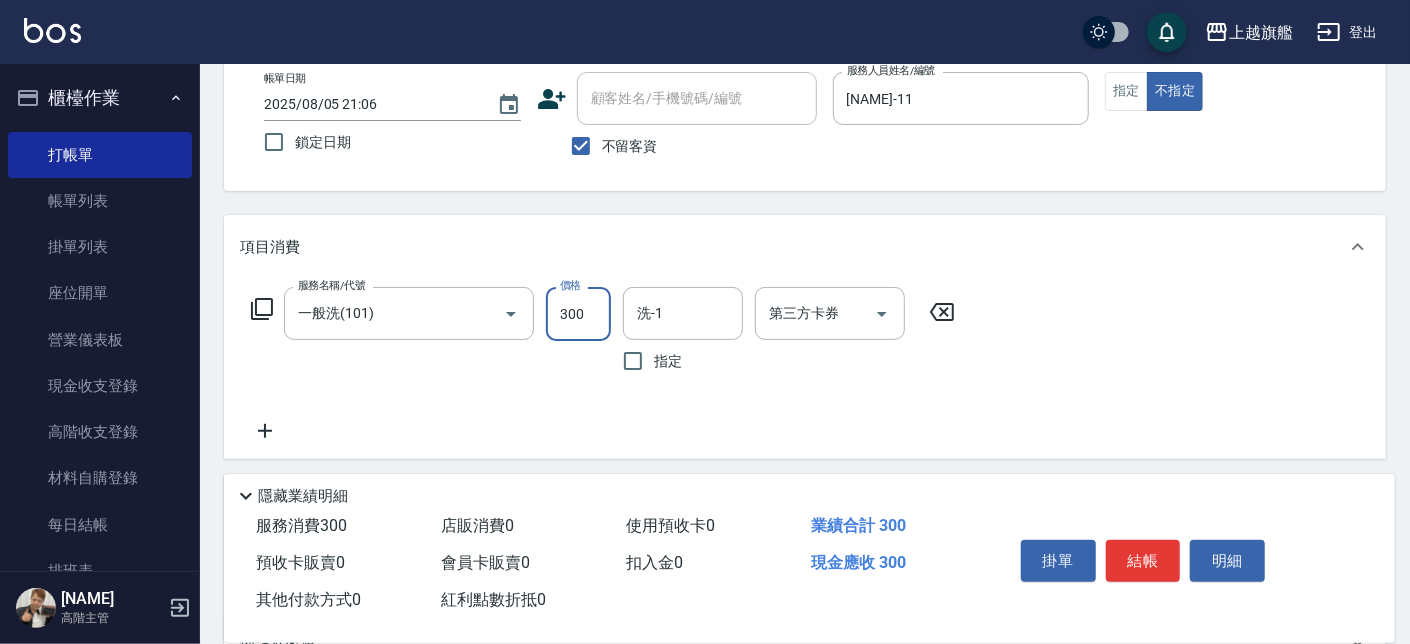 type on "300" 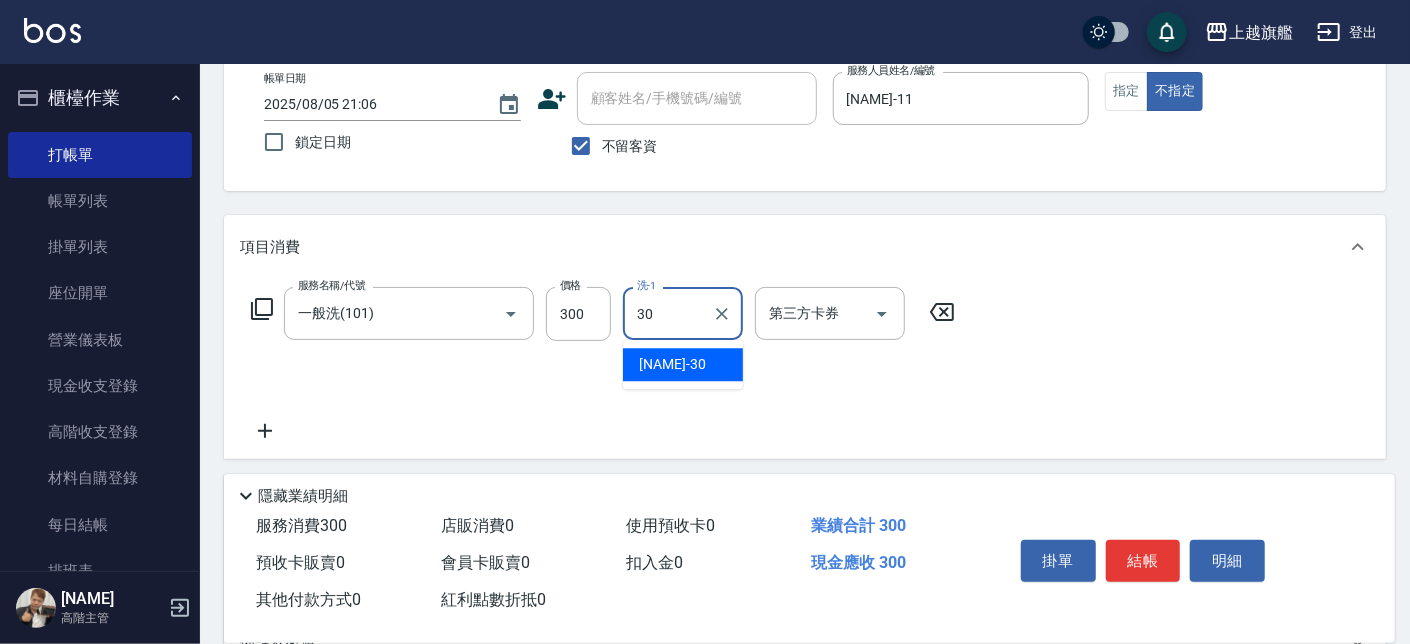 type on "劉羿君-30" 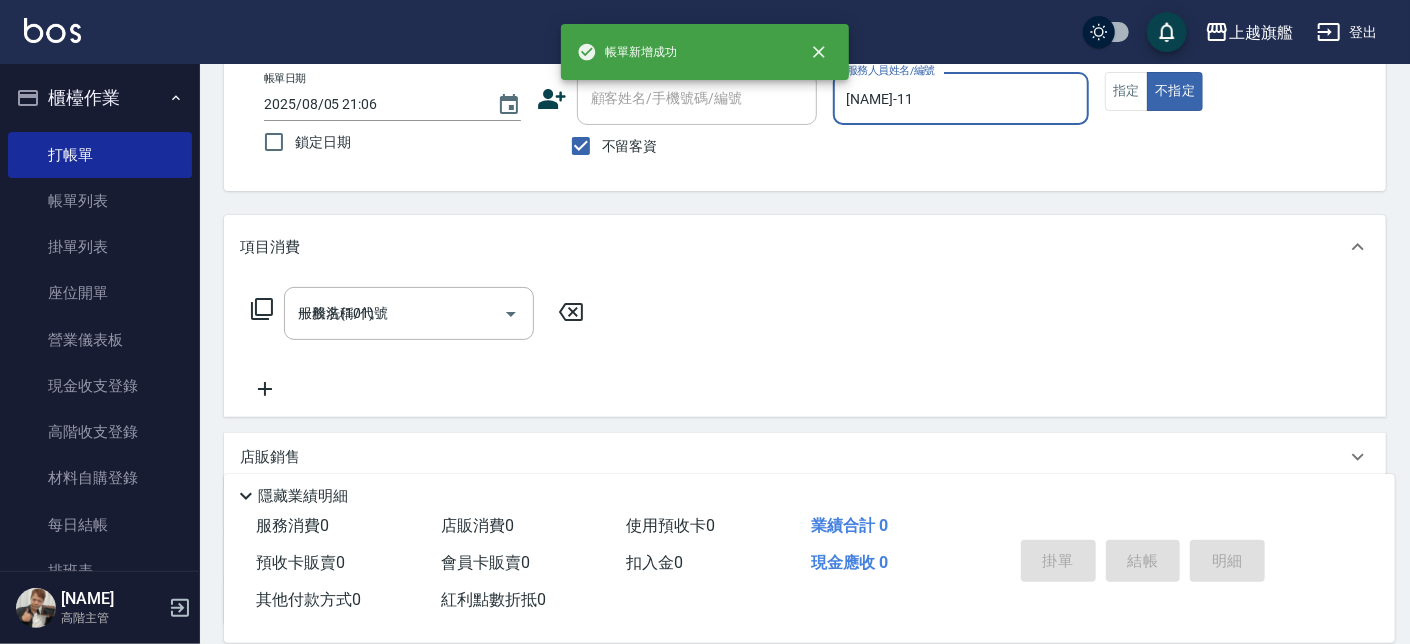 type 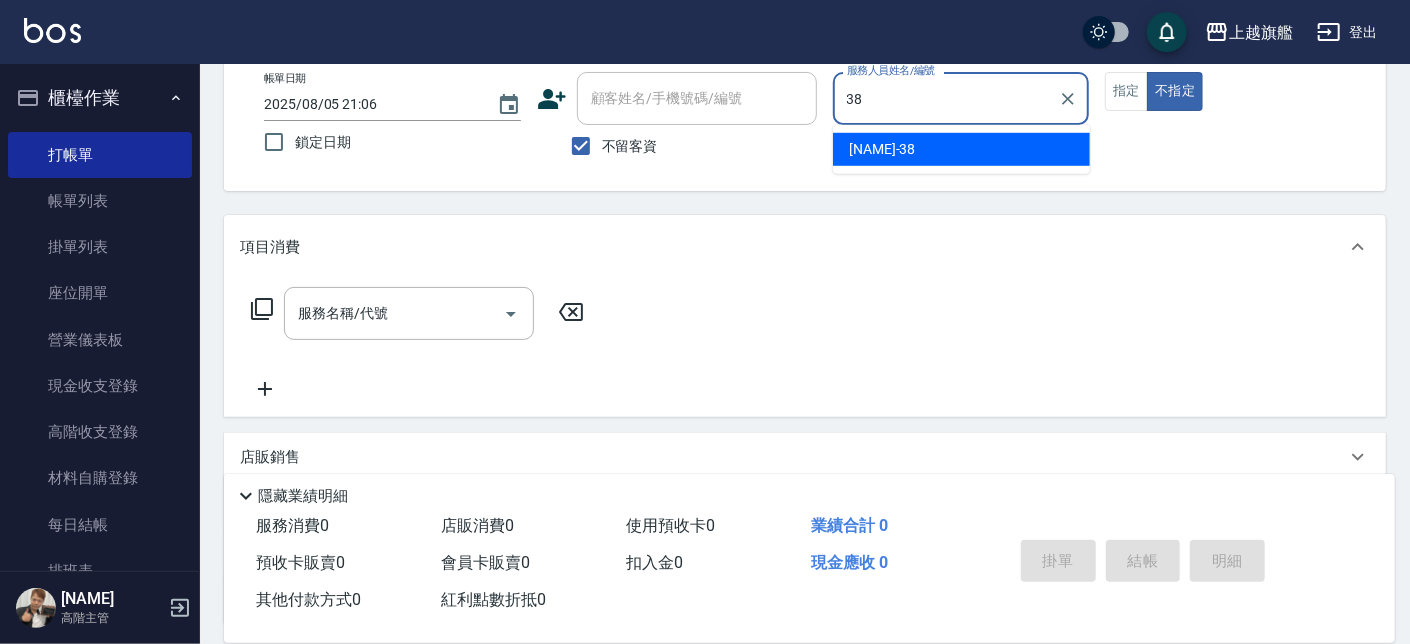 type on "邱靖婷-38" 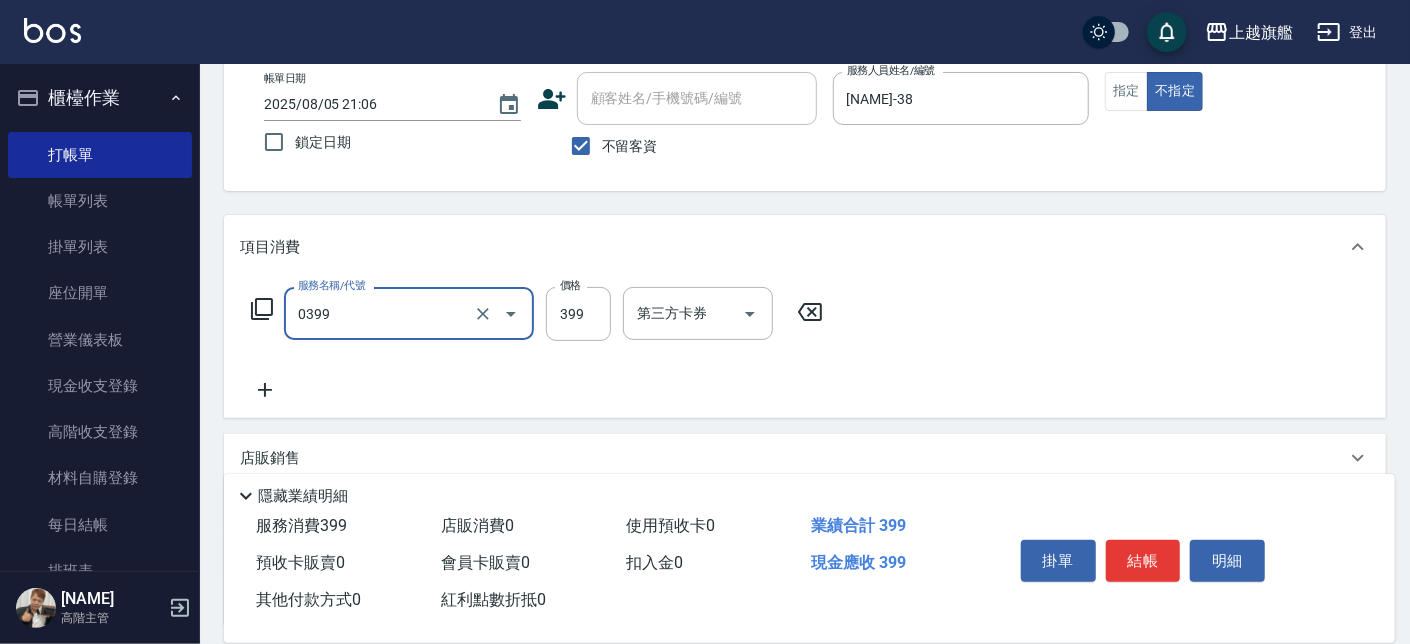 type on "海鹽SPA(0399)" 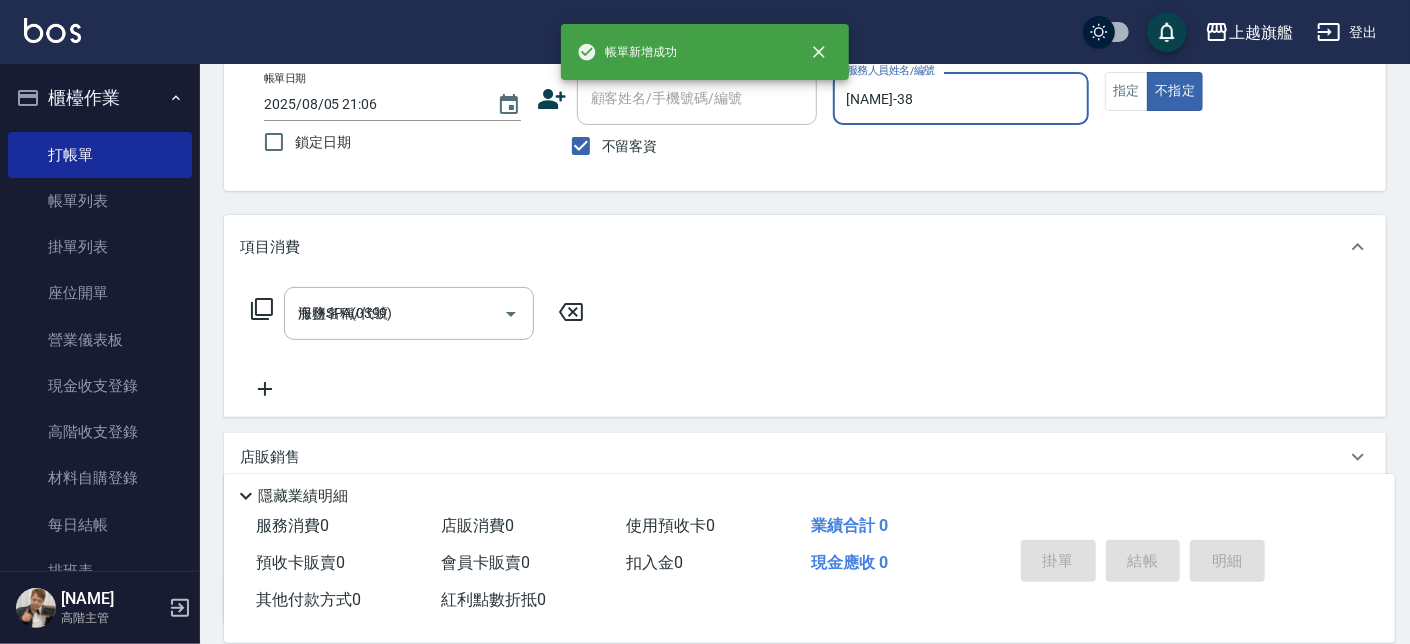 type 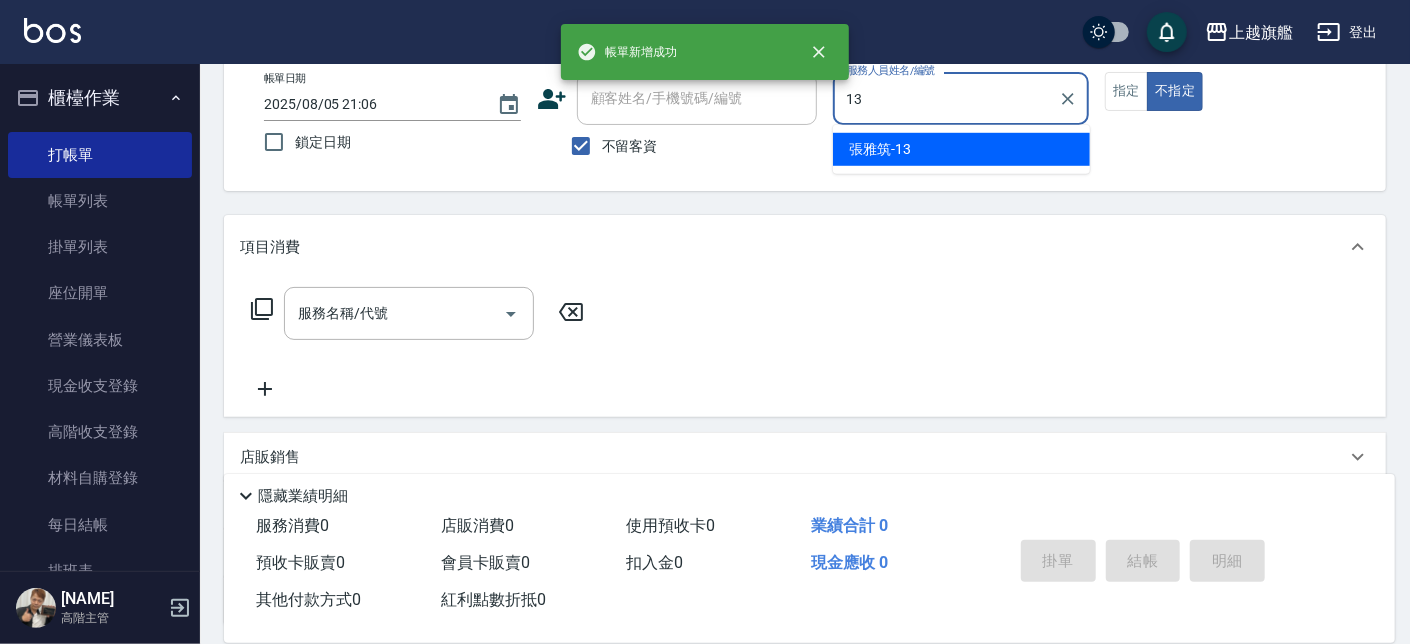 type on "張雅筑-13" 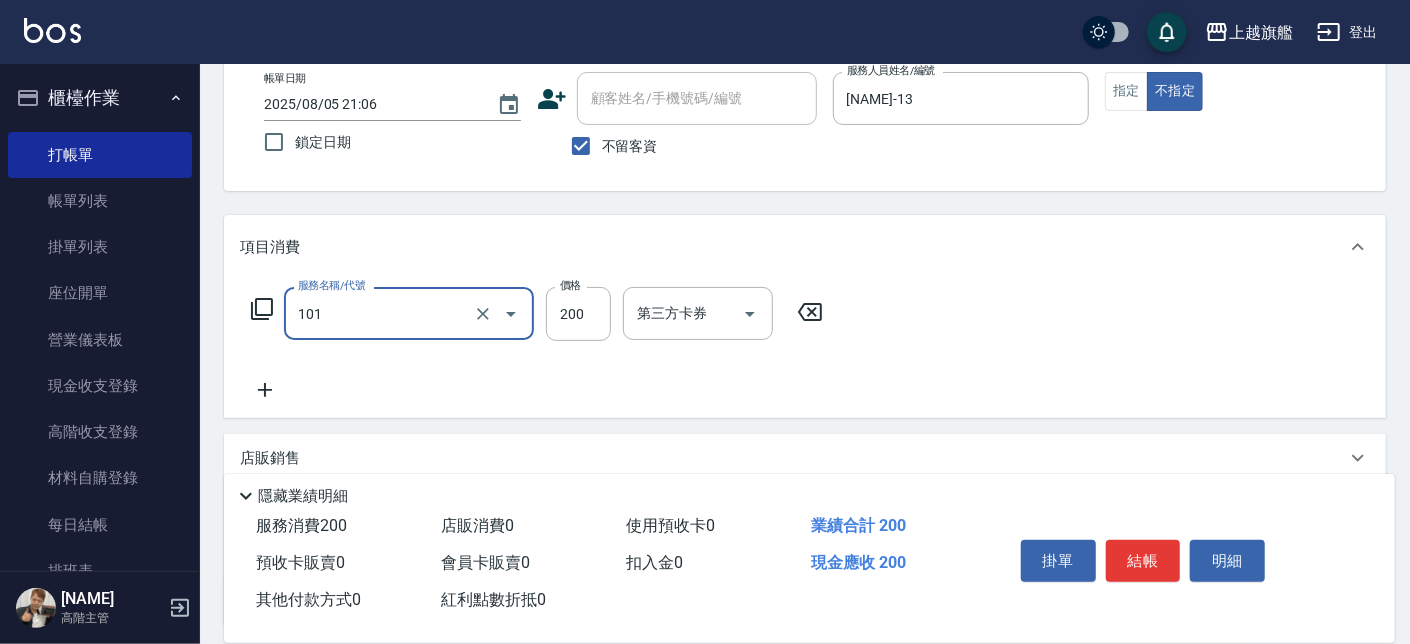 type on "一般洗(101)" 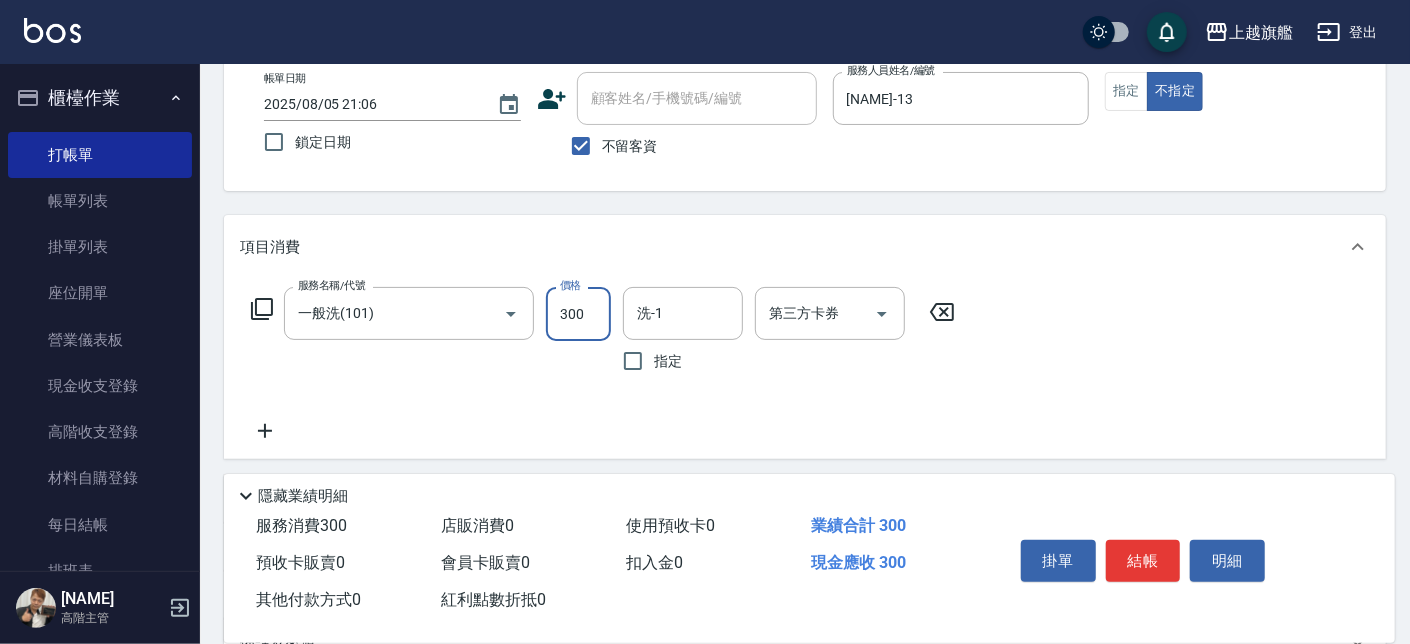 type on "300" 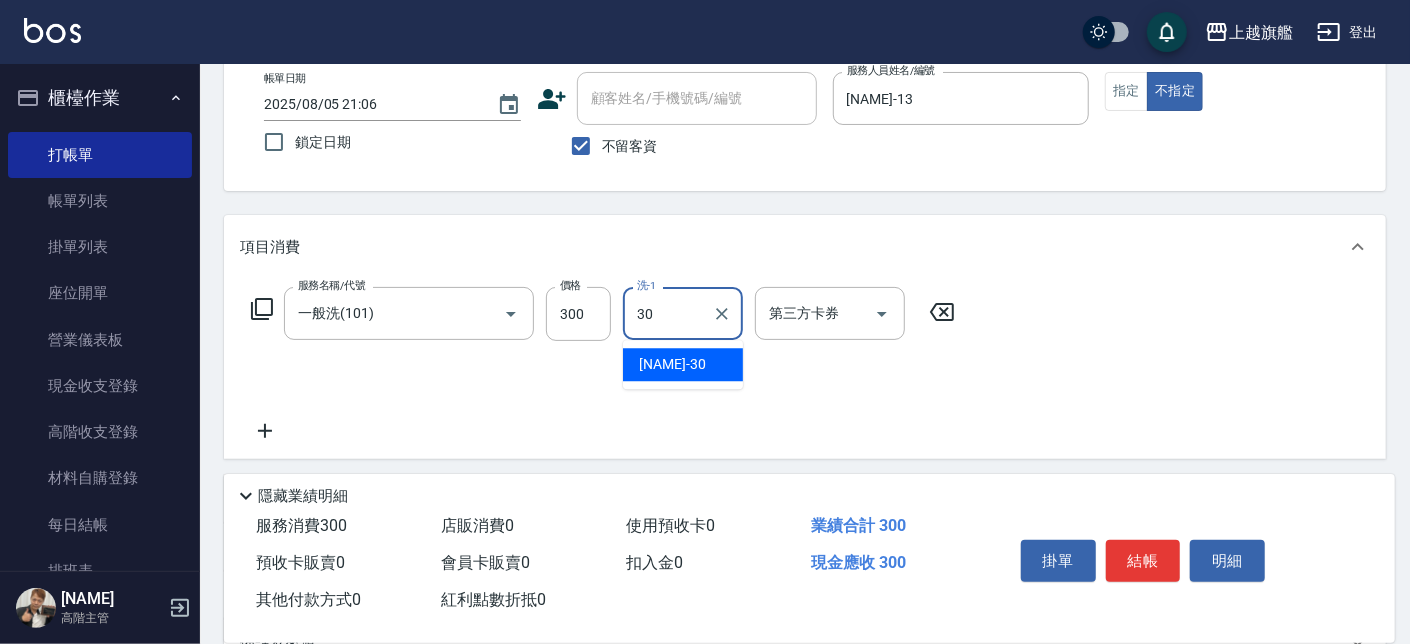 type on "劉羿君-30" 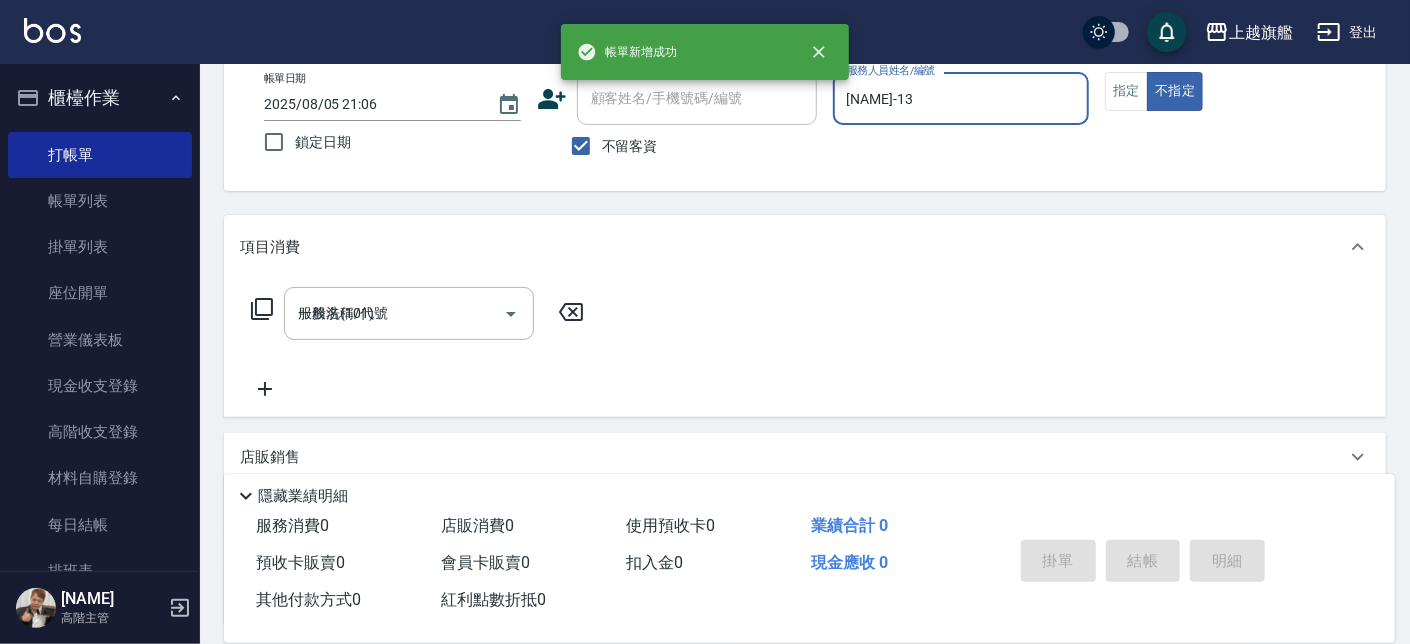 type 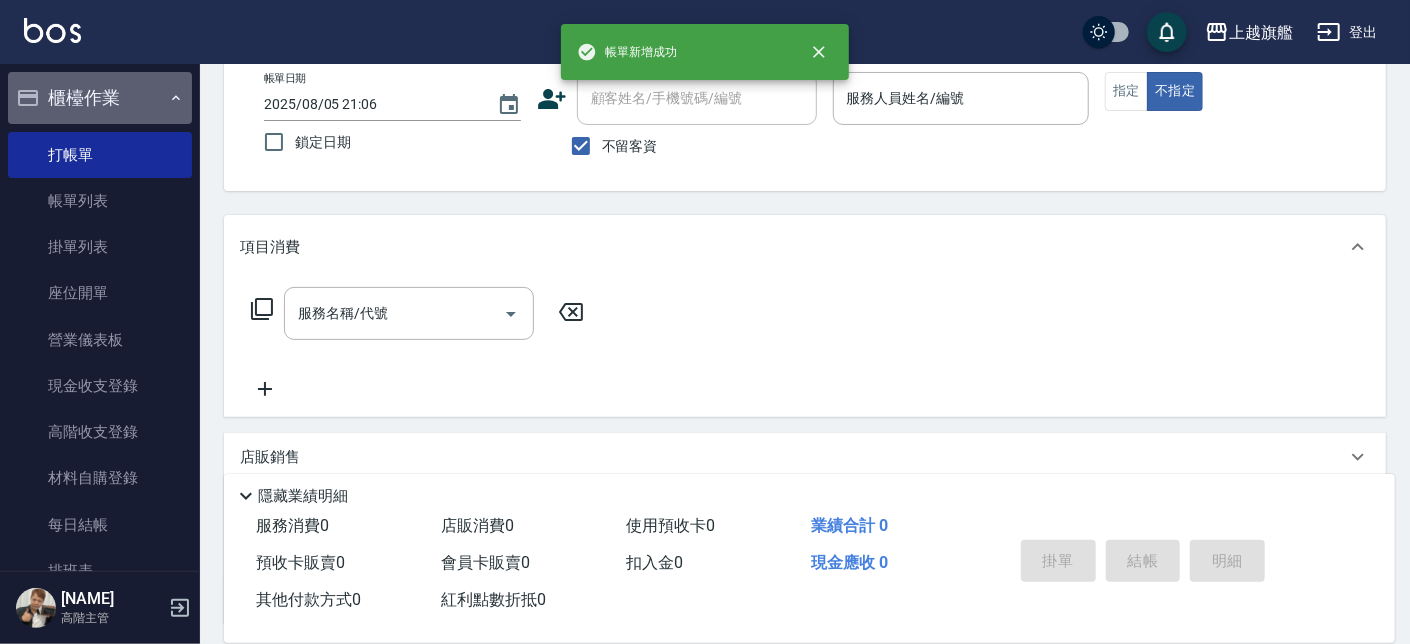 click on "櫃檯作業" at bounding box center (100, 98) 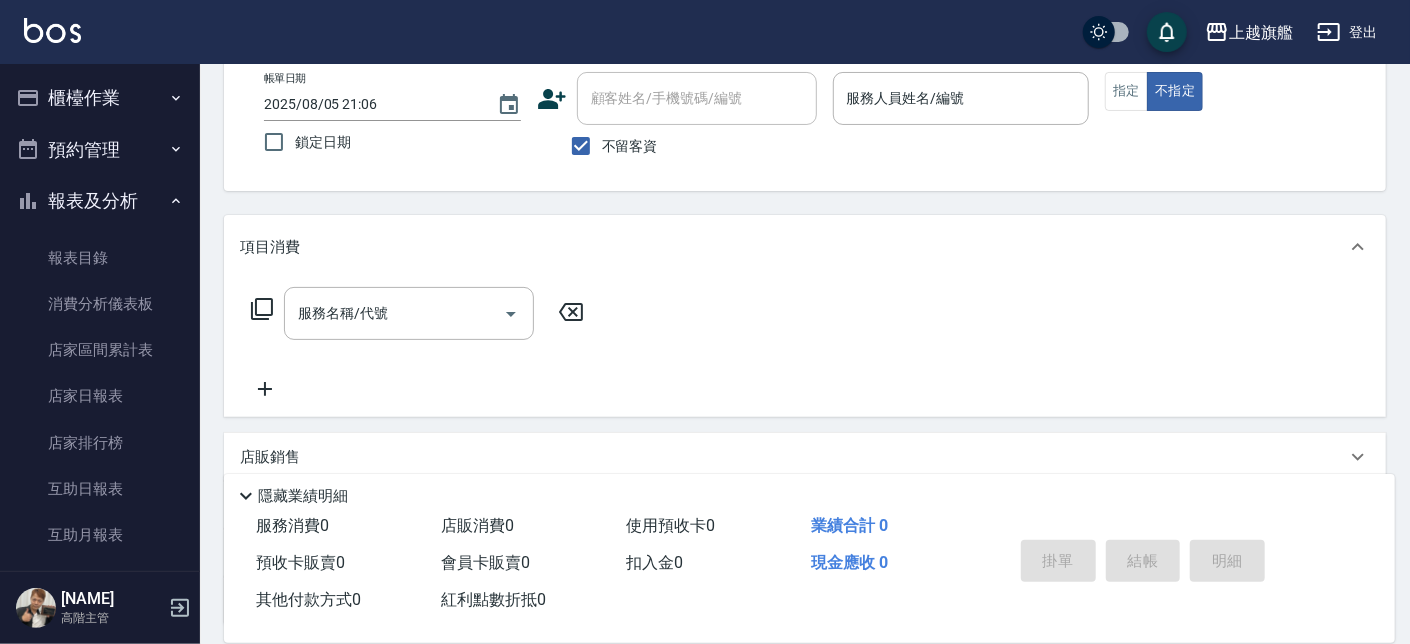click on "櫃檯作業" at bounding box center (100, 98) 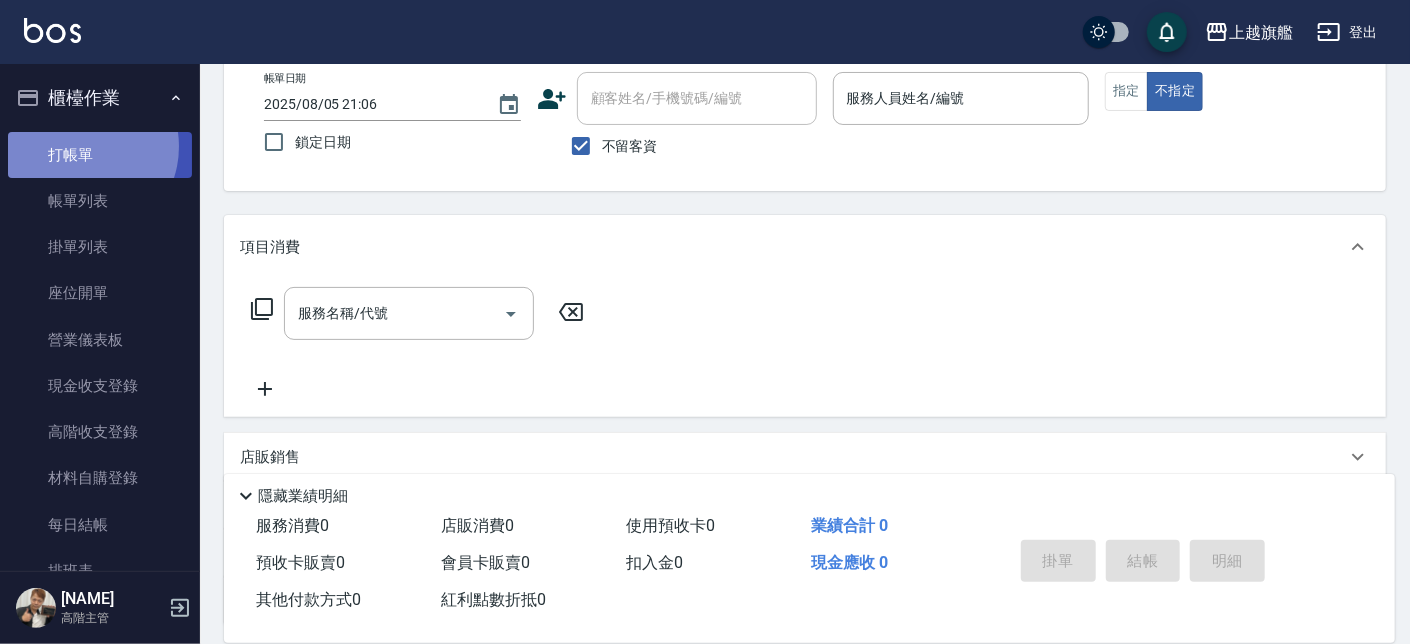 click on "打帳單" at bounding box center (100, 155) 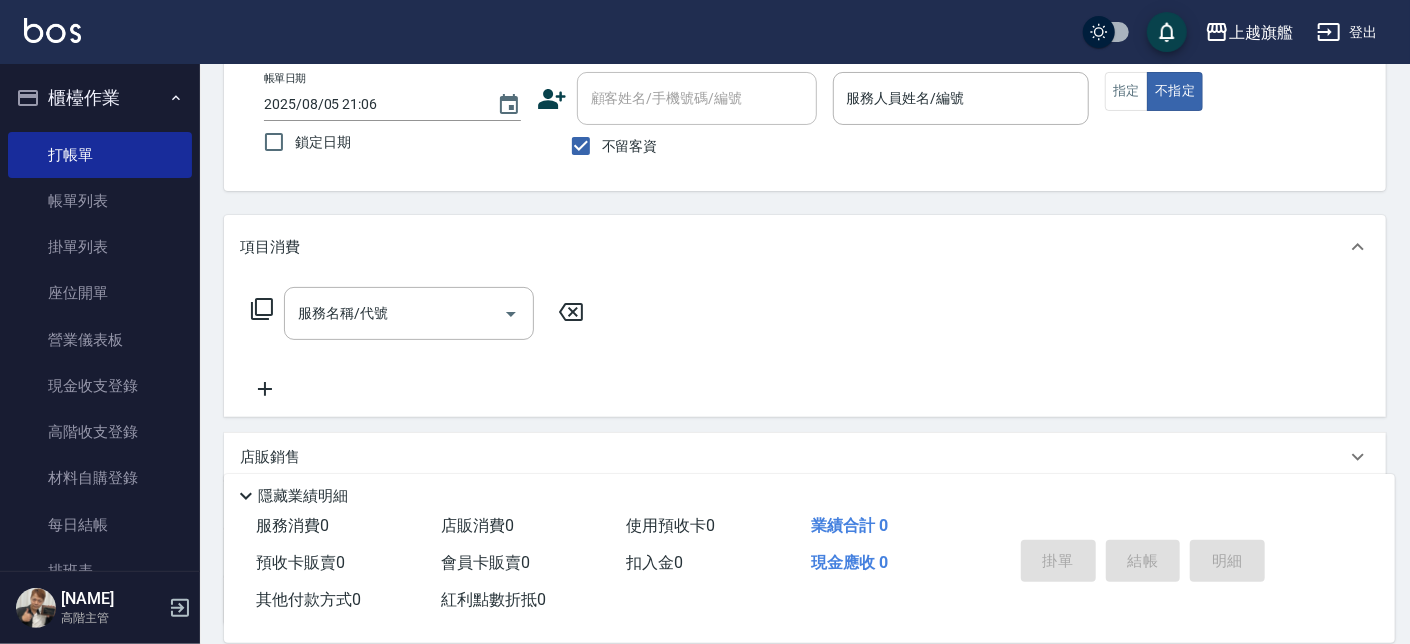 click on "不留客資" at bounding box center [630, 146] 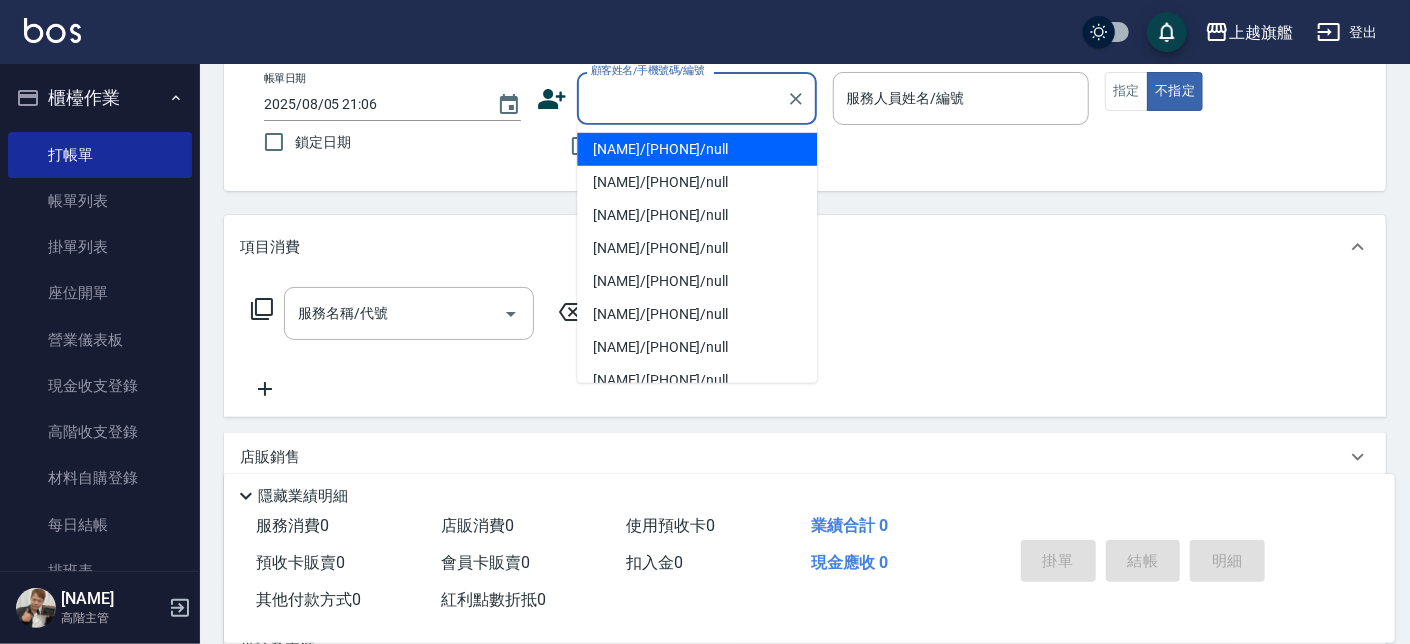 click on "顧客姓名/手機號碼/編號" at bounding box center (682, 98) 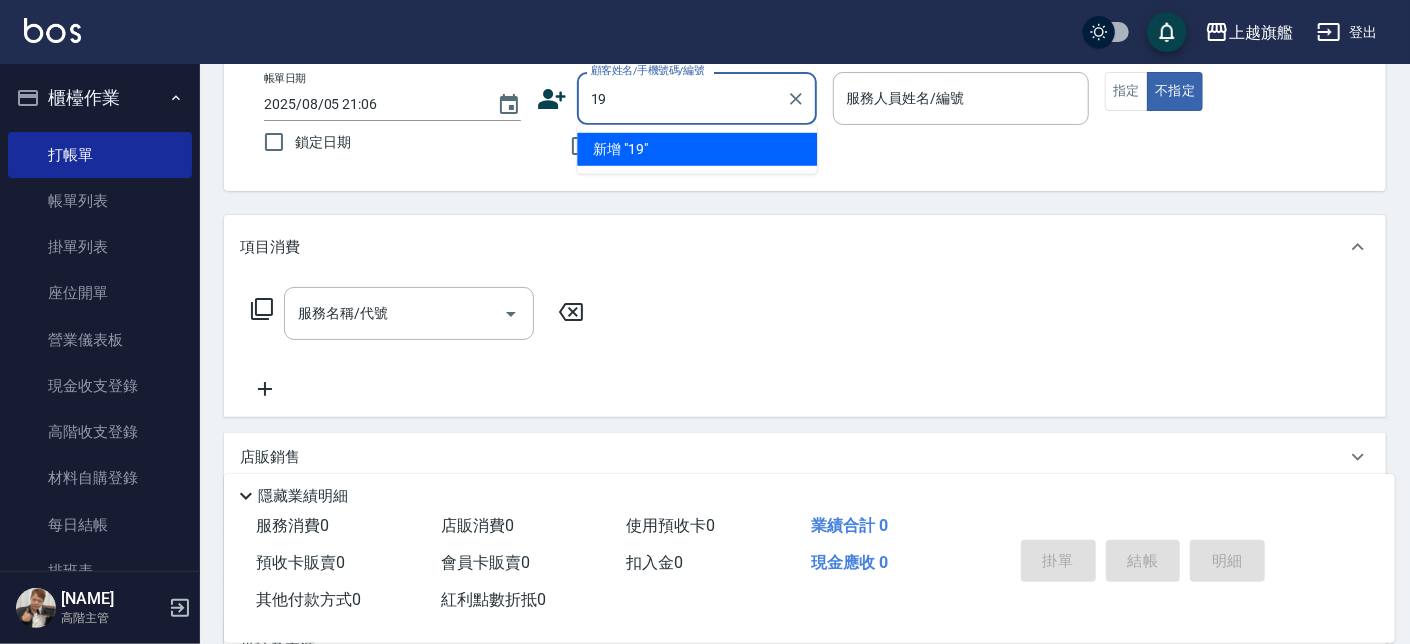 type on "1" 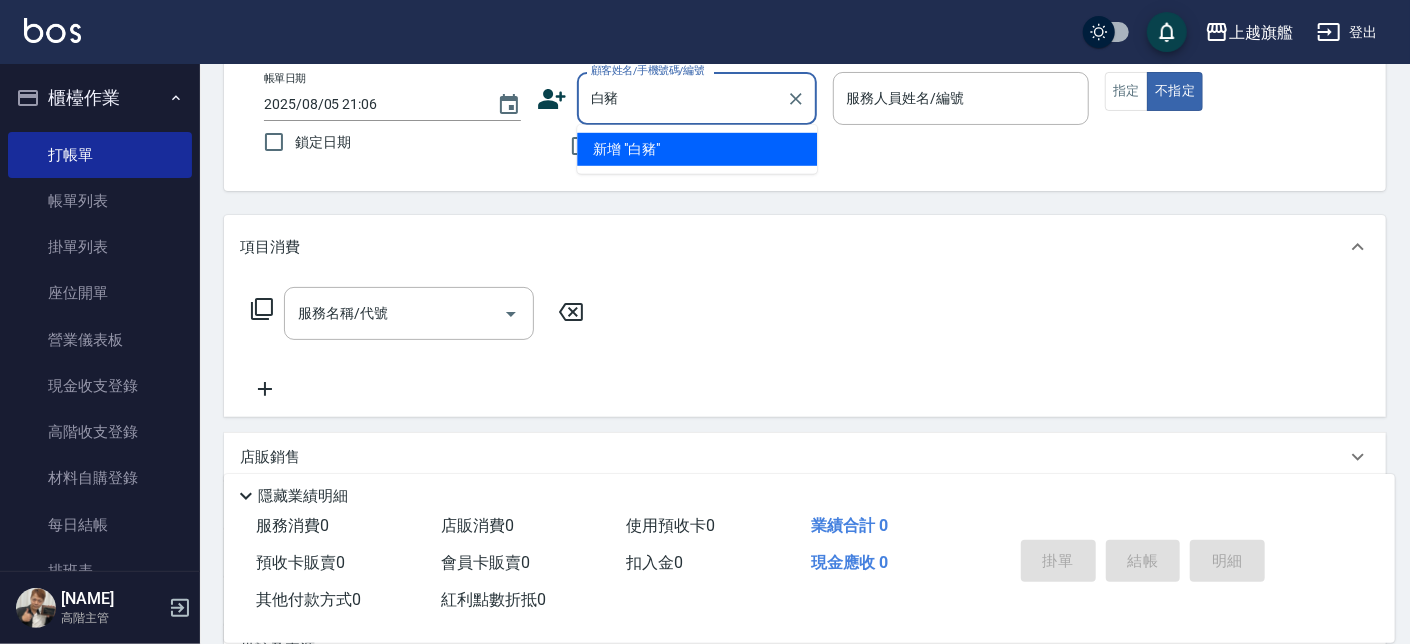 drag, startPoint x: 654, startPoint y: 96, endPoint x: 524, endPoint y: 85, distance: 130.46455 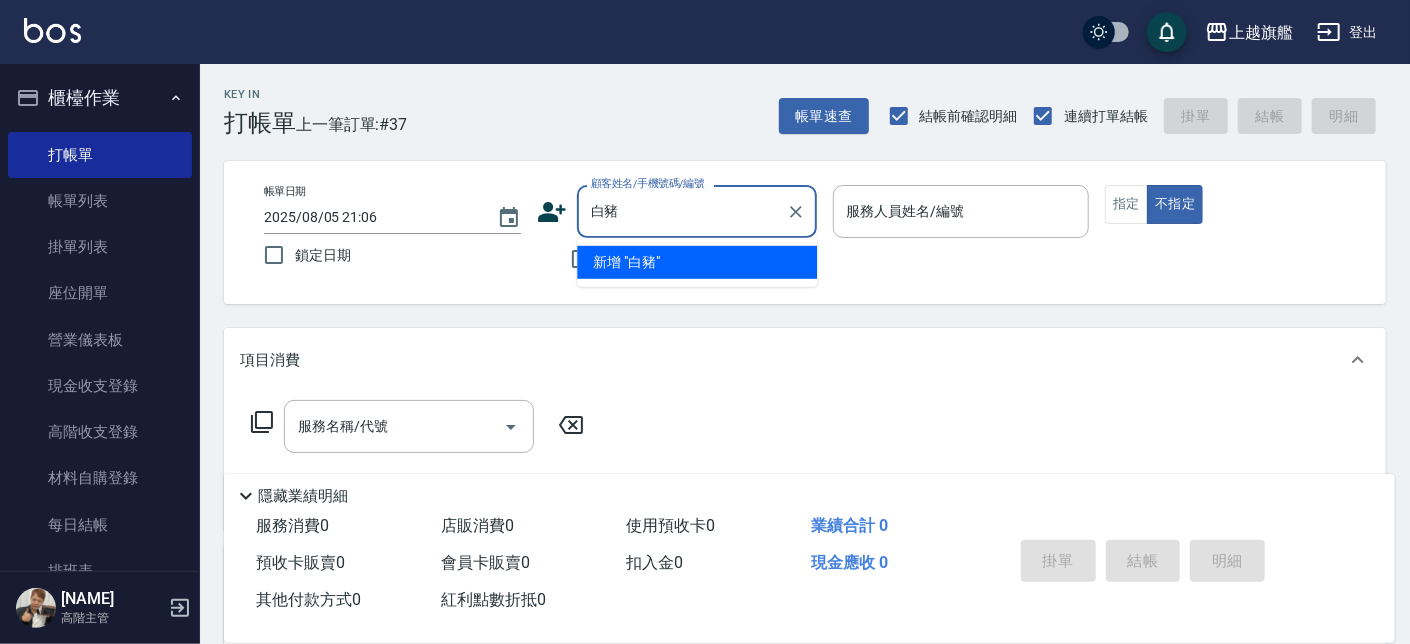 type on "白豬" 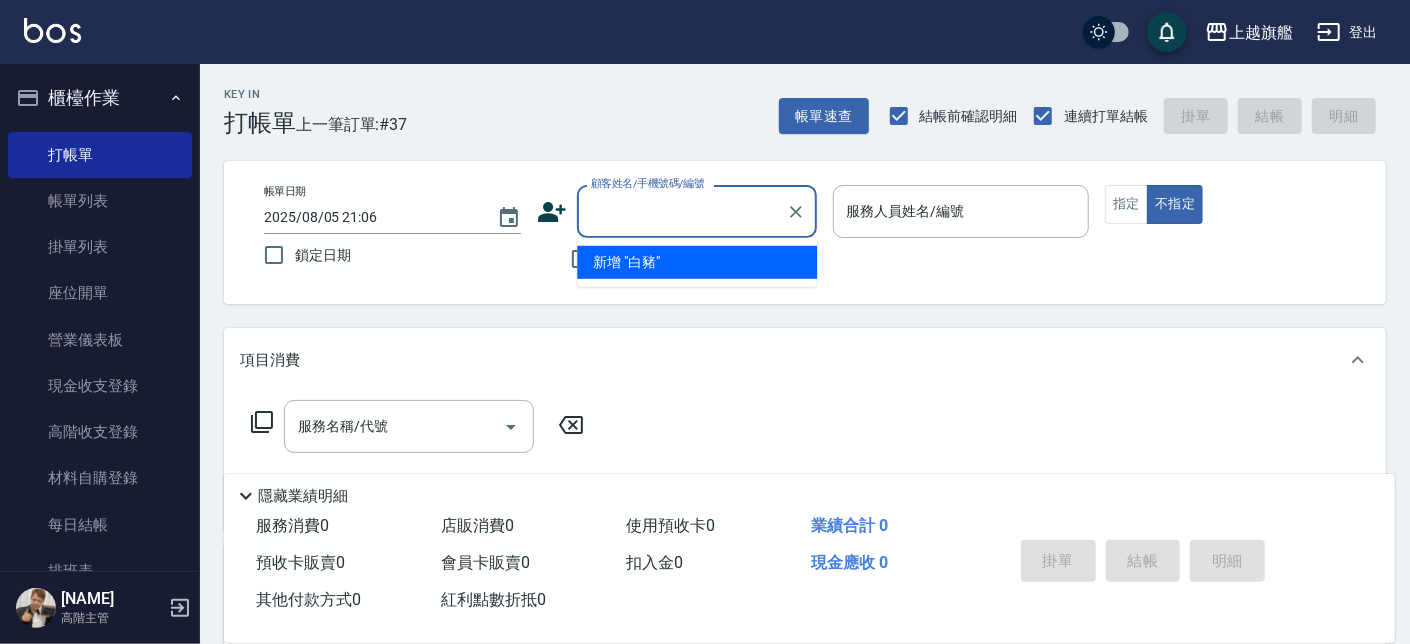 click on "Key In 打帳單 上一筆訂單:#37 帳單速查 結帳前確認明細 連續打單結帳 掛單 結帳 明細" at bounding box center [793, 100] 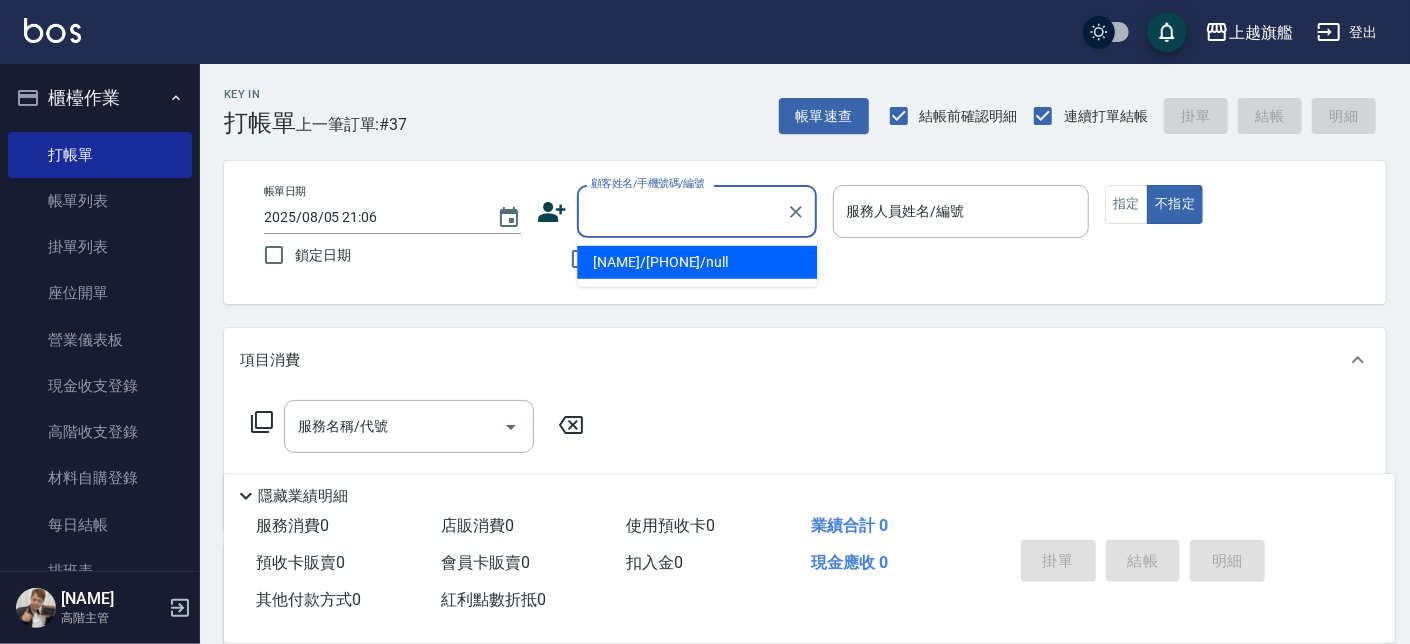 click on "顧客姓名/手機號碼/編號" at bounding box center (682, 211) 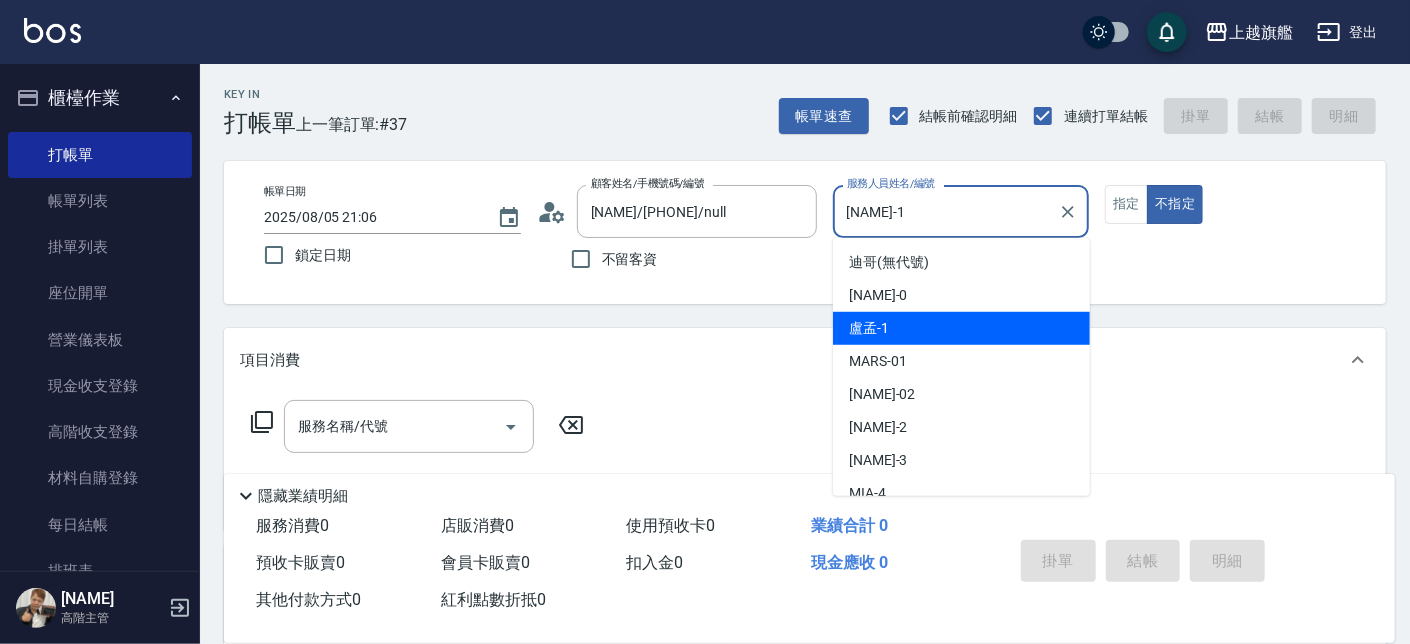 drag, startPoint x: 917, startPoint y: 216, endPoint x: 750, endPoint y: 154, distance: 178.13759 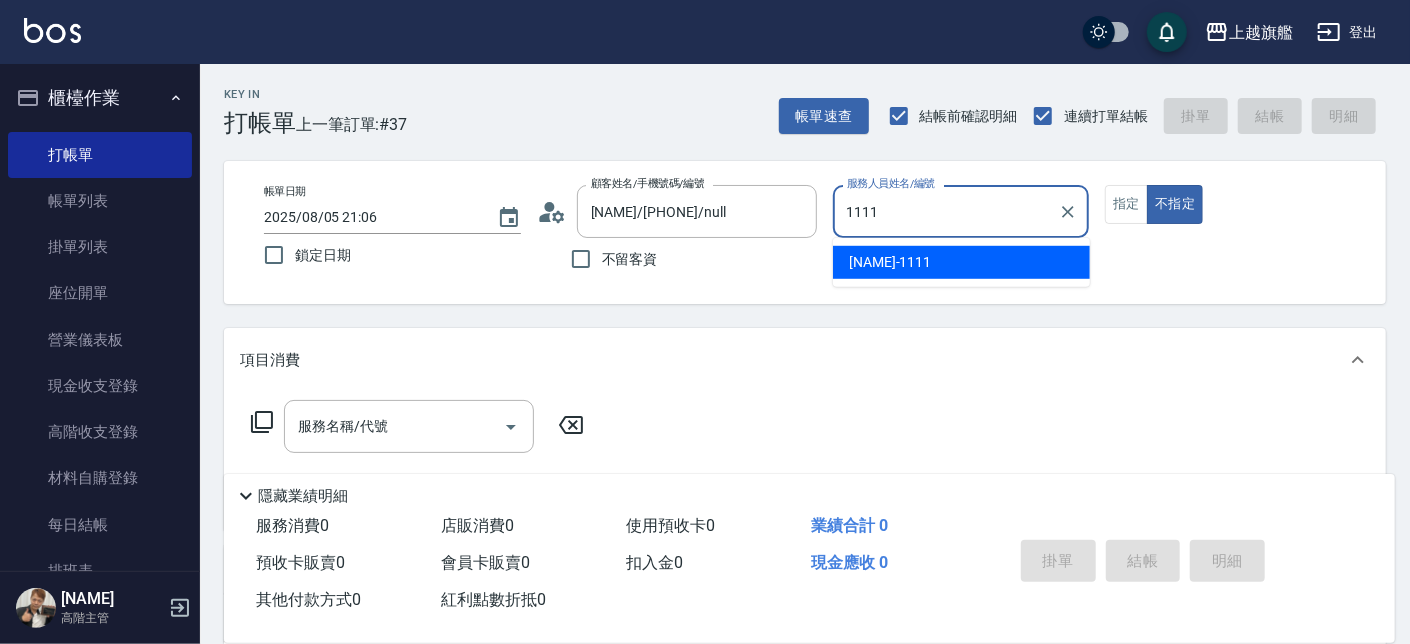 click on "林彎彎 -1111" at bounding box center (890, 262) 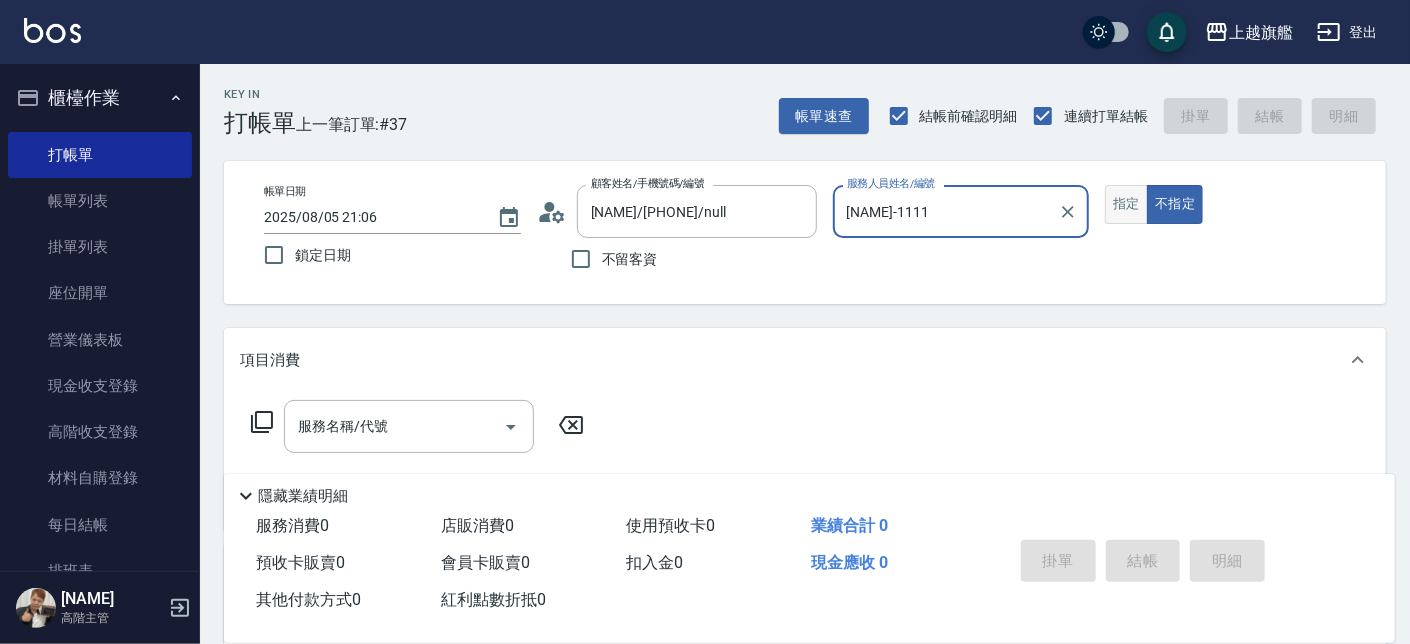 type on "林彎彎-1111" 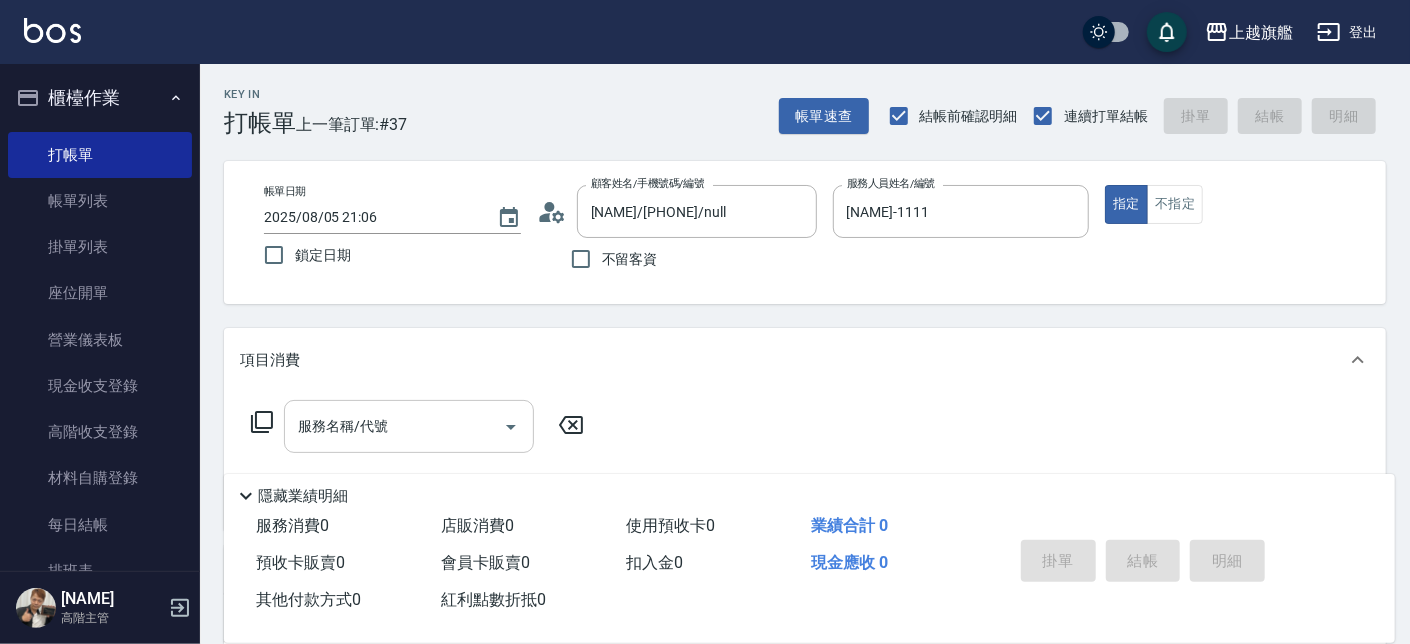 click on "服務名稱/代號" at bounding box center (394, 426) 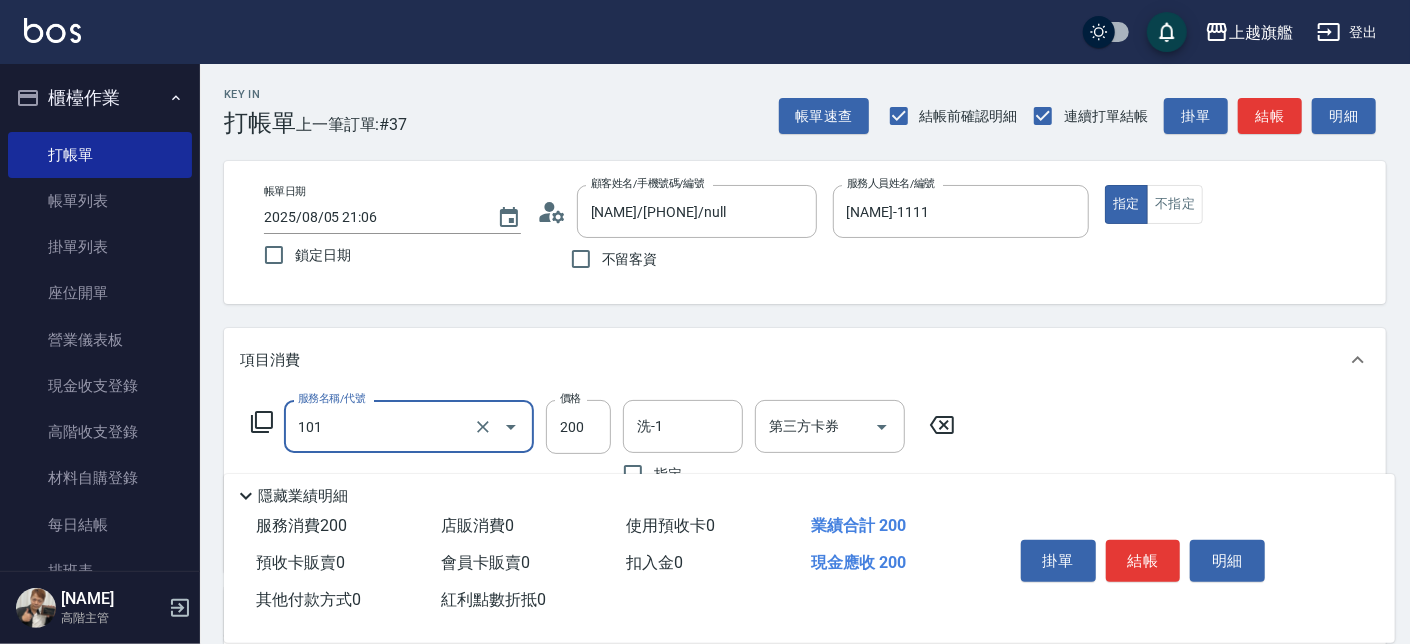 type on "一般洗(101)" 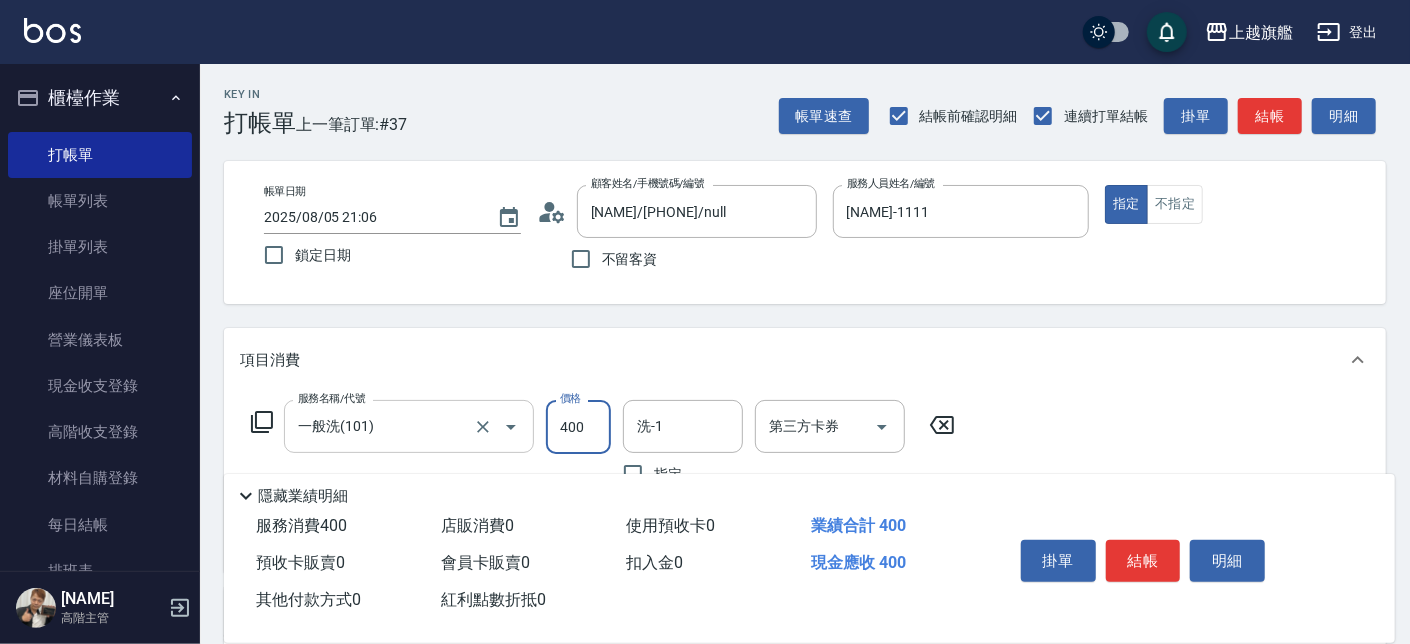 type on "400" 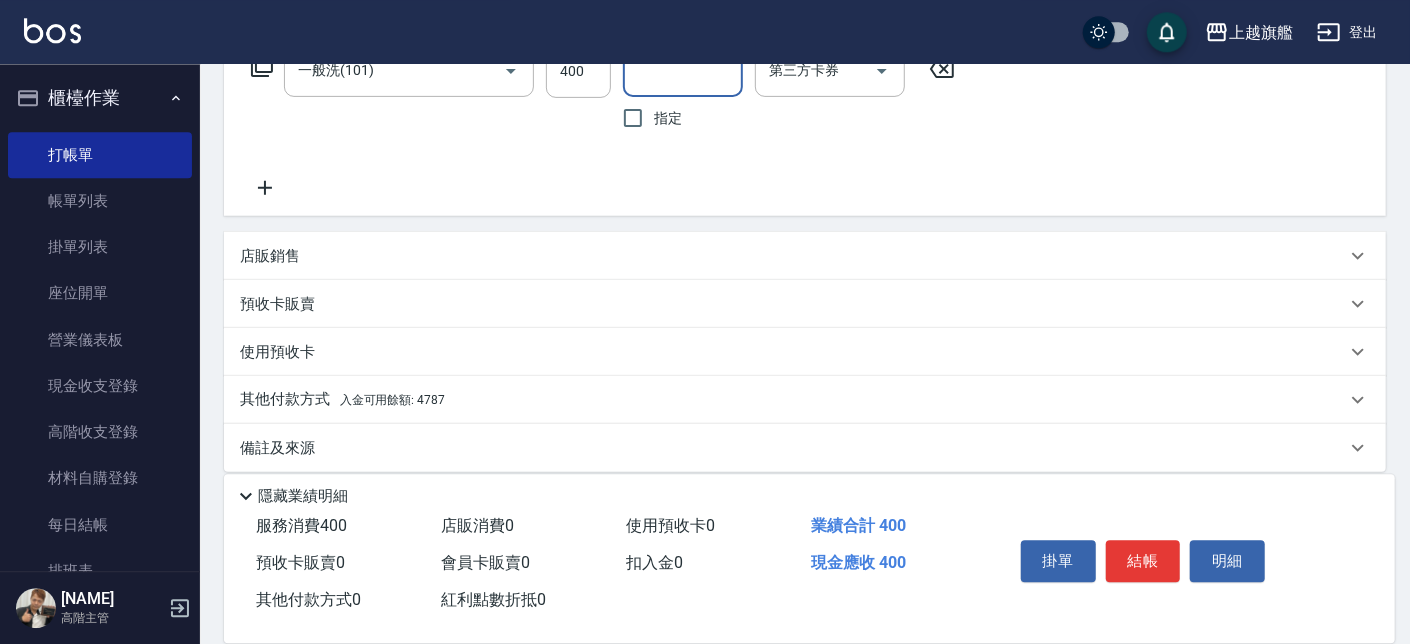 scroll, scrollTop: 374, scrollLeft: 0, axis: vertical 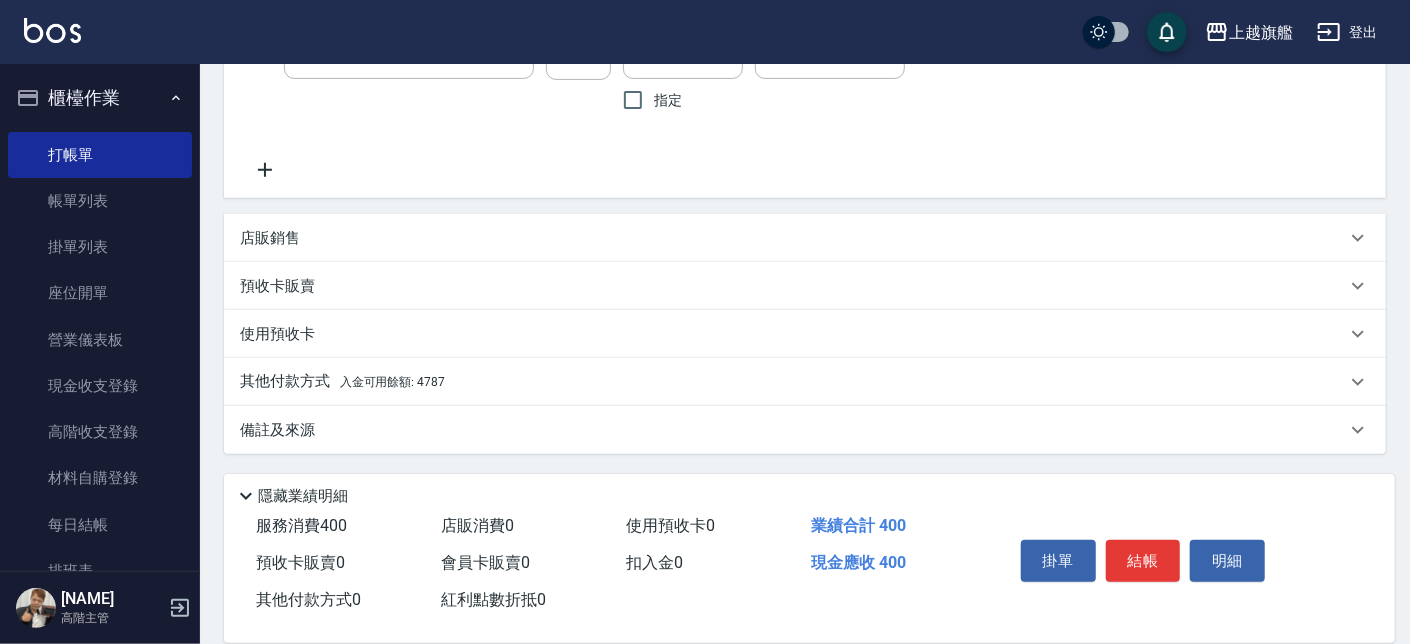 click on "入金可用餘額: 4787" at bounding box center [392, 382] 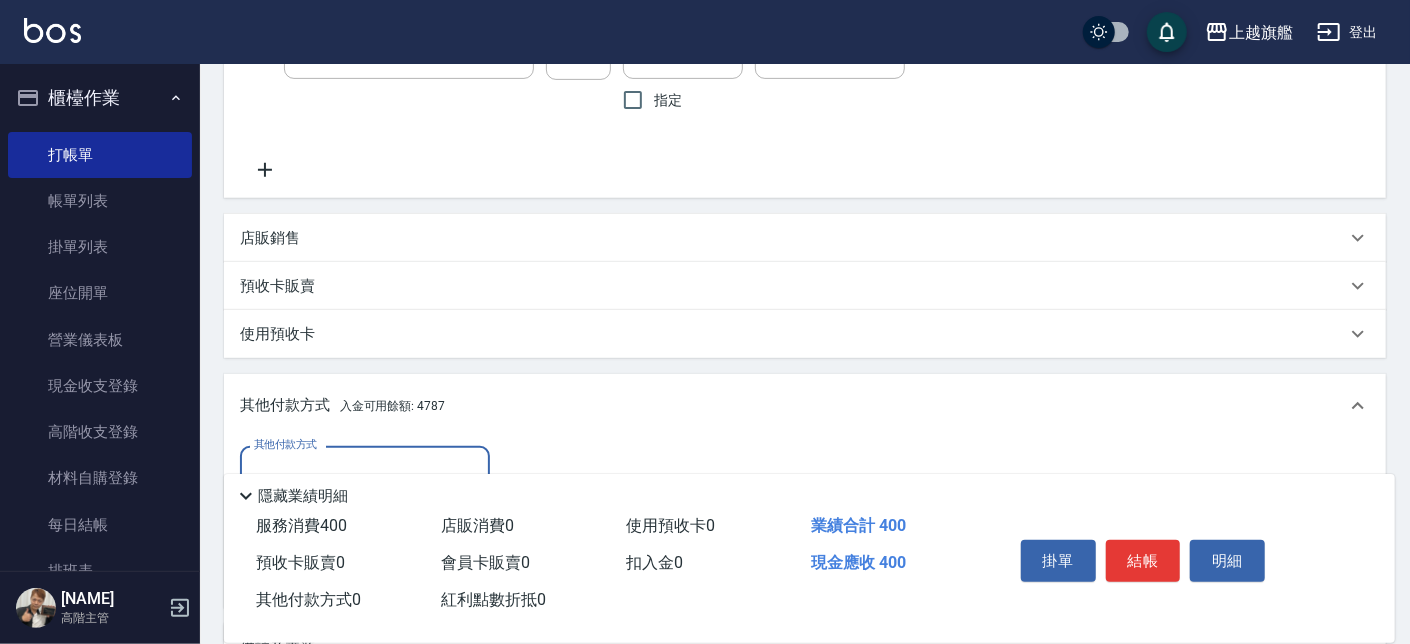 scroll, scrollTop: 0, scrollLeft: 0, axis: both 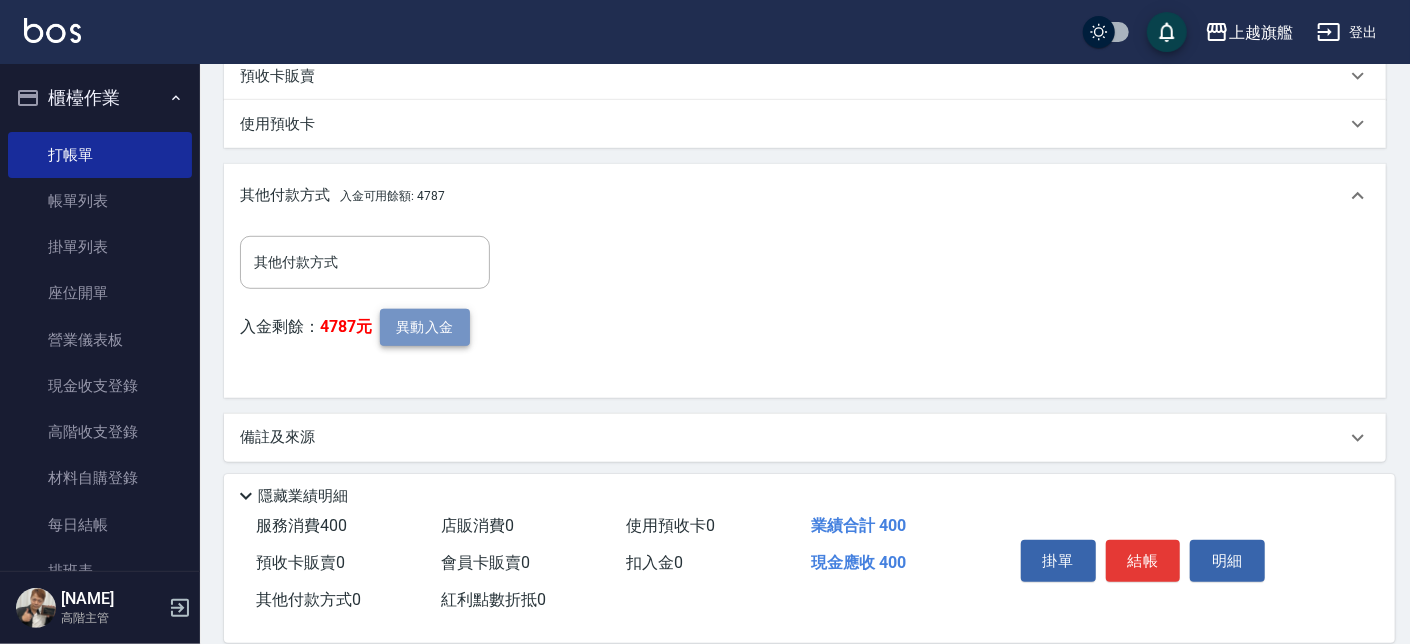 click on "異動入金" at bounding box center (425, 327) 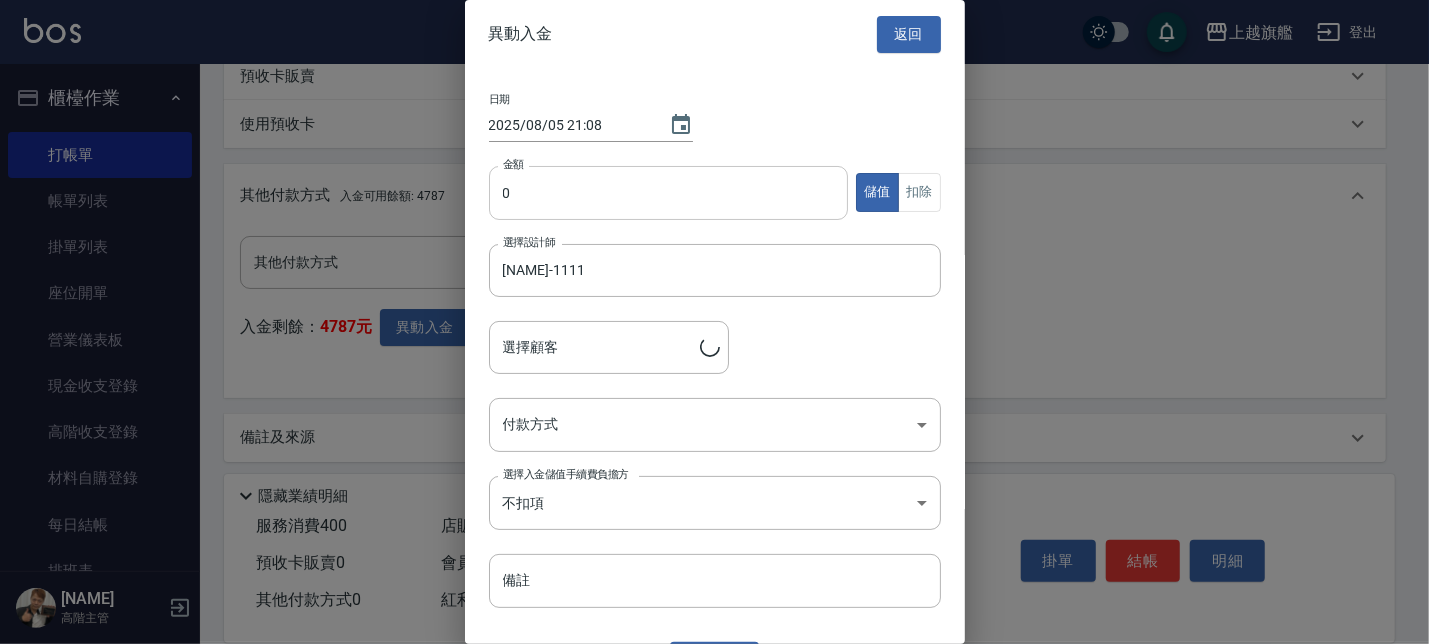 type on "黃丞澤/0988859014" 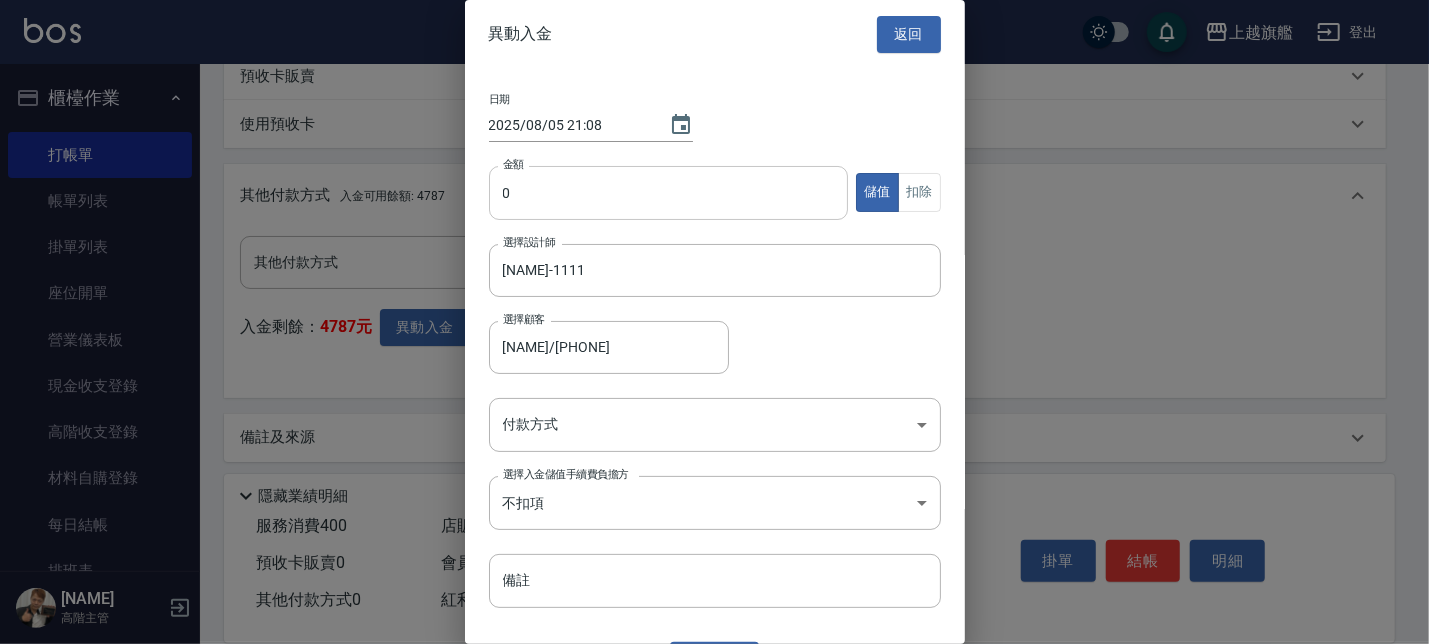 click on "0" at bounding box center [669, 193] 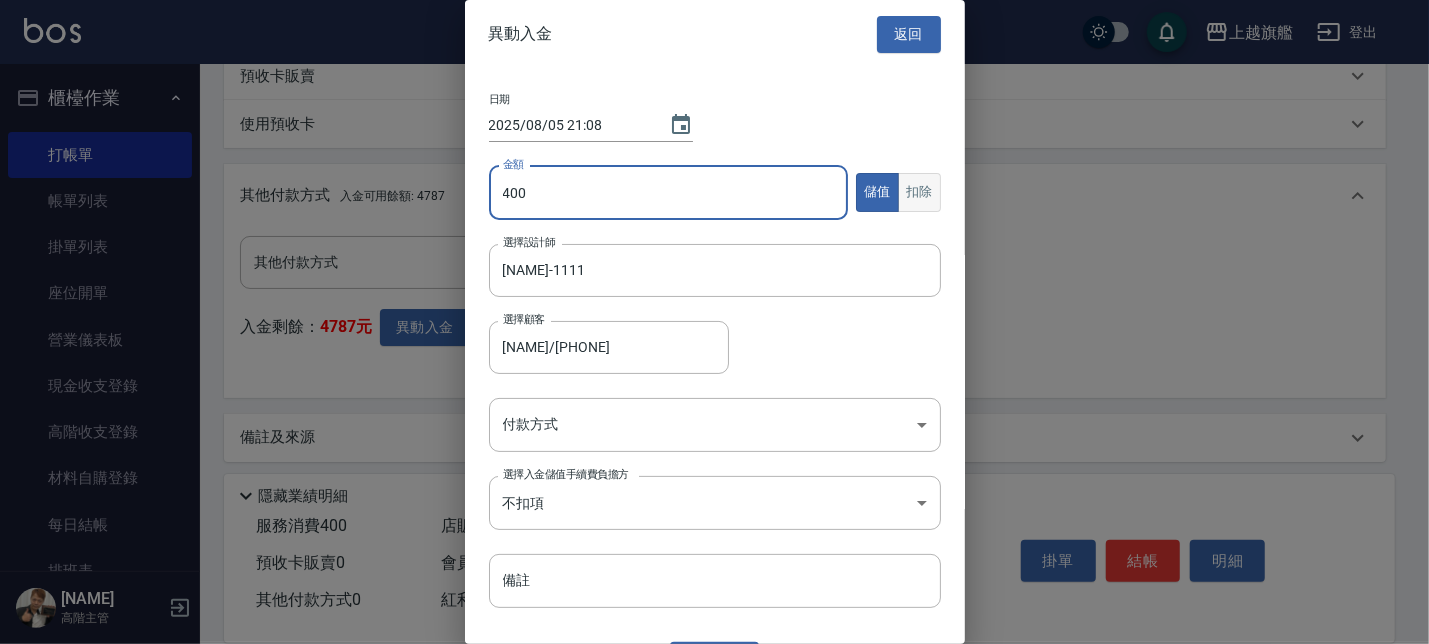 type on "400" 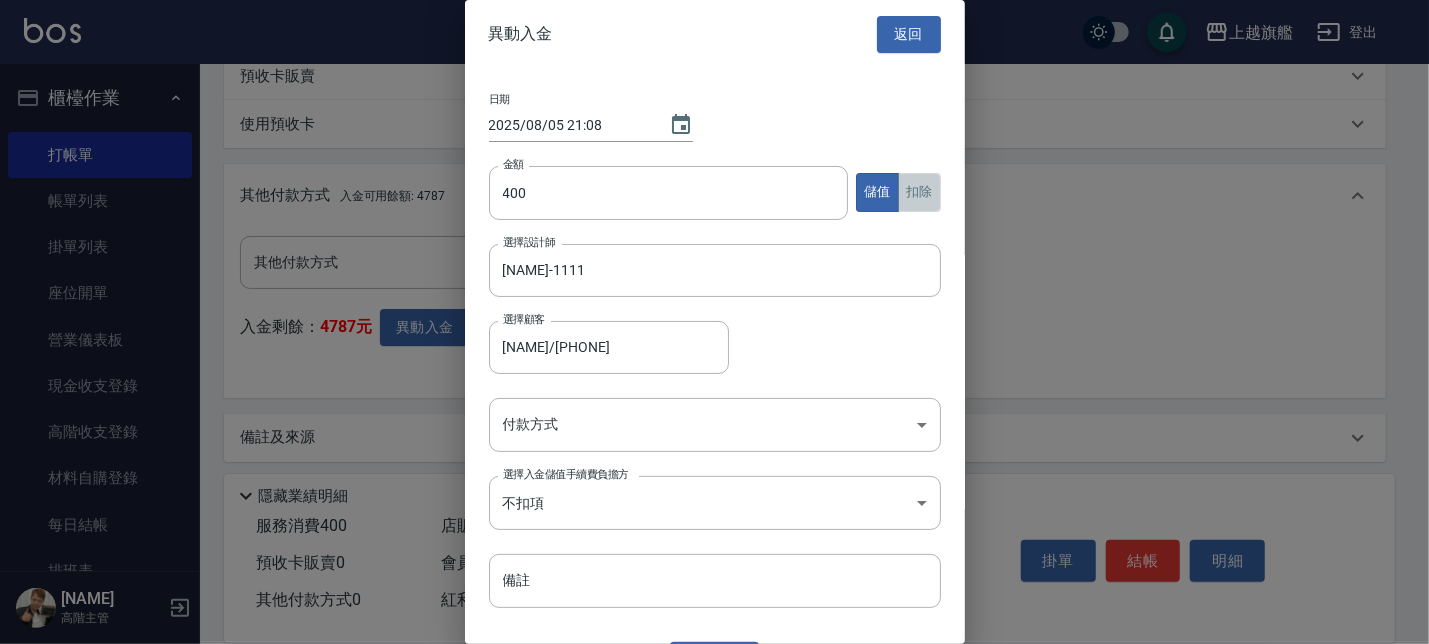 click on "扣除" at bounding box center (919, 192) 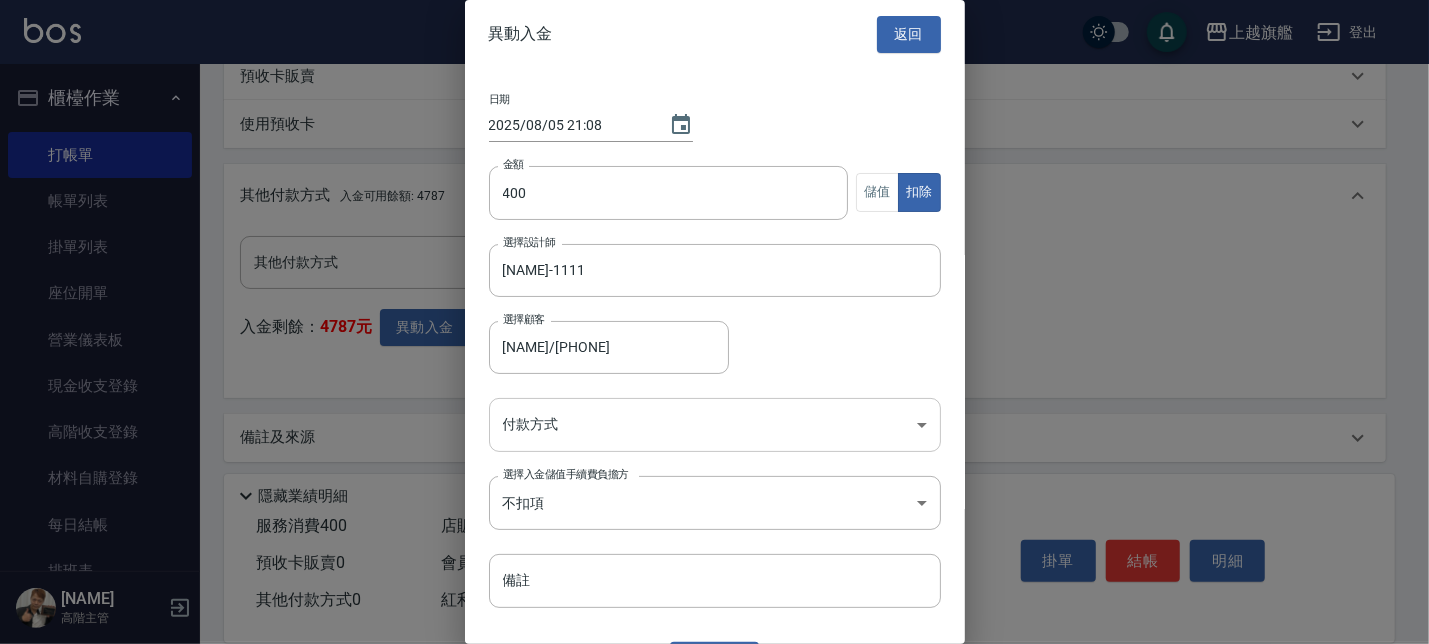 click on "上越旗艦 登出 櫃檯作業 打帳單 帳單列表 掛單列表 座位開單 營業儀表板 現金收支登錄 高階收支登錄 材料自購登錄 每日結帳 排班表 現場電腦打卡 掃碼打卡 預約管理 預約管理 單日預約紀錄 單週預約紀錄 報表及分析 報表目錄 消費分析儀表板 店家區間累計表 店家日報表 店家排行榜 互助日報表 互助月報表 互助排行榜 互助點數明細 互助業績報表 全店業績分析表 每日業績分析表 營業統計分析表 營業項目月分析表 設計師業績表 設計師日報表 設計師業績分析表 設計師業績月報表 設計師抽成報表 設計師排行榜 商品銷售排行榜 商品消耗明細 商品進銷貨報表 商品庫存表 商品庫存盤點表 會員卡銷售報表 服務扣項明細表 單一服務項目查詢 店販抽成明細 店販分類抽成明細 顧客入金餘額表 顧客卡券餘額表 每日非現金明細 每日收支明細 收支分類明細表 收支匯款表 0" at bounding box center (714, 34) 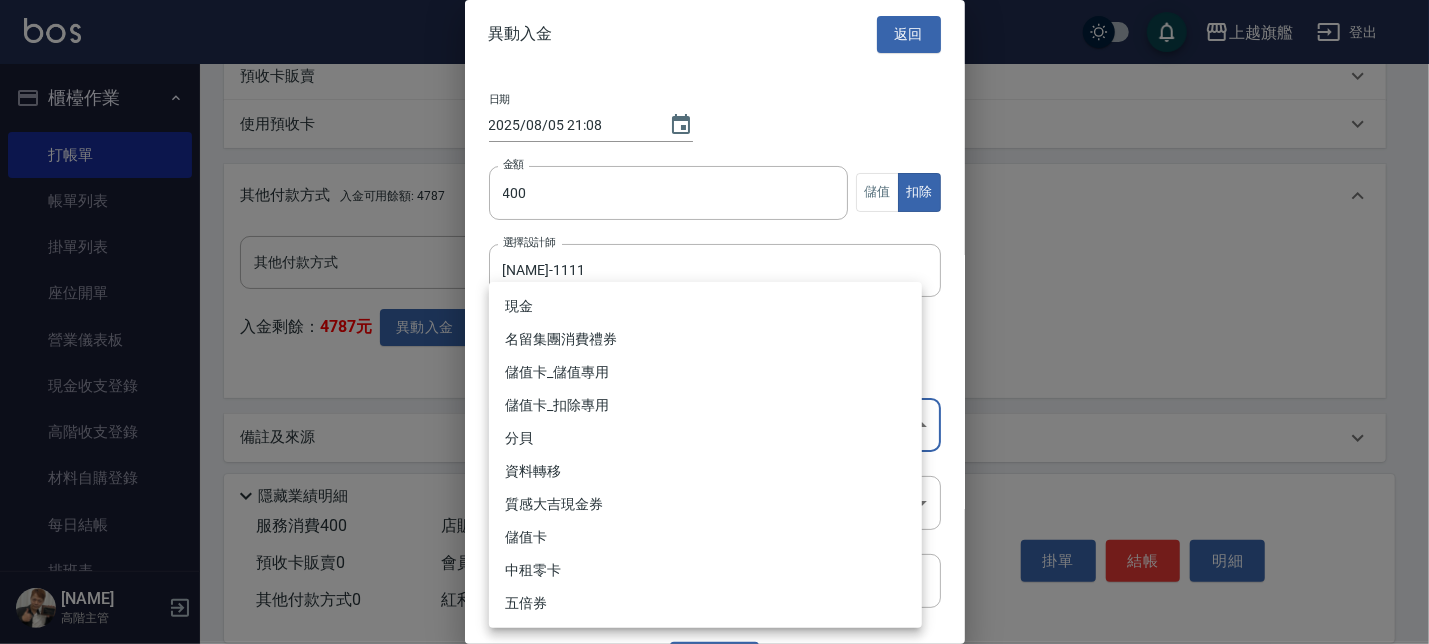 click on "儲值卡_扣除專用" at bounding box center (705, 405) 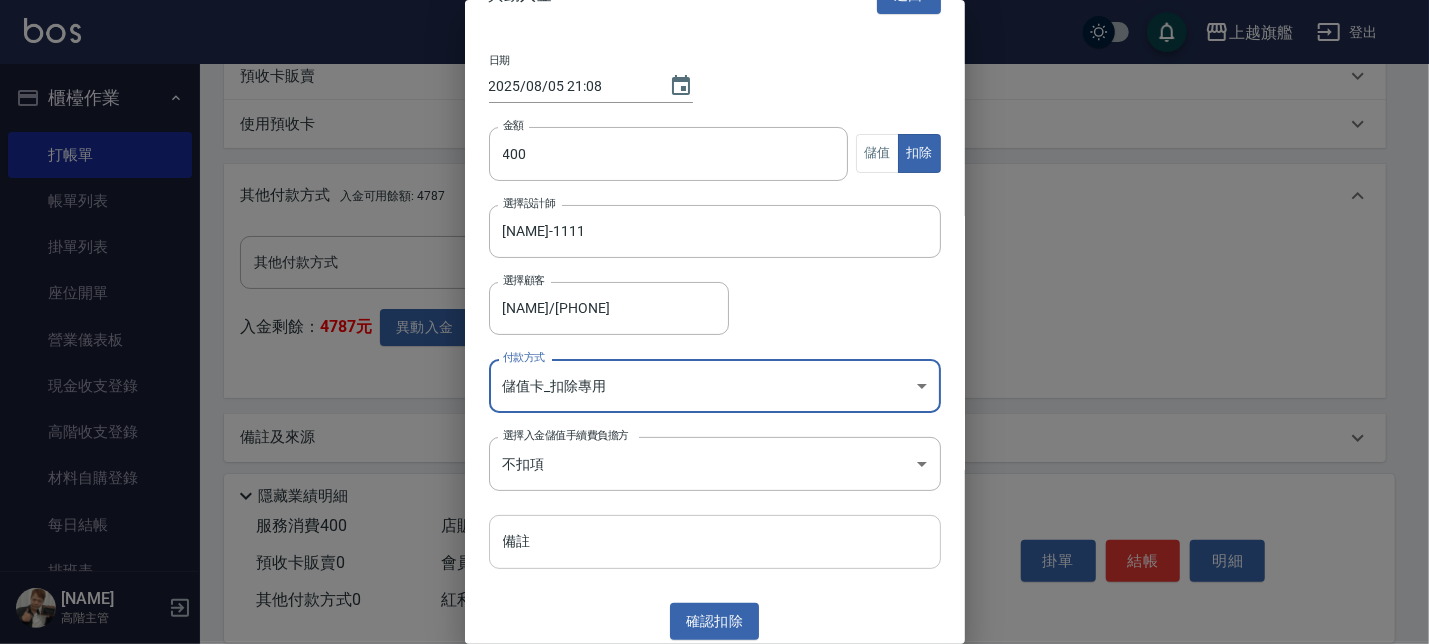 scroll, scrollTop: 44, scrollLeft: 0, axis: vertical 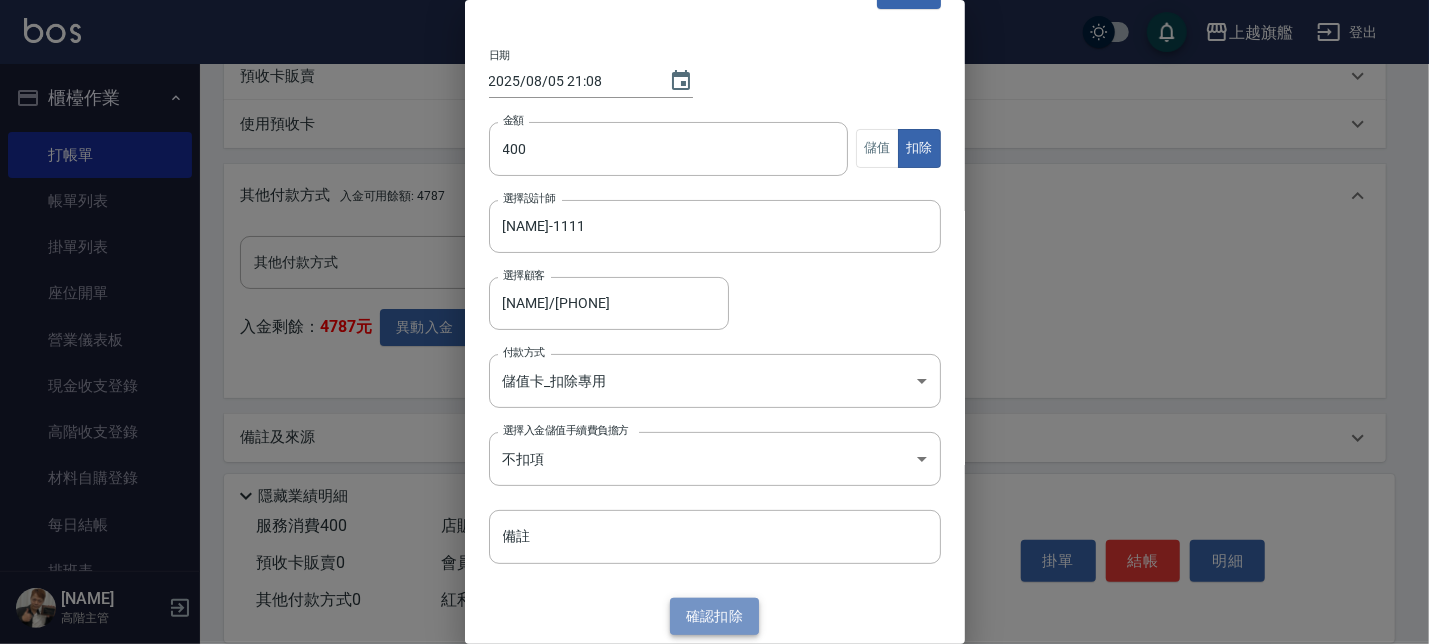click on "確認 扣除" at bounding box center (715, 616) 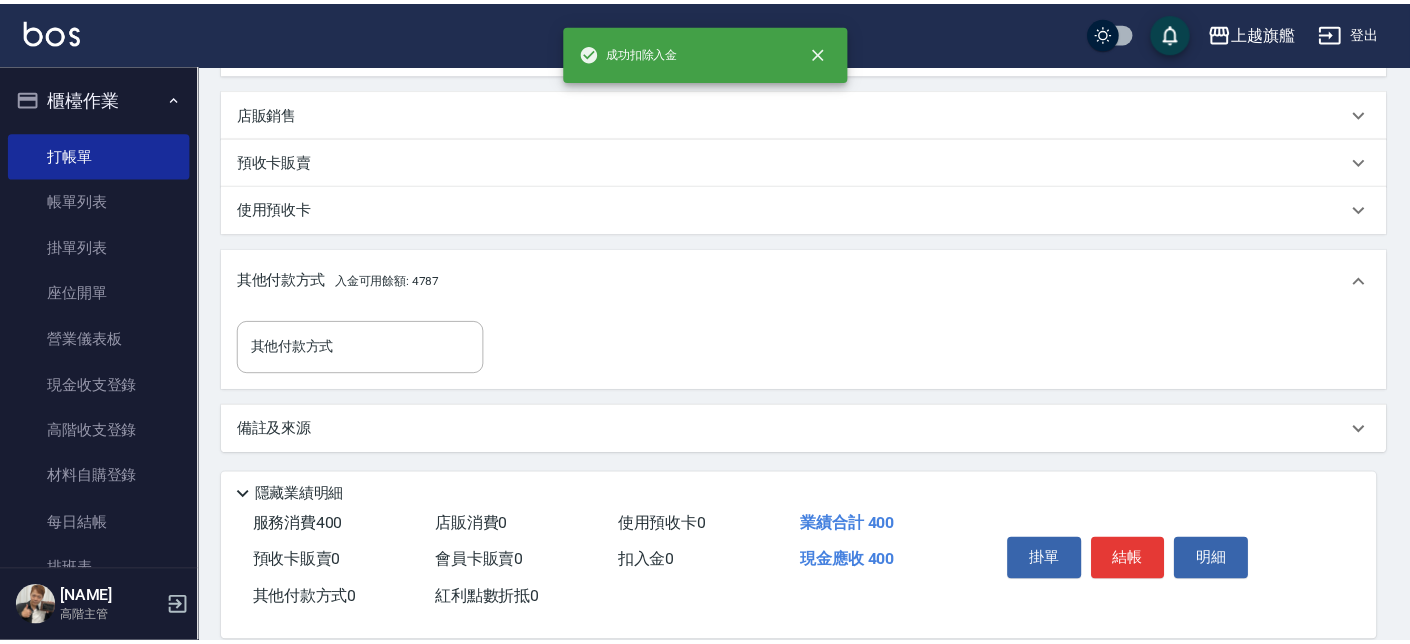scroll, scrollTop: 499, scrollLeft: 0, axis: vertical 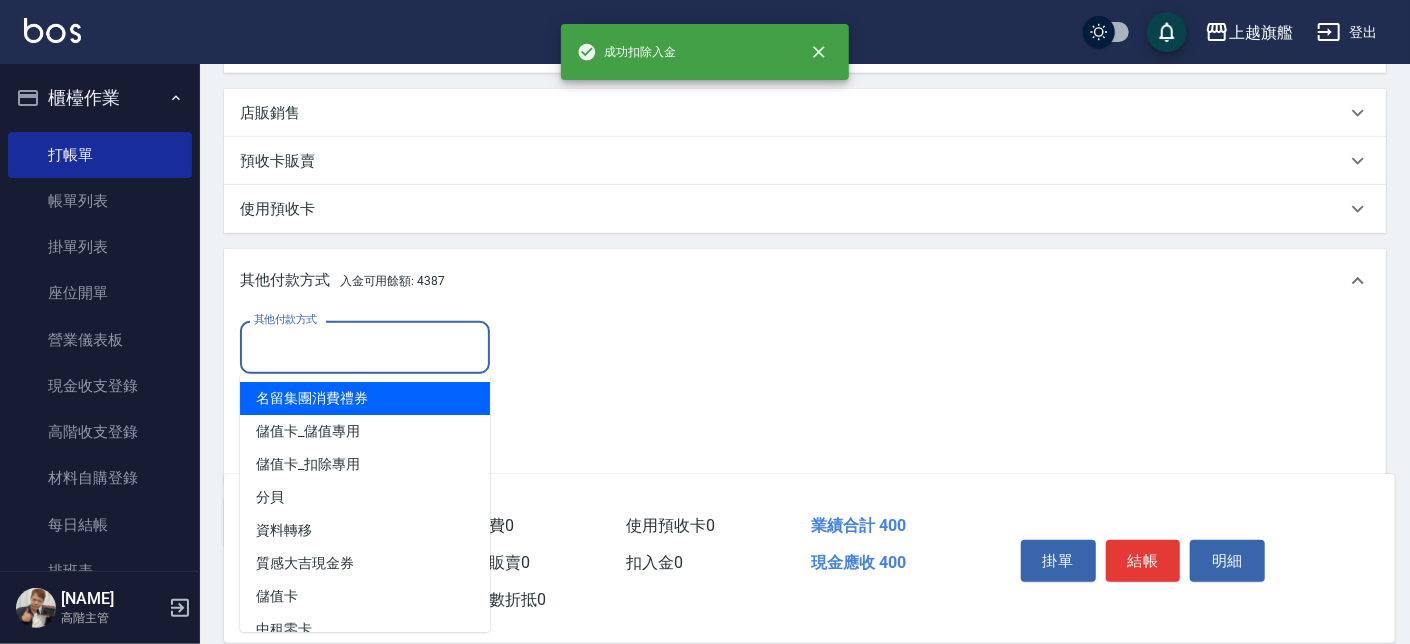 click on "其他付款方式" at bounding box center [365, 347] 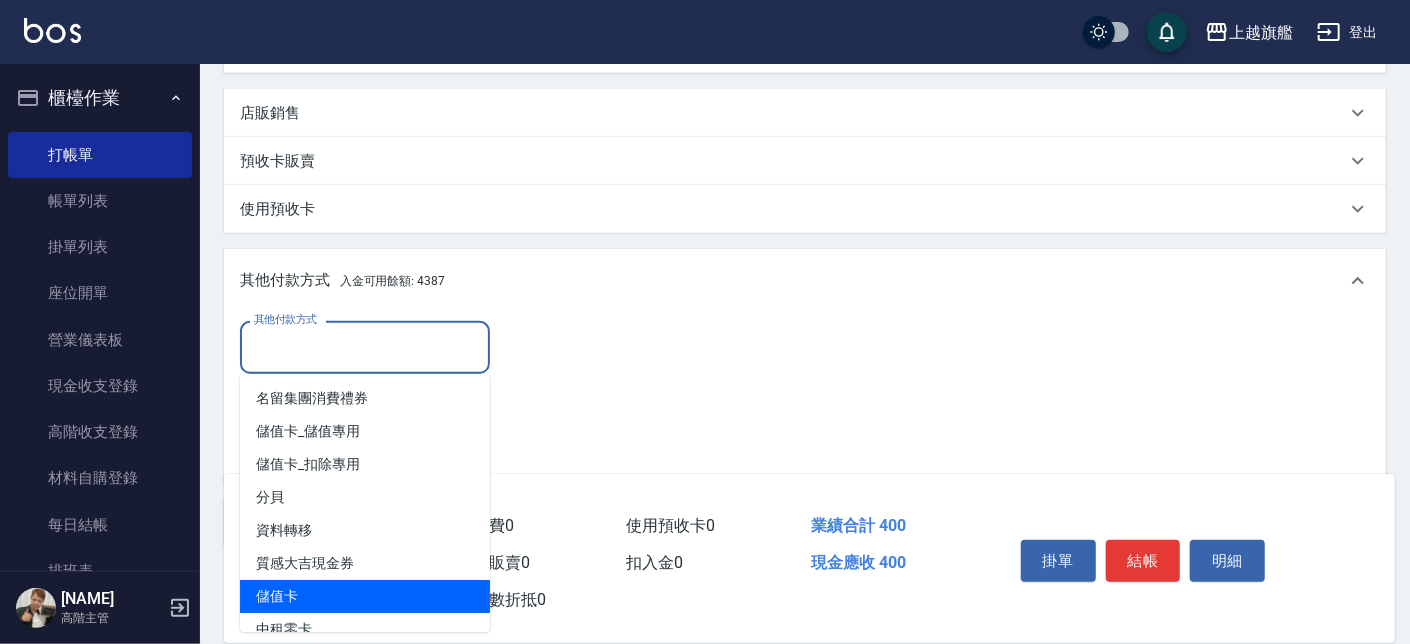 click on "儲值卡" at bounding box center (365, 596) 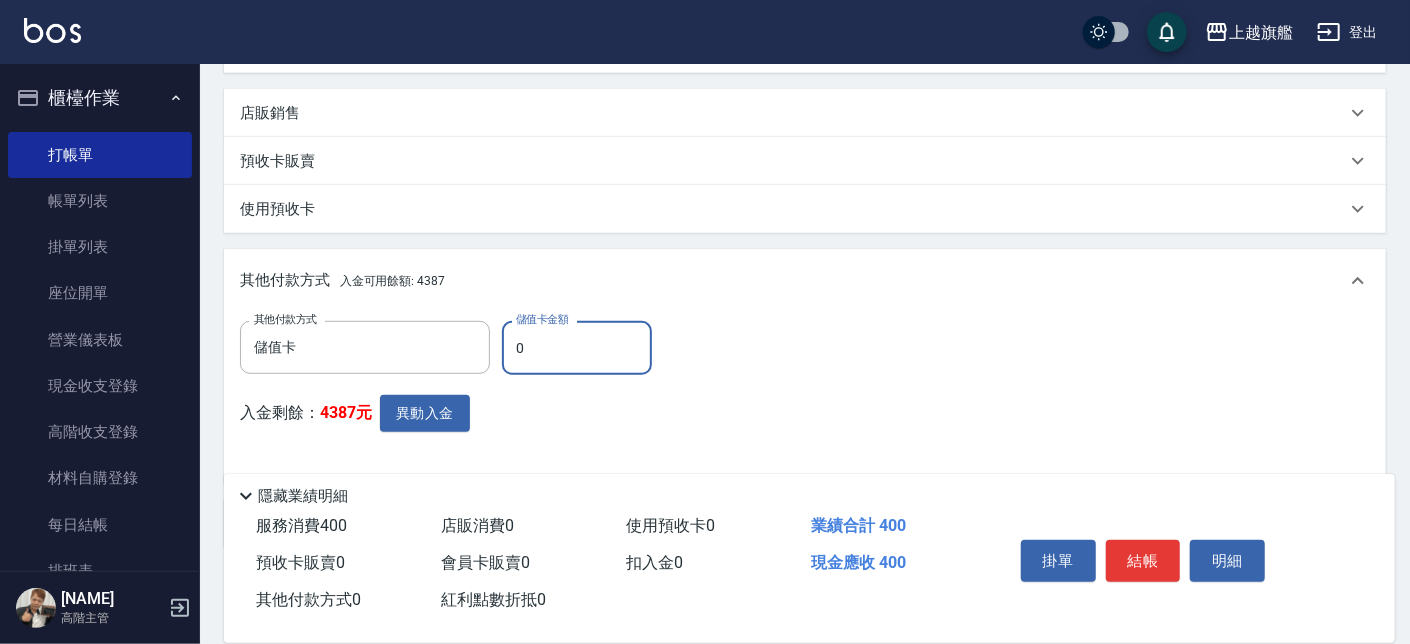 click on "0" at bounding box center [577, 348] 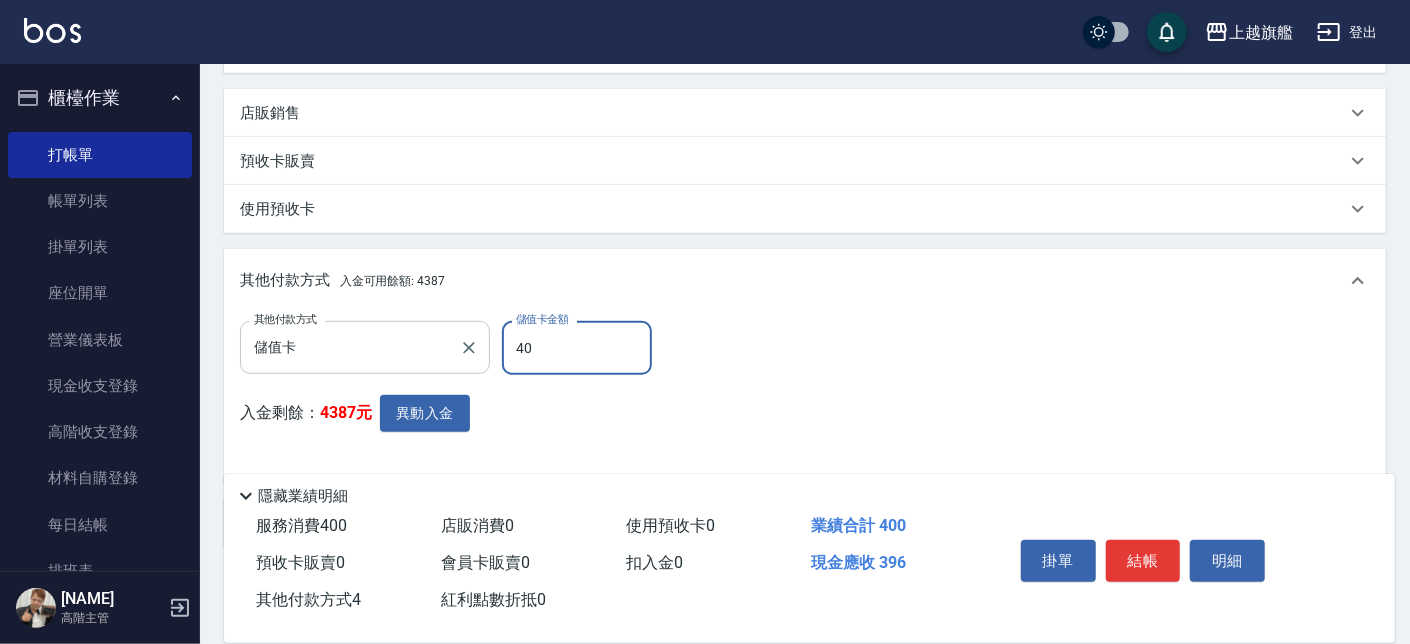 type on "400" 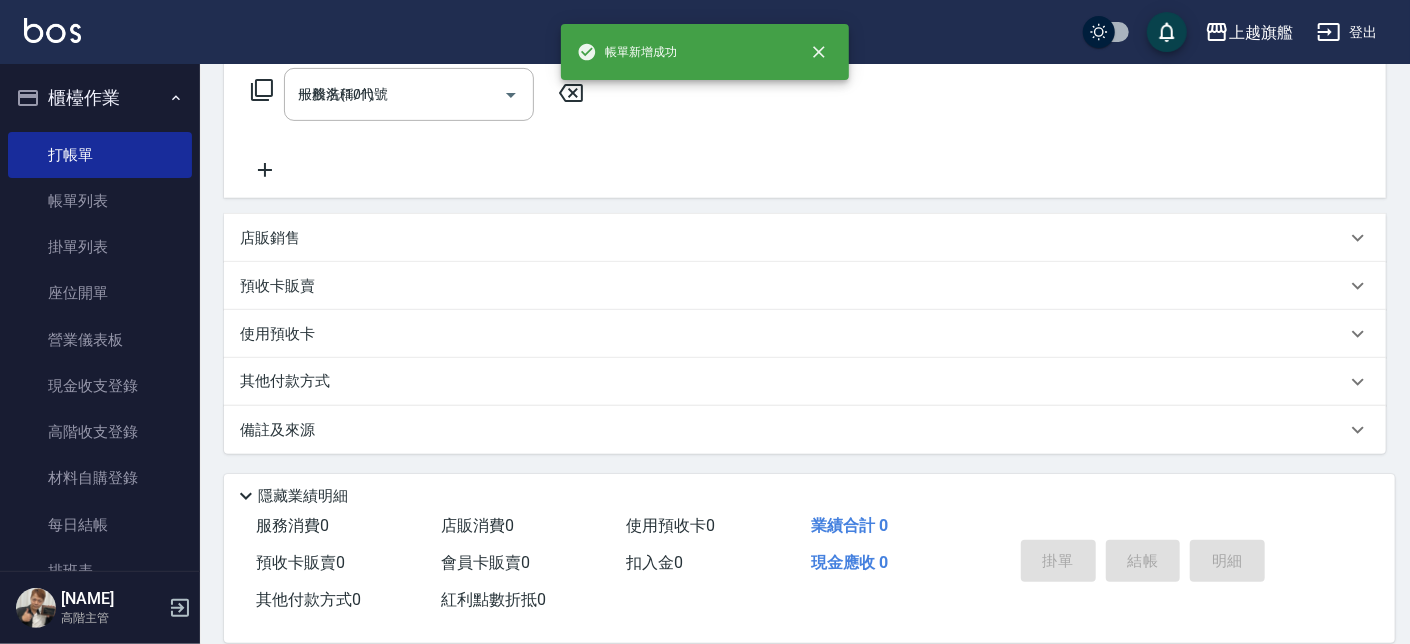 type on "2025/08/05 21:08" 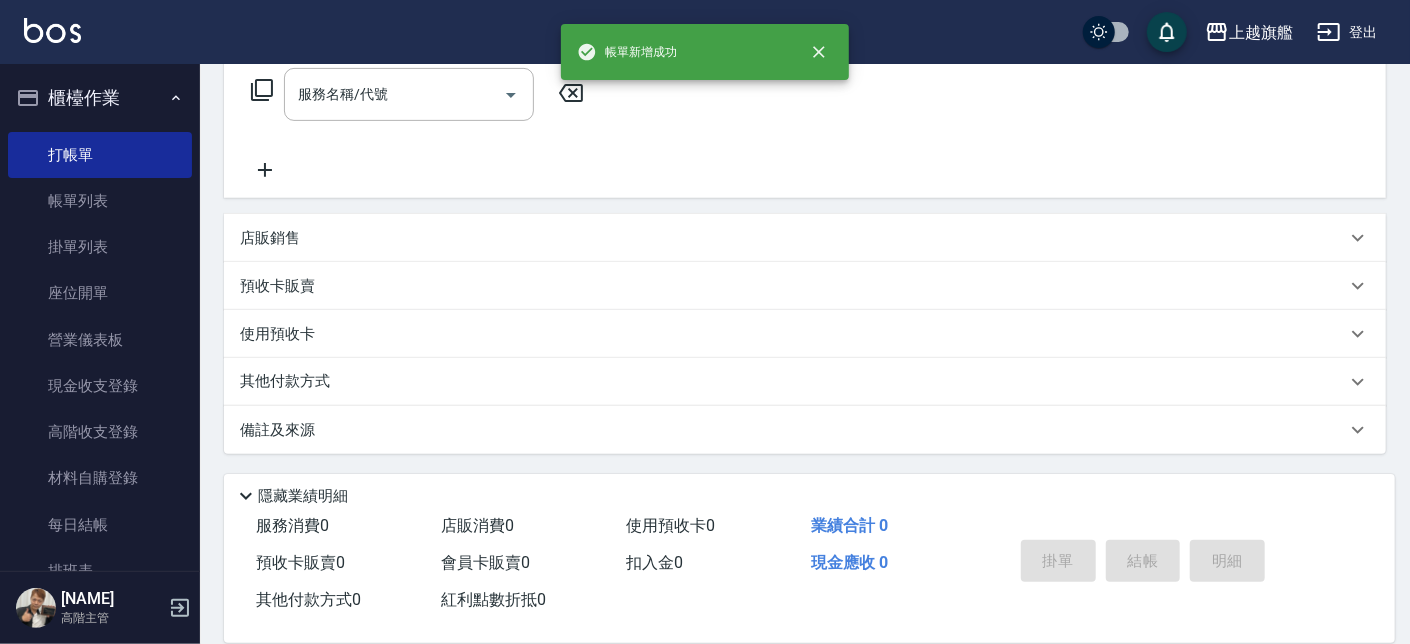 scroll, scrollTop: 0, scrollLeft: 0, axis: both 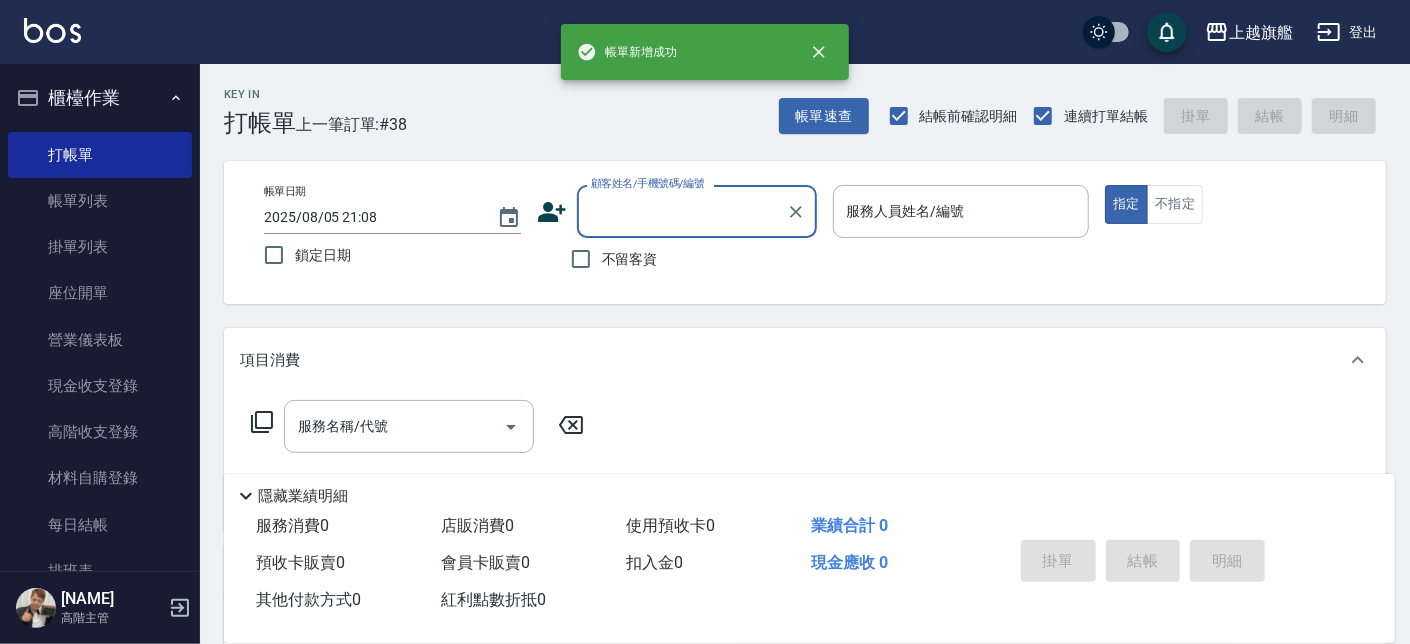 click on "櫃檯作業" at bounding box center [100, 98] 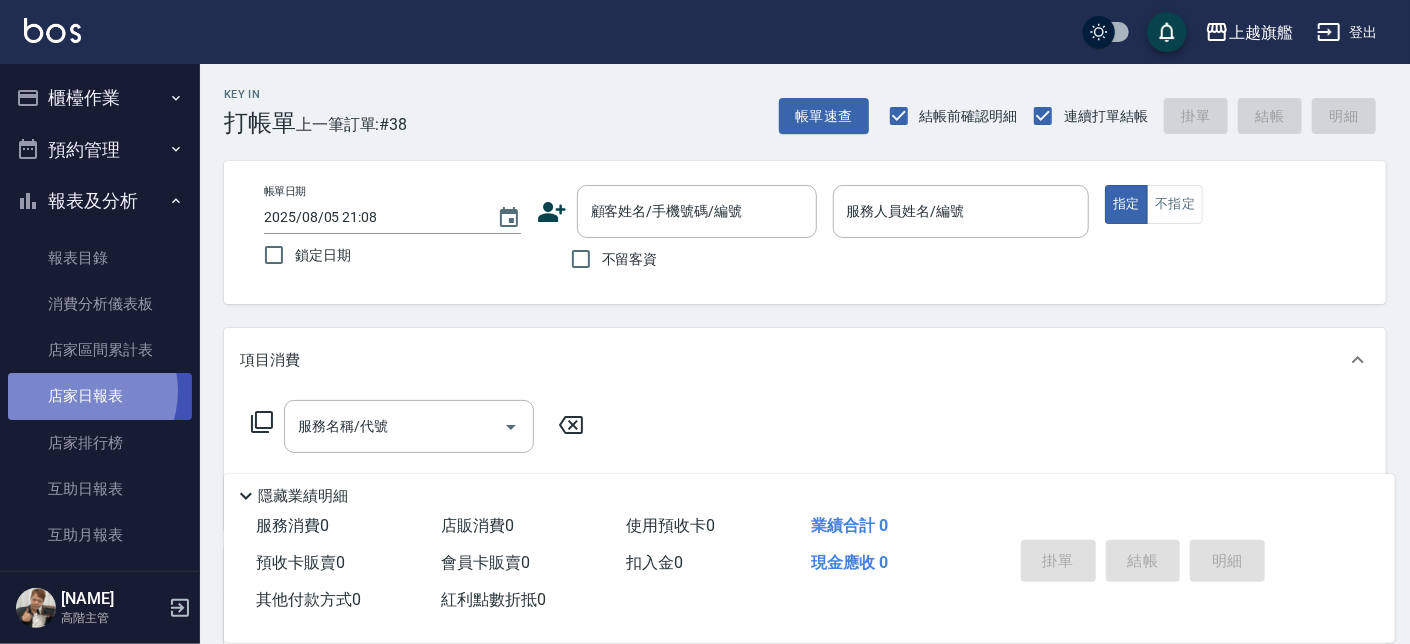 click on "店家日報表" at bounding box center (100, 396) 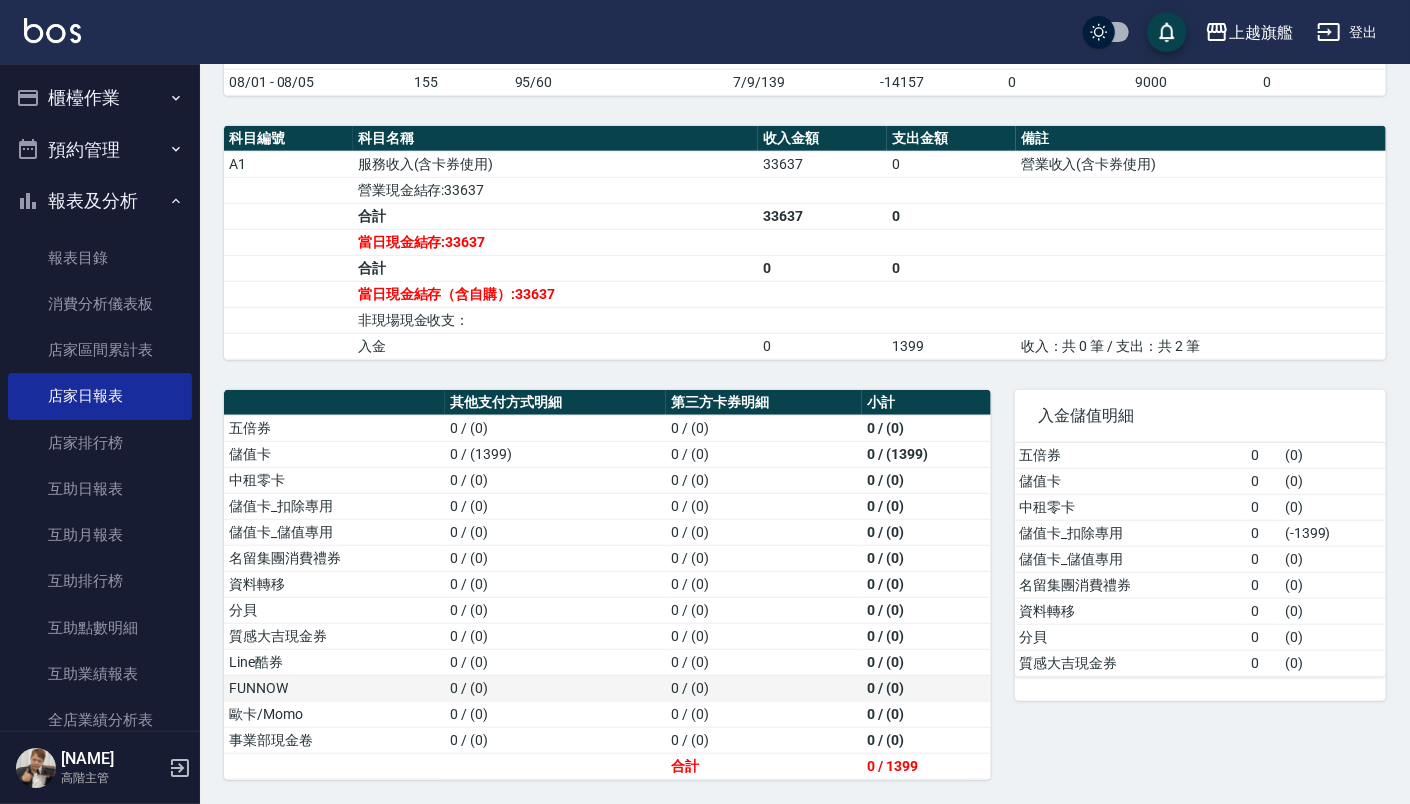 scroll, scrollTop: 619, scrollLeft: 0, axis: vertical 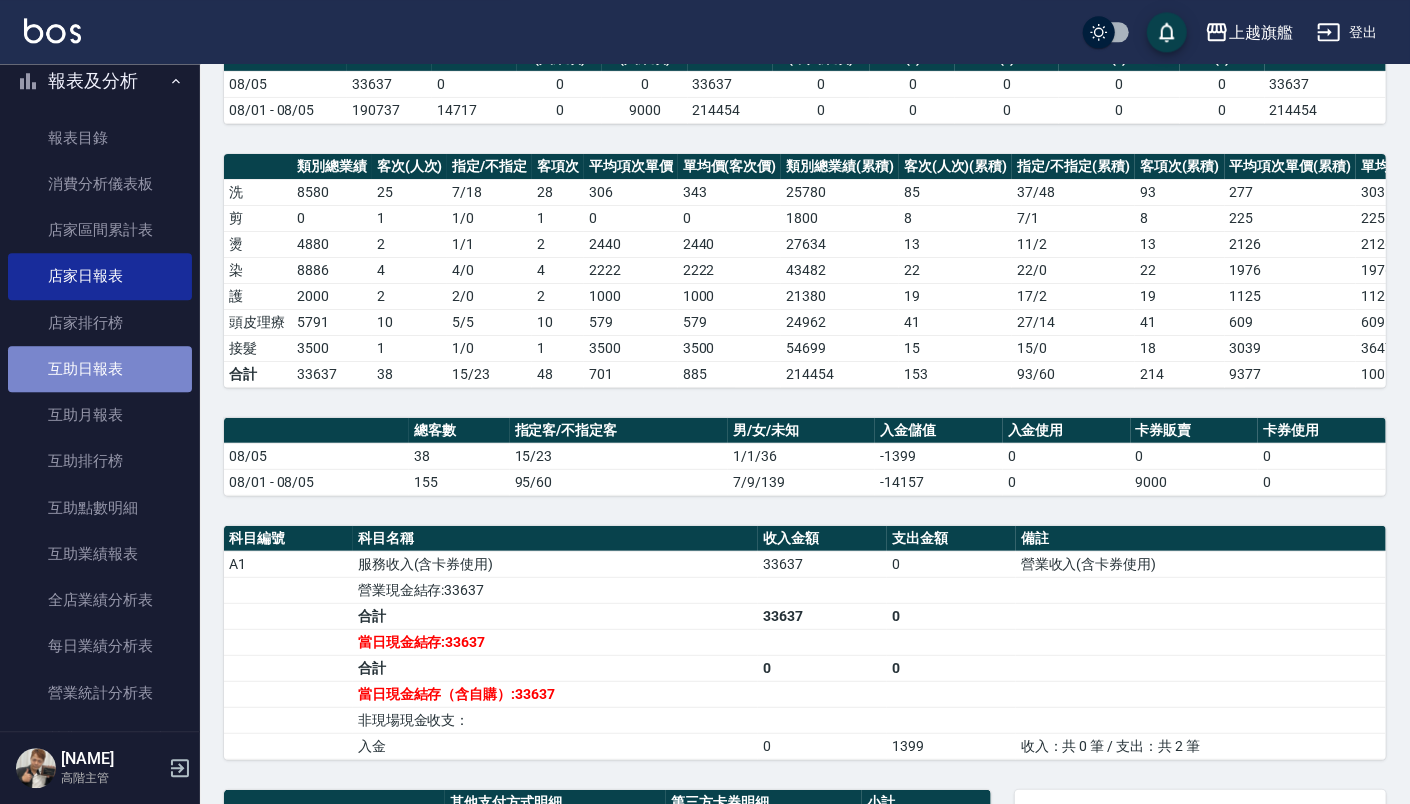 click on "互助日報表" at bounding box center (100, 369) 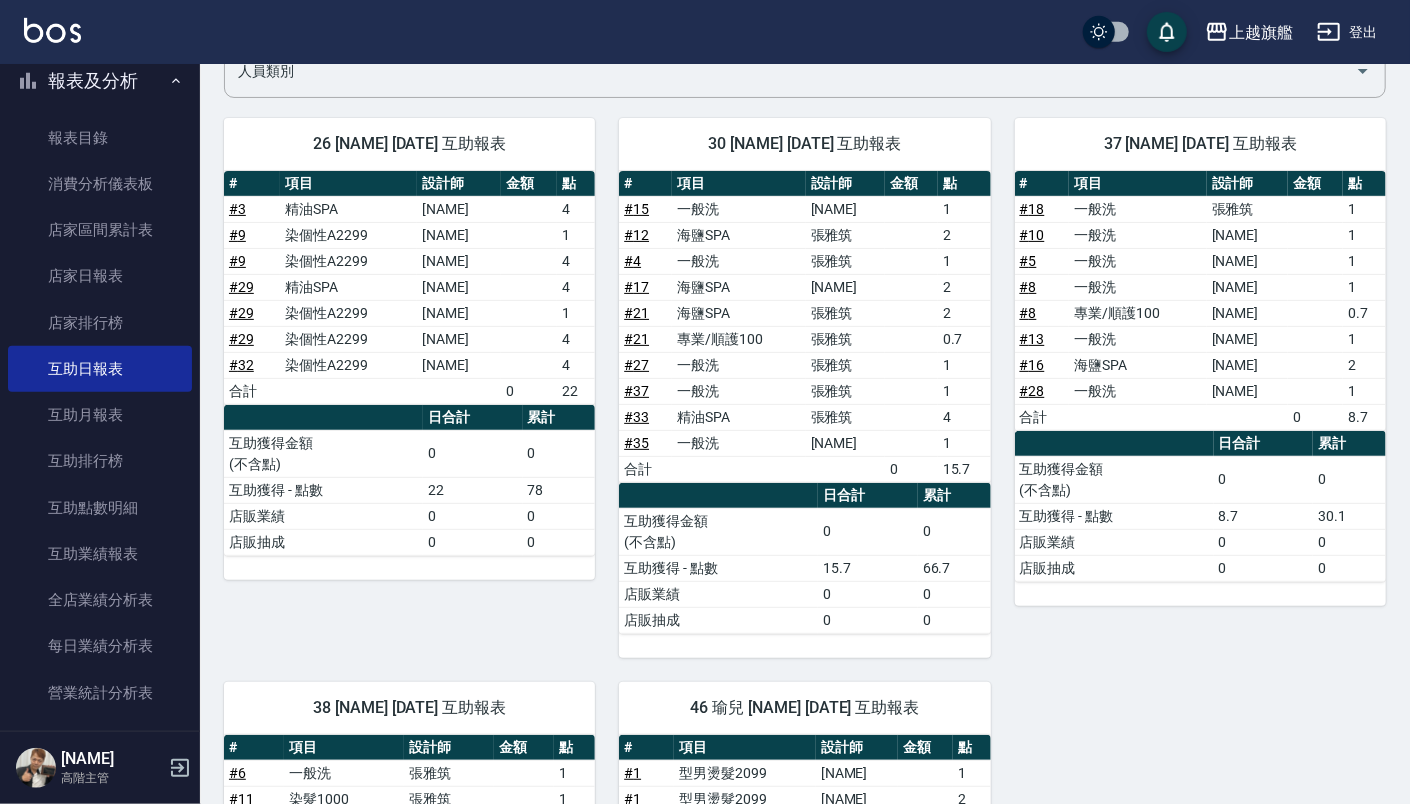 scroll, scrollTop: 227, scrollLeft: 0, axis: vertical 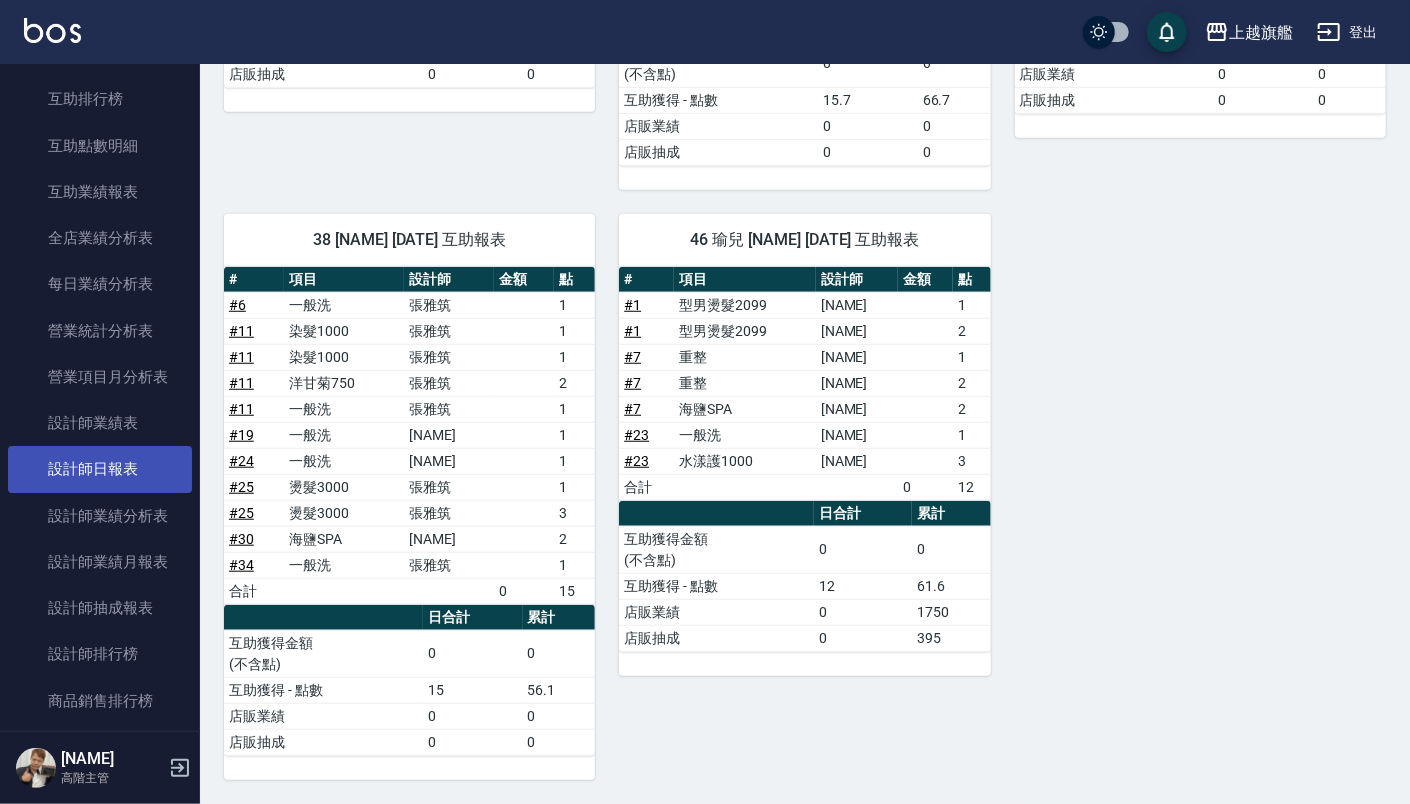 click on "設計師日報表" at bounding box center (100, 469) 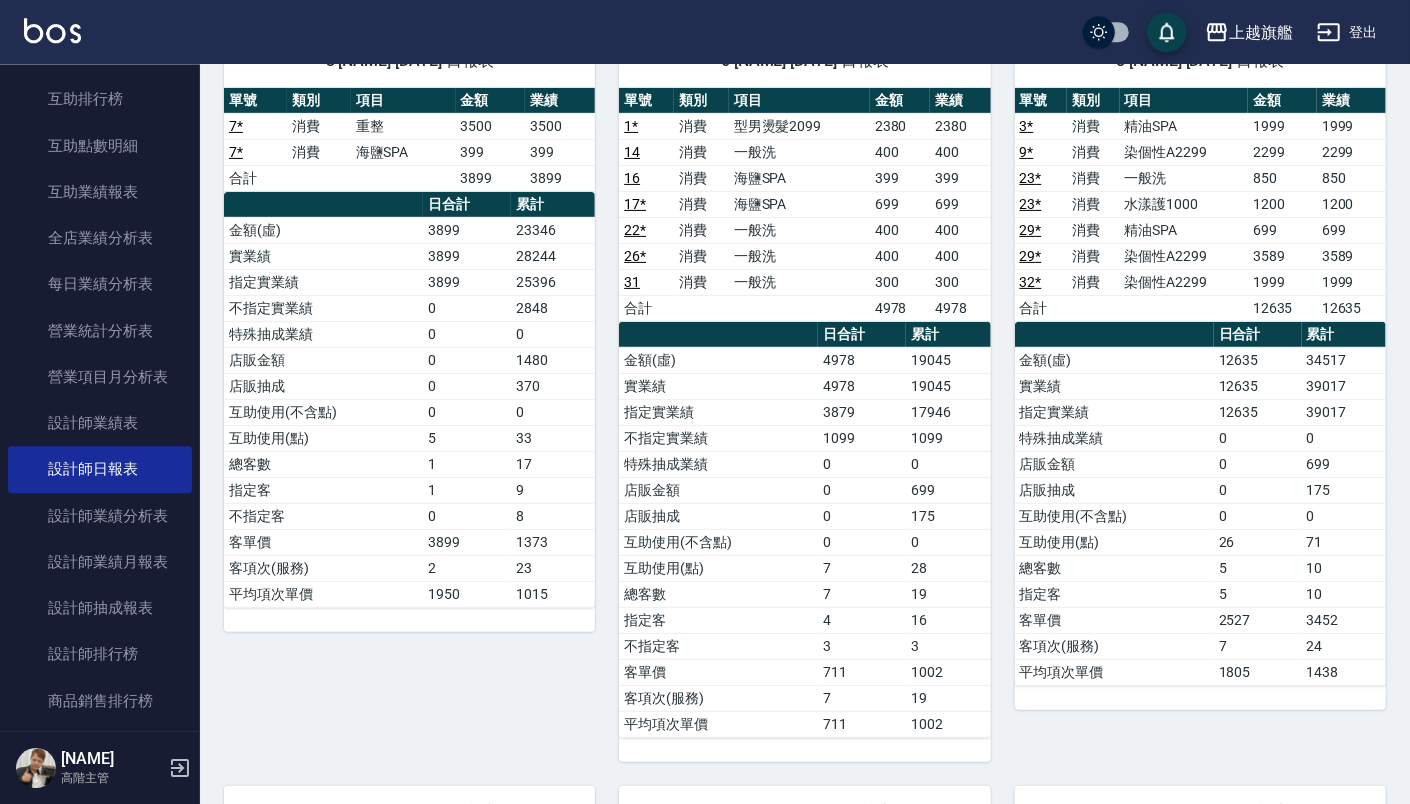 scroll, scrollTop: 227, scrollLeft: 0, axis: vertical 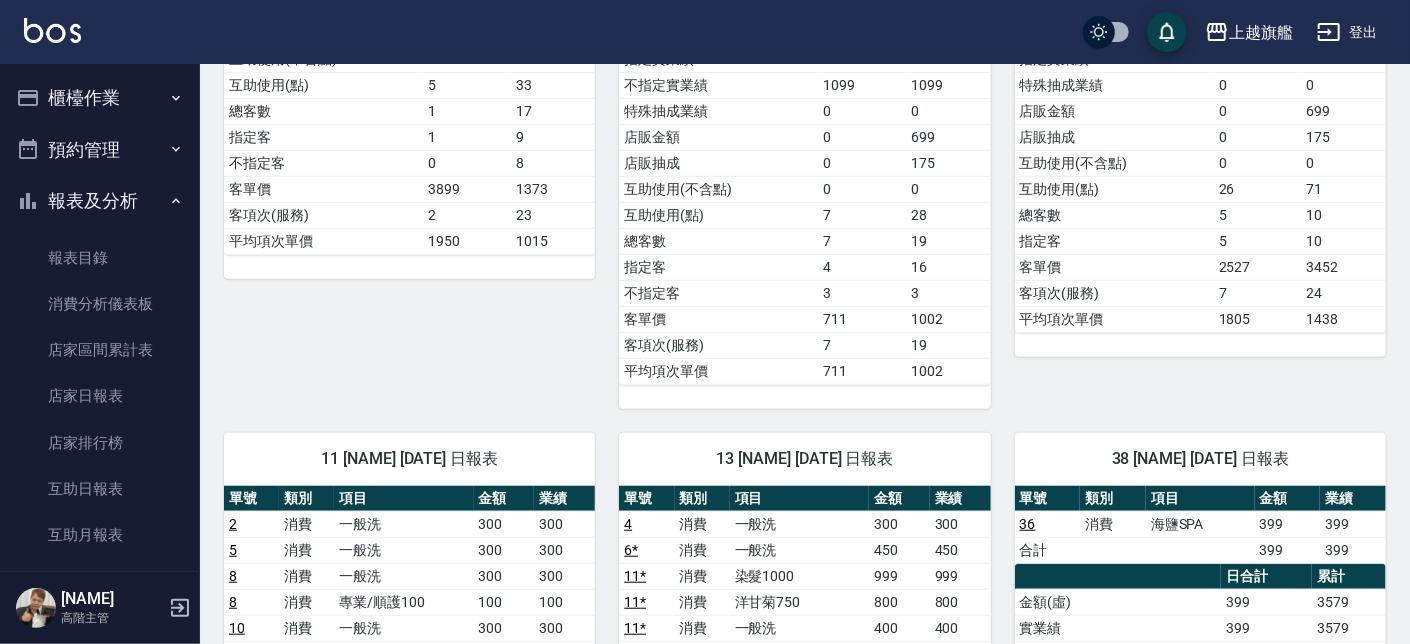 click on "櫃檯作業" at bounding box center (100, 98) 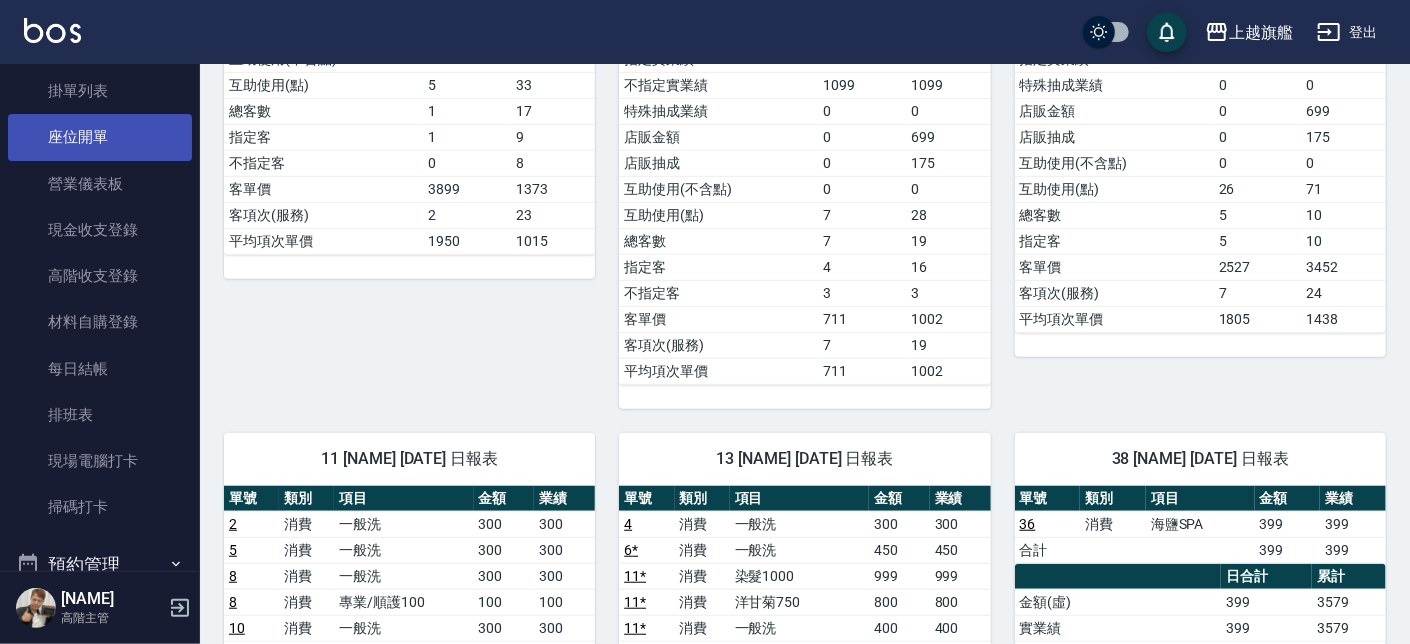 scroll, scrollTop: 241, scrollLeft: 0, axis: vertical 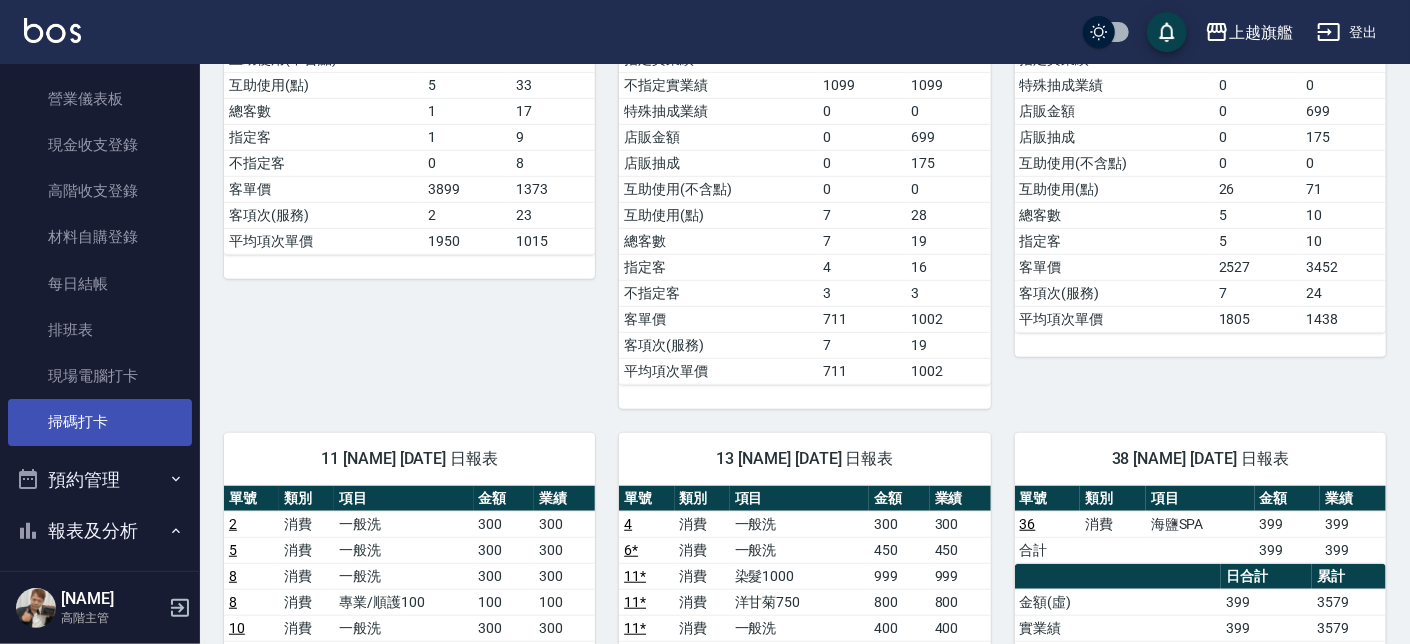 click on "掃碼打卡" at bounding box center (100, 422) 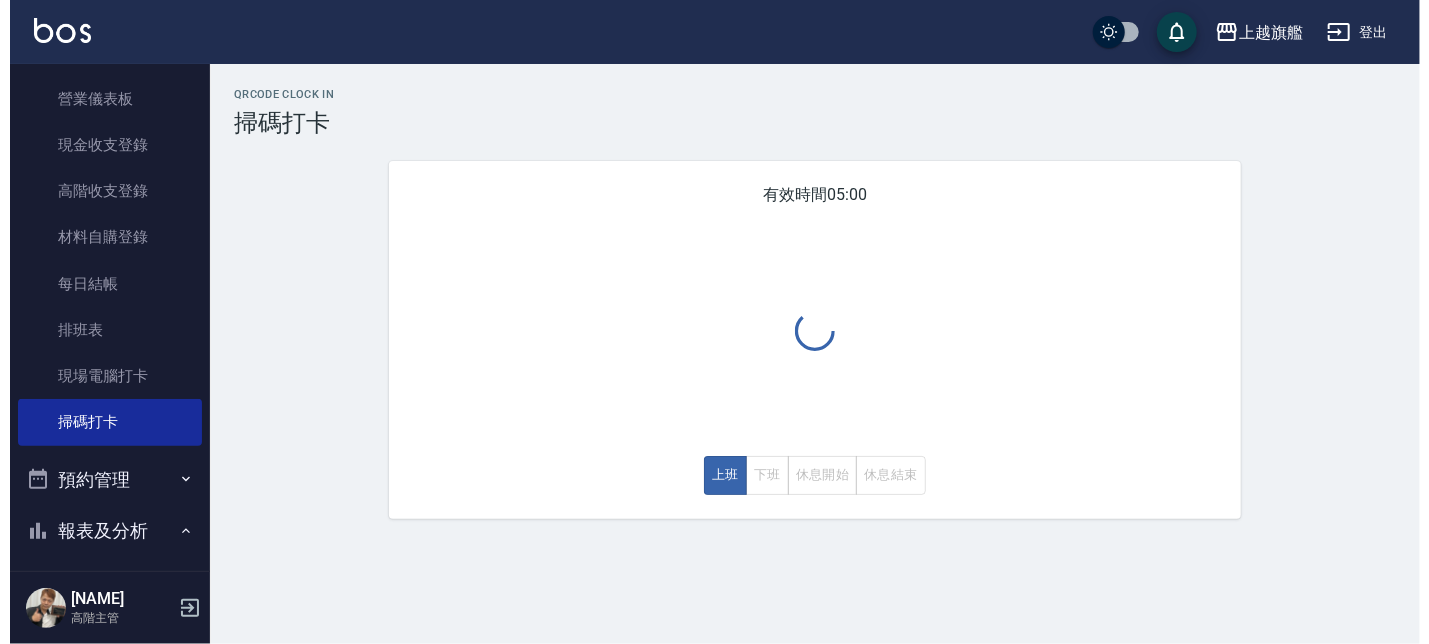 scroll, scrollTop: 0, scrollLeft: 0, axis: both 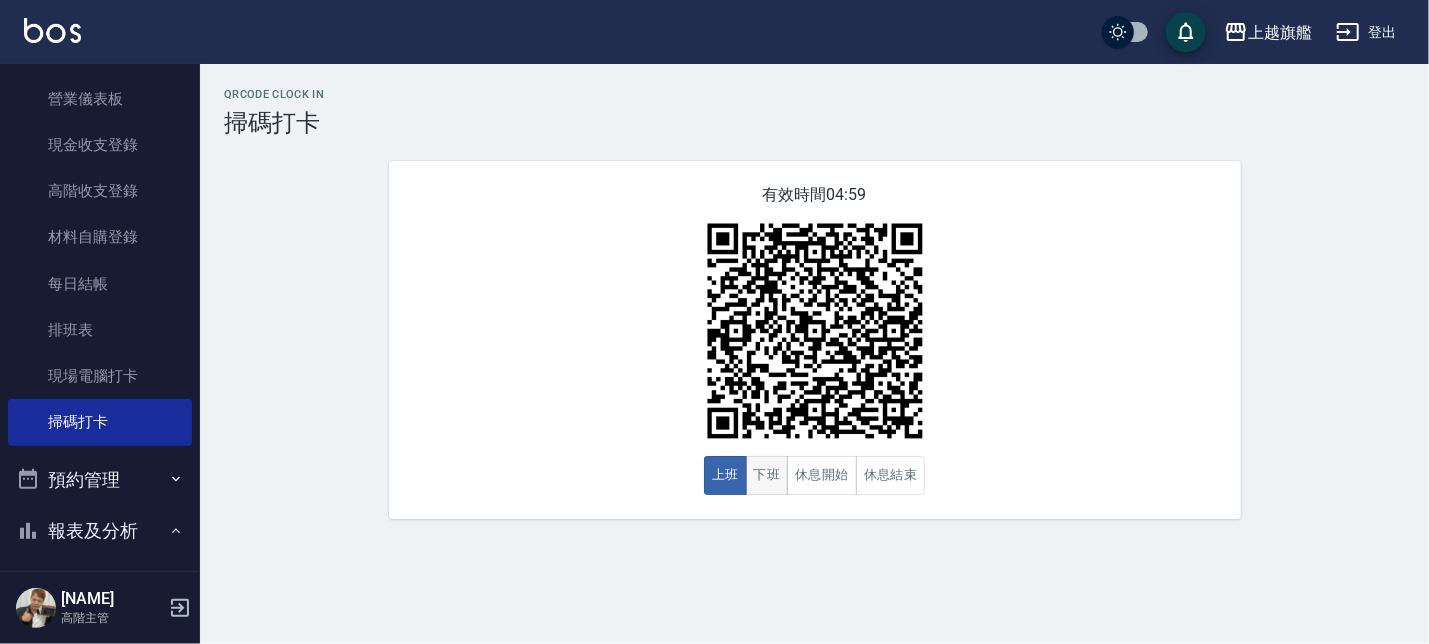 click on "下班" at bounding box center [767, 475] 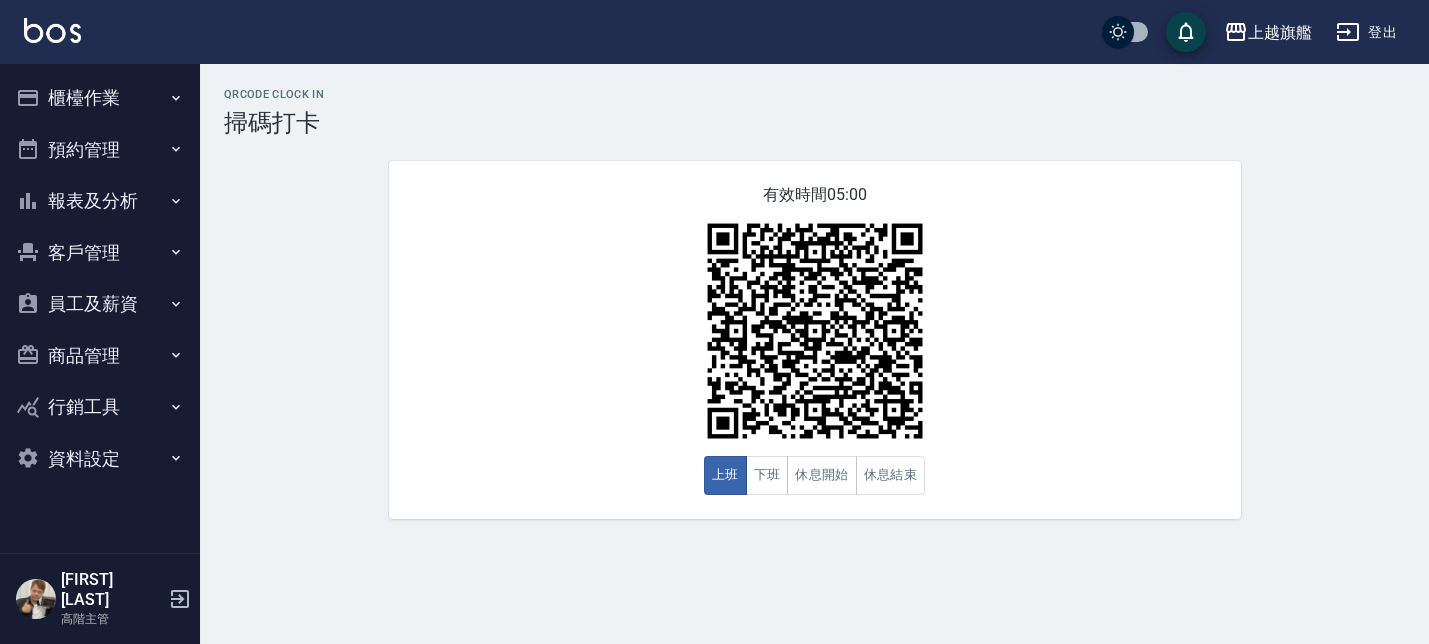 scroll, scrollTop: 0, scrollLeft: 0, axis: both 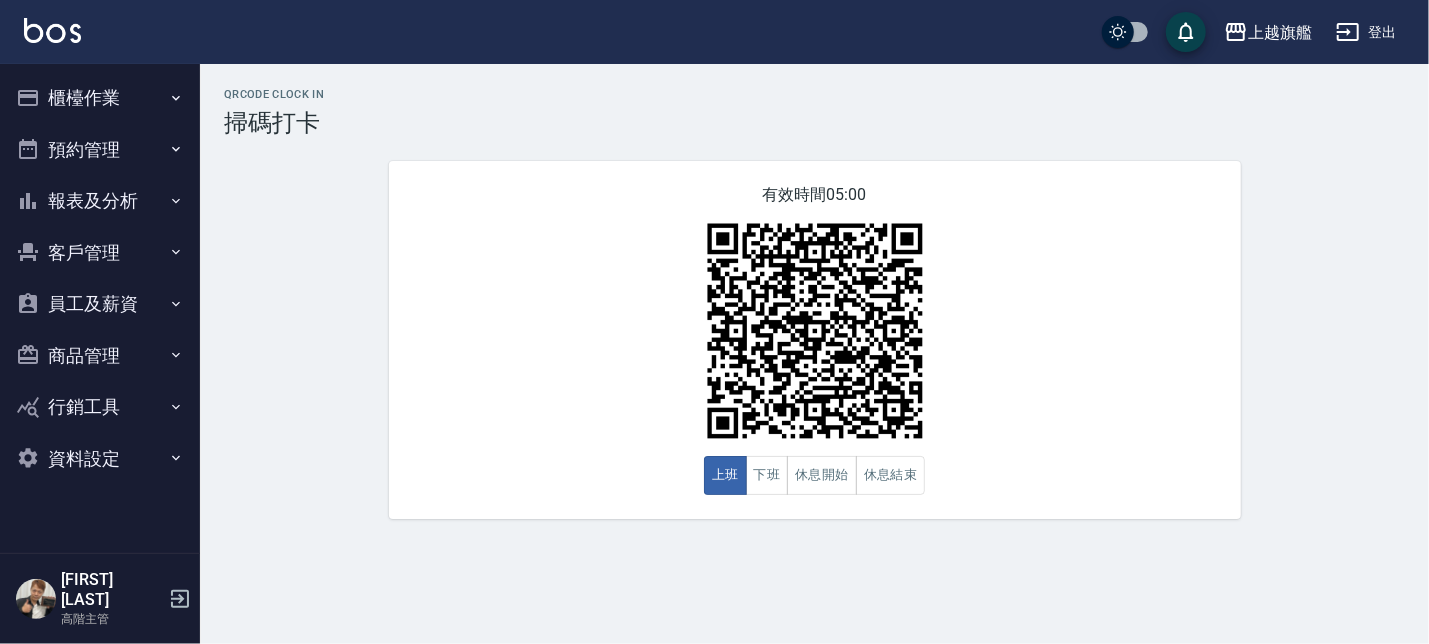 click on "下班" at bounding box center (767, 475) 